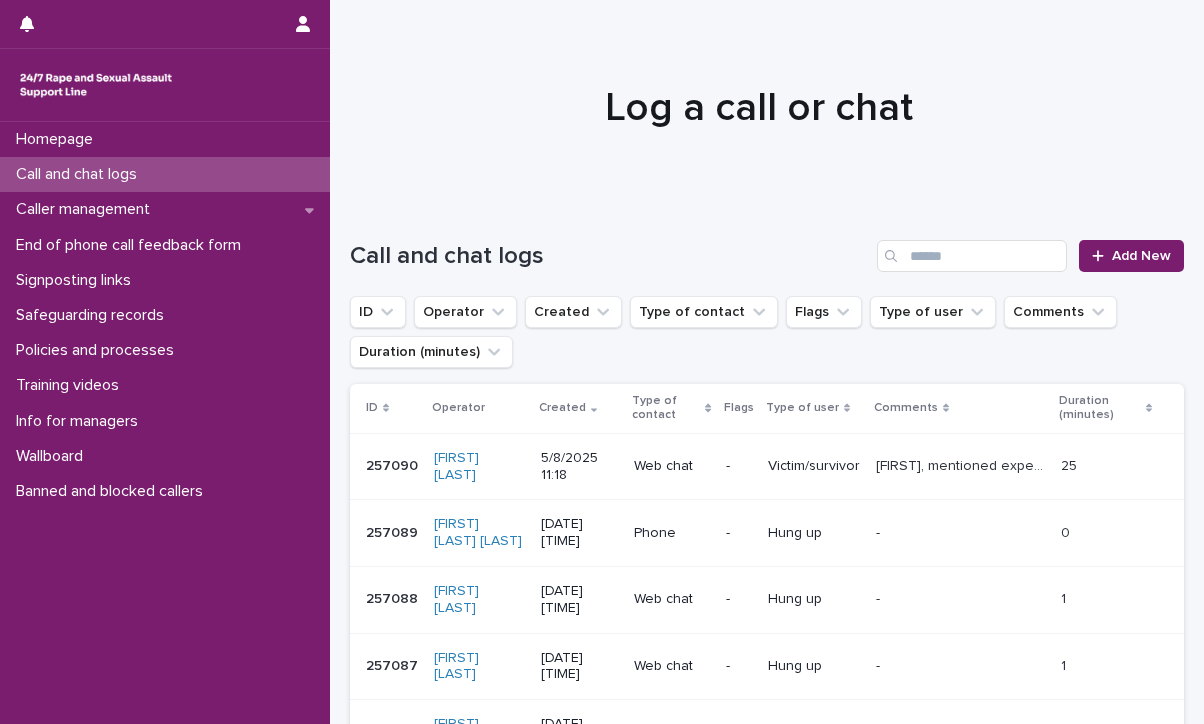 scroll, scrollTop: 0, scrollLeft: 0, axis: both 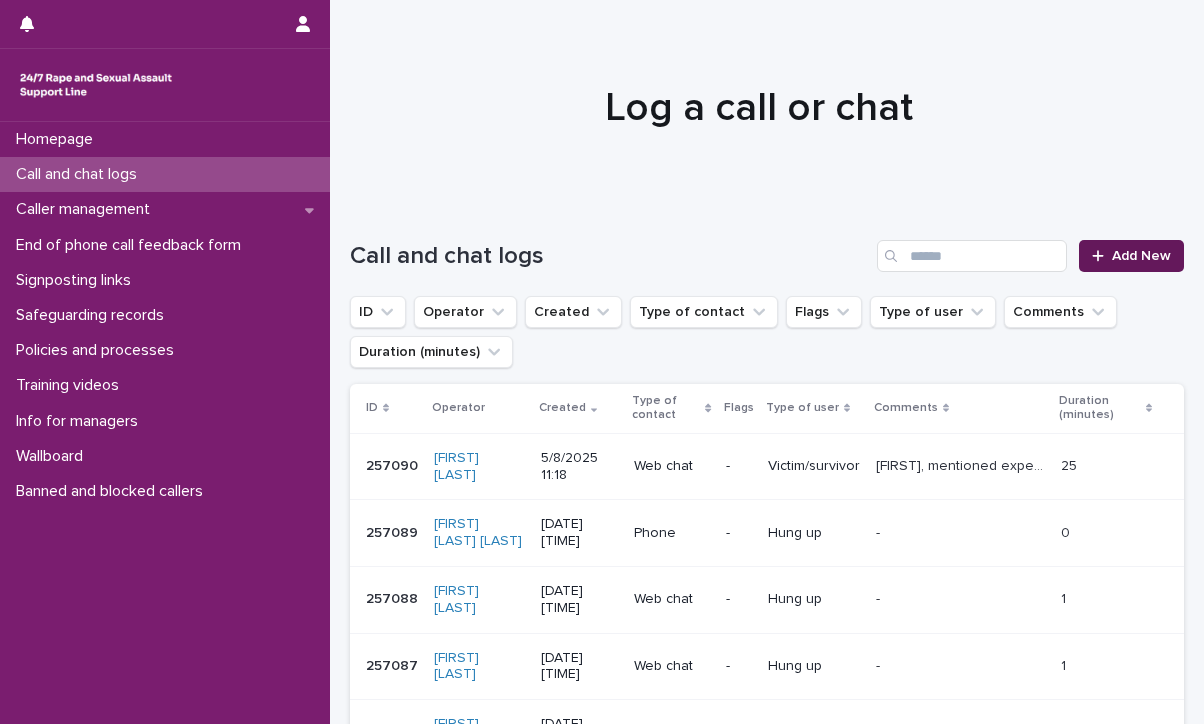 click on "Add New" at bounding box center [1131, 256] 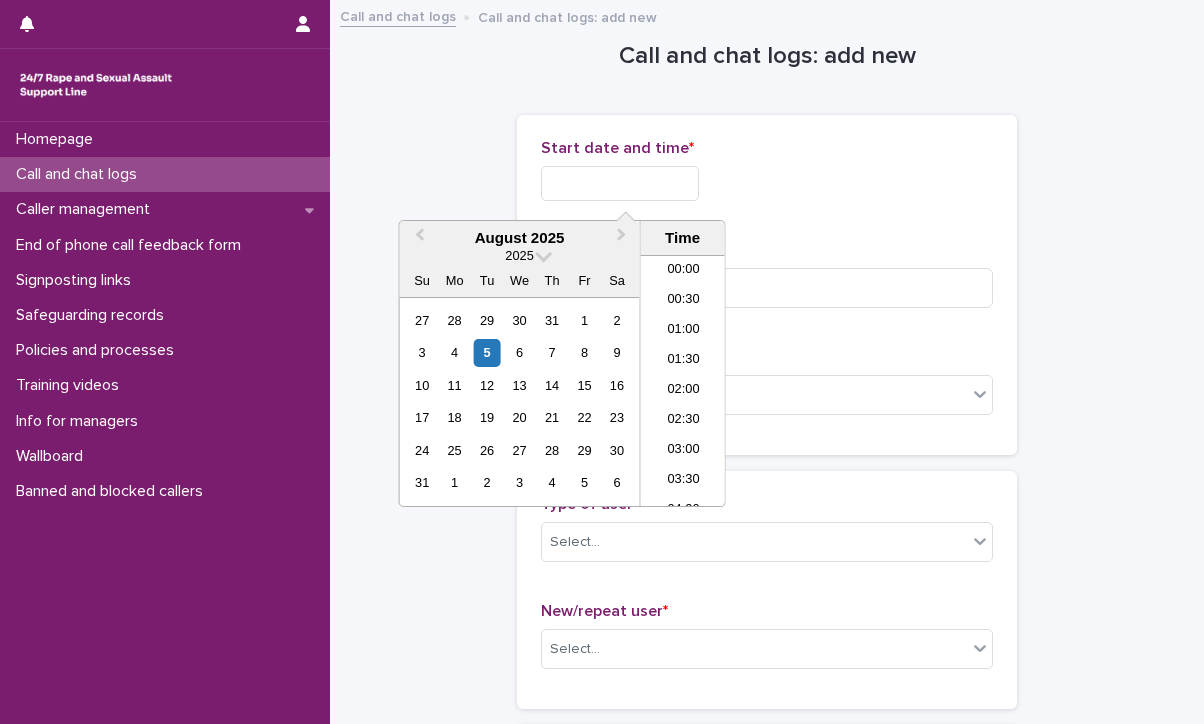 click at bounding box center [620, 183] 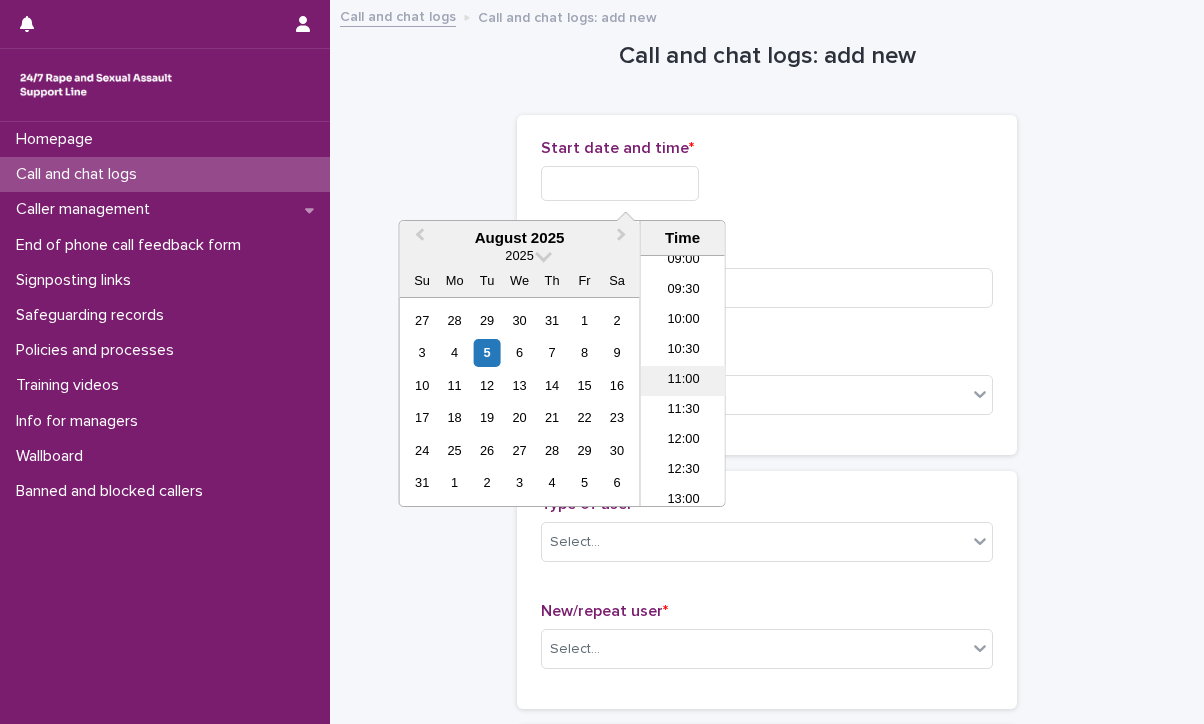 click on "11:00" at bounding box center (683, 381) 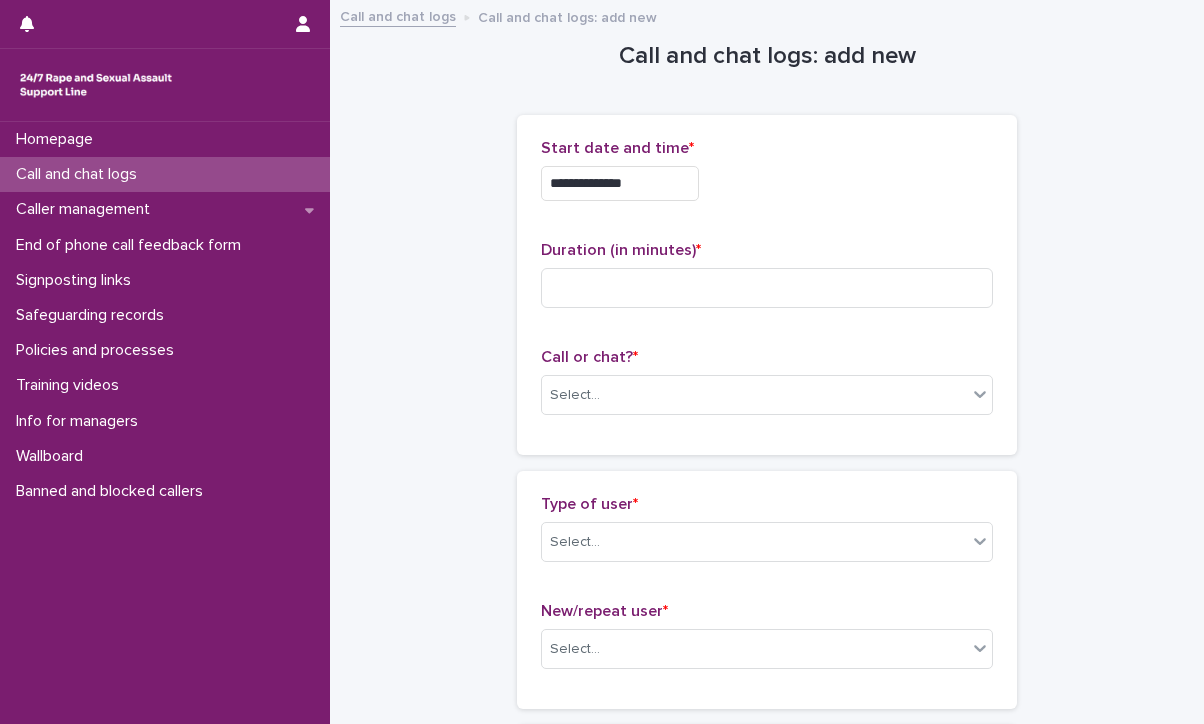 click on "**********" at bounding box center [620, 183] 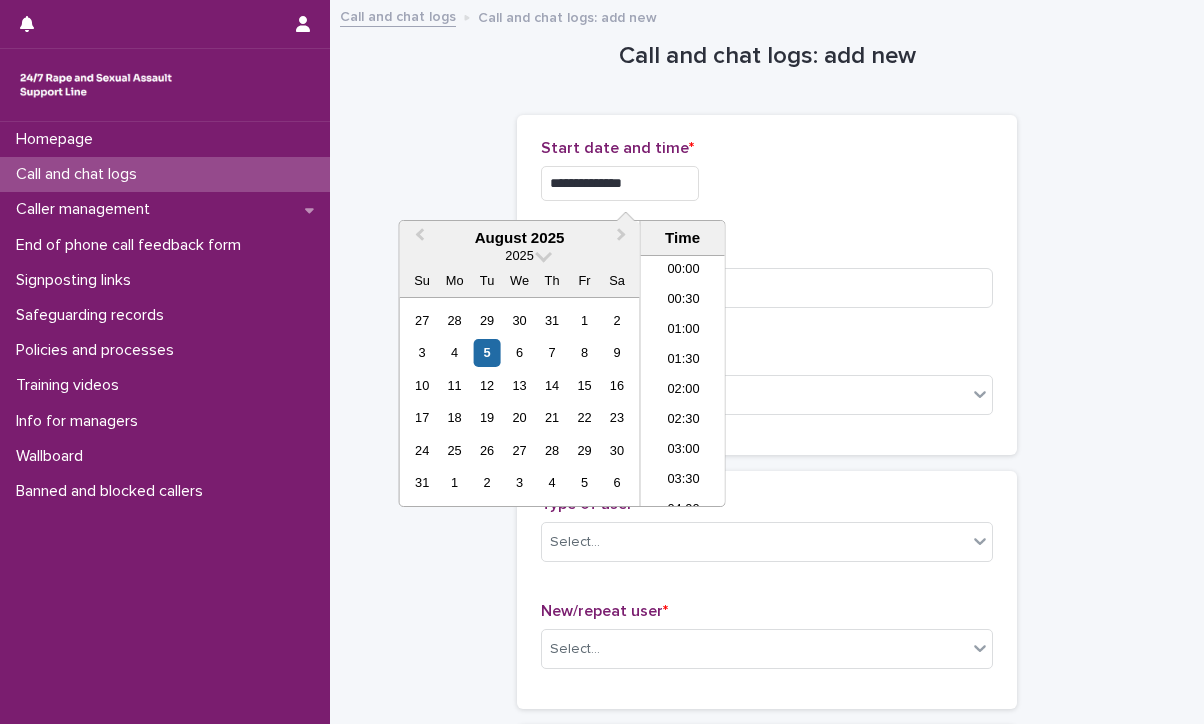 scroll, scrollTop: 550, scrollLeft: 0, axis: vertical 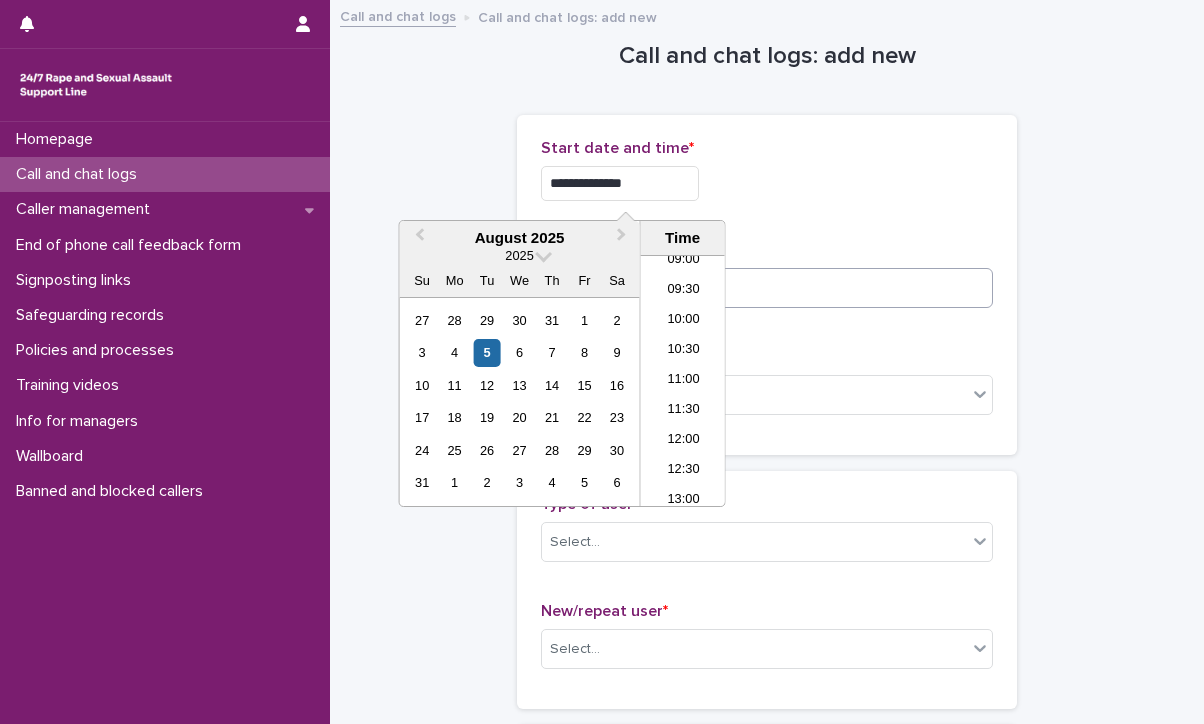 type on "**********" 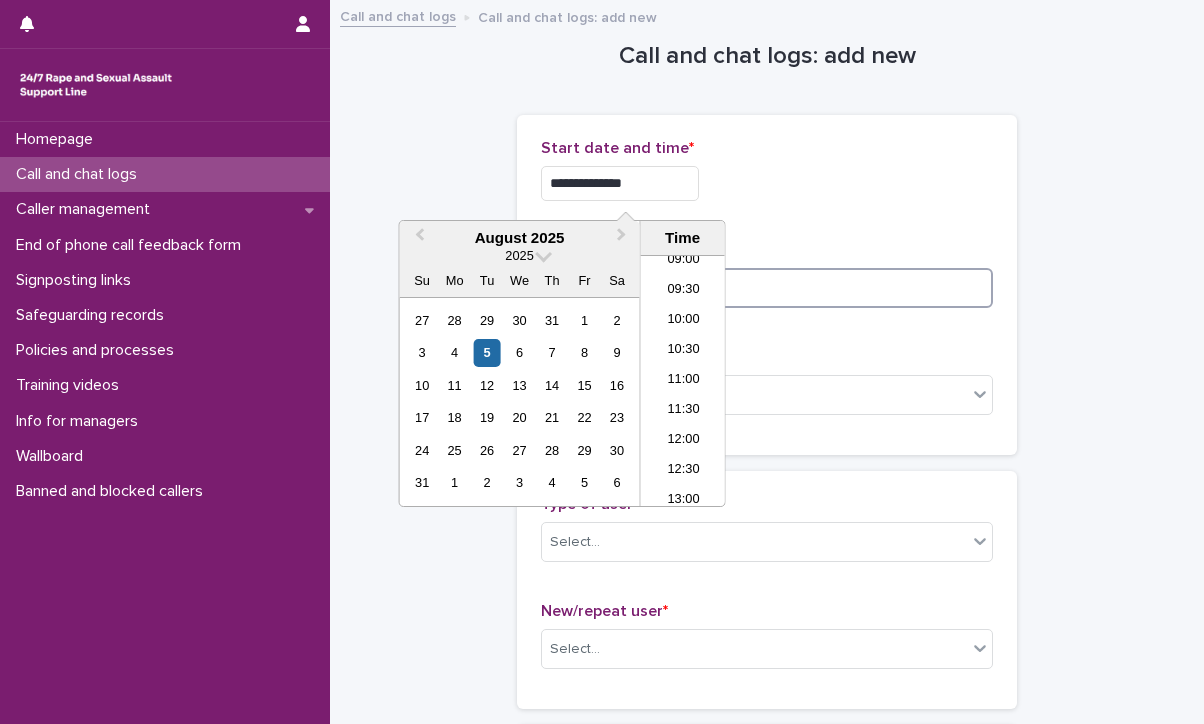 click at bounding box center (767, 288) 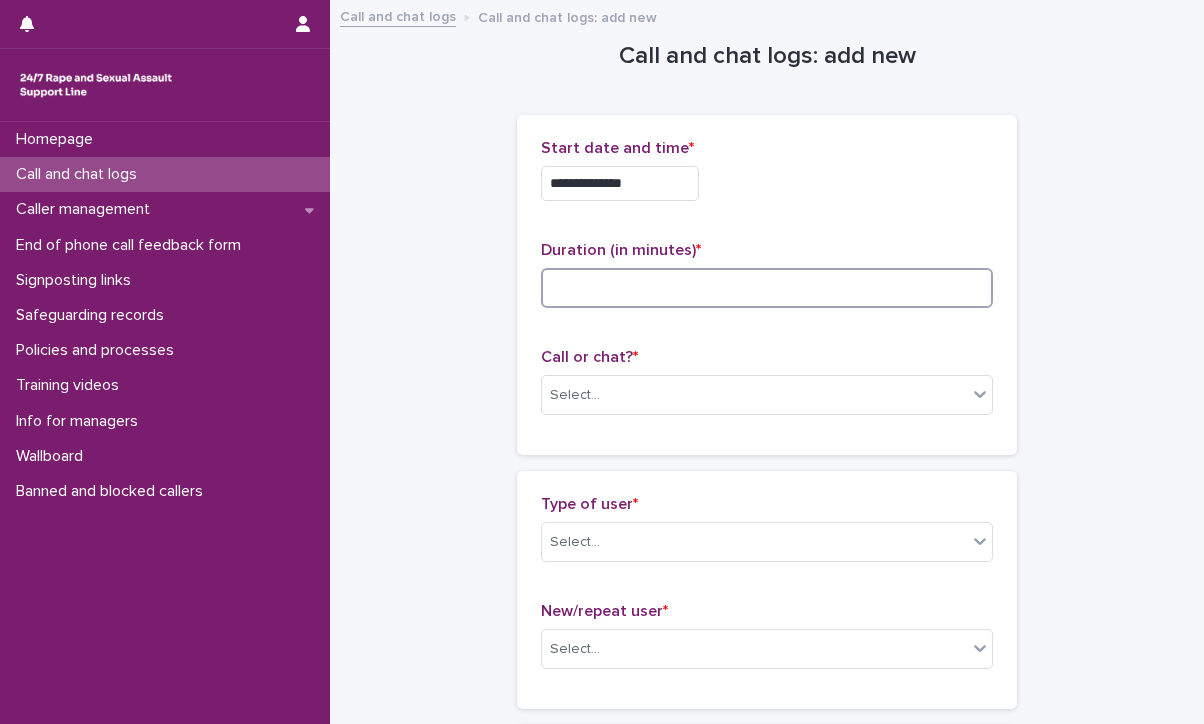 click at bounding box center [767, 288] 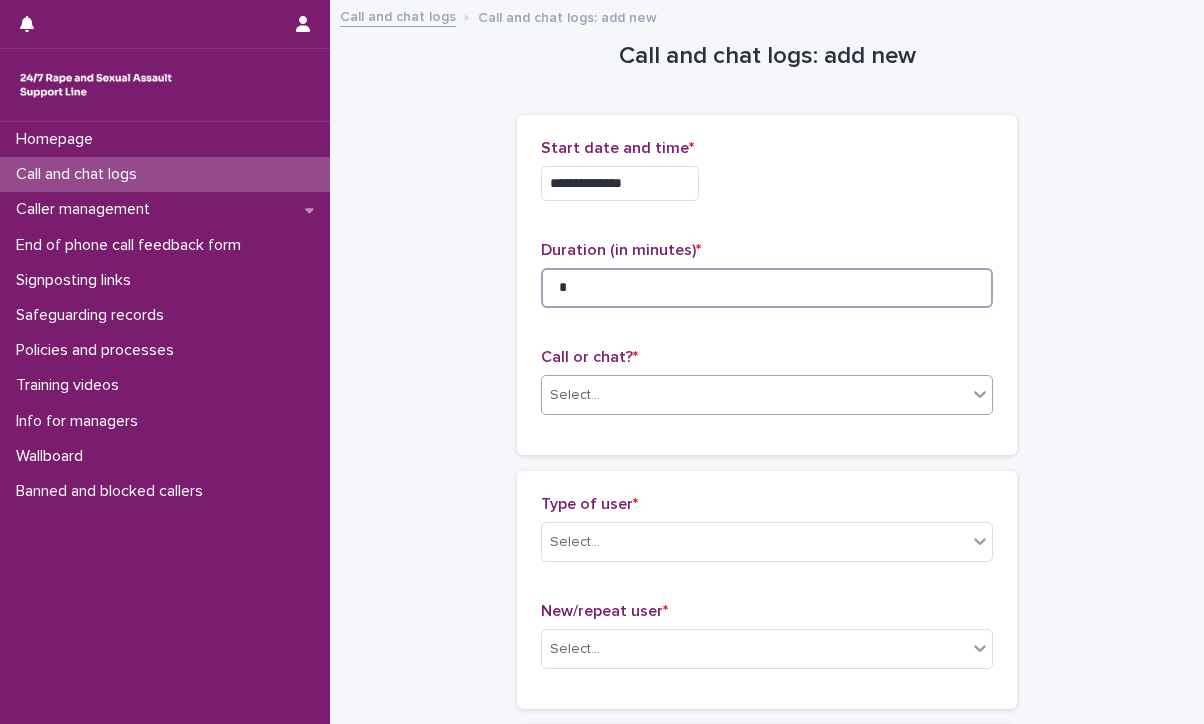 type on "*" 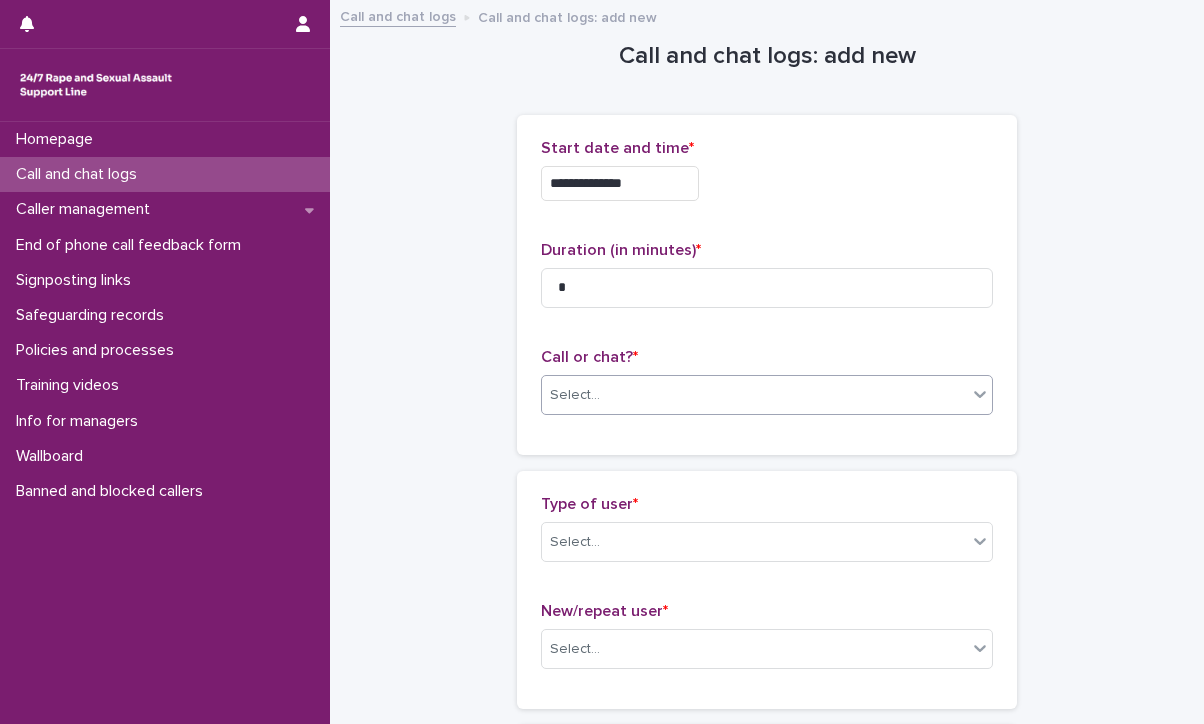 click on "Select..." at bounding box center [754, 395] 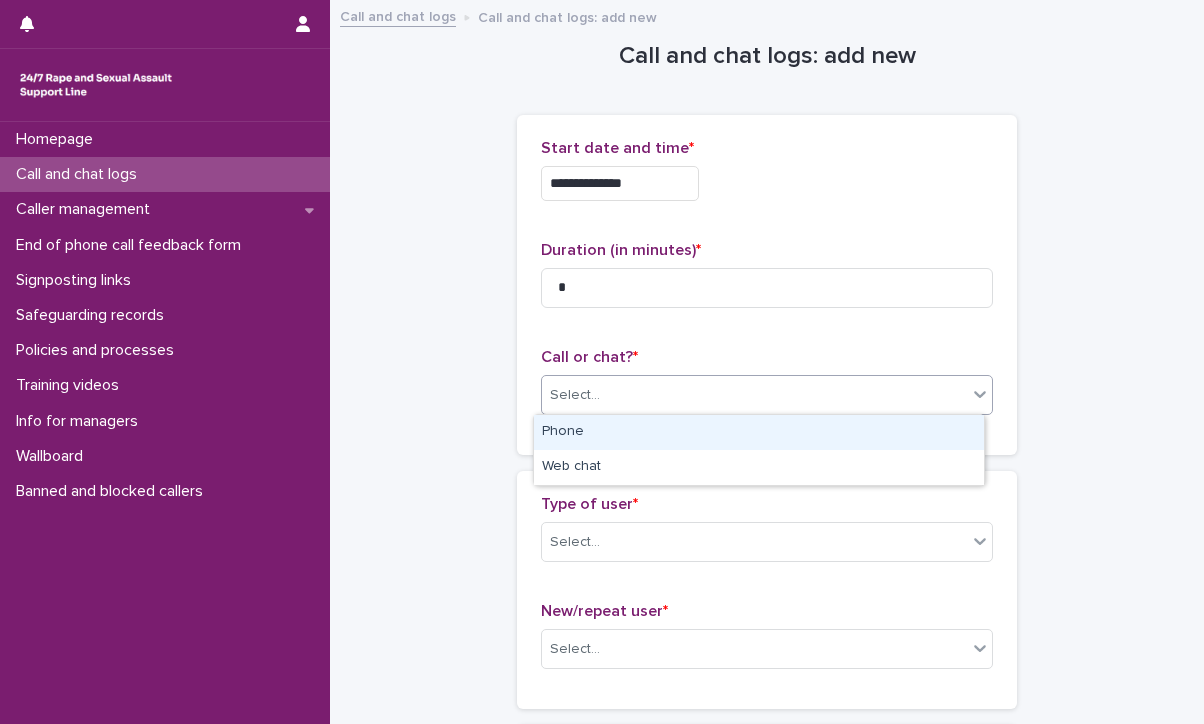 click on "Phone" at bounding box center [759, 432] 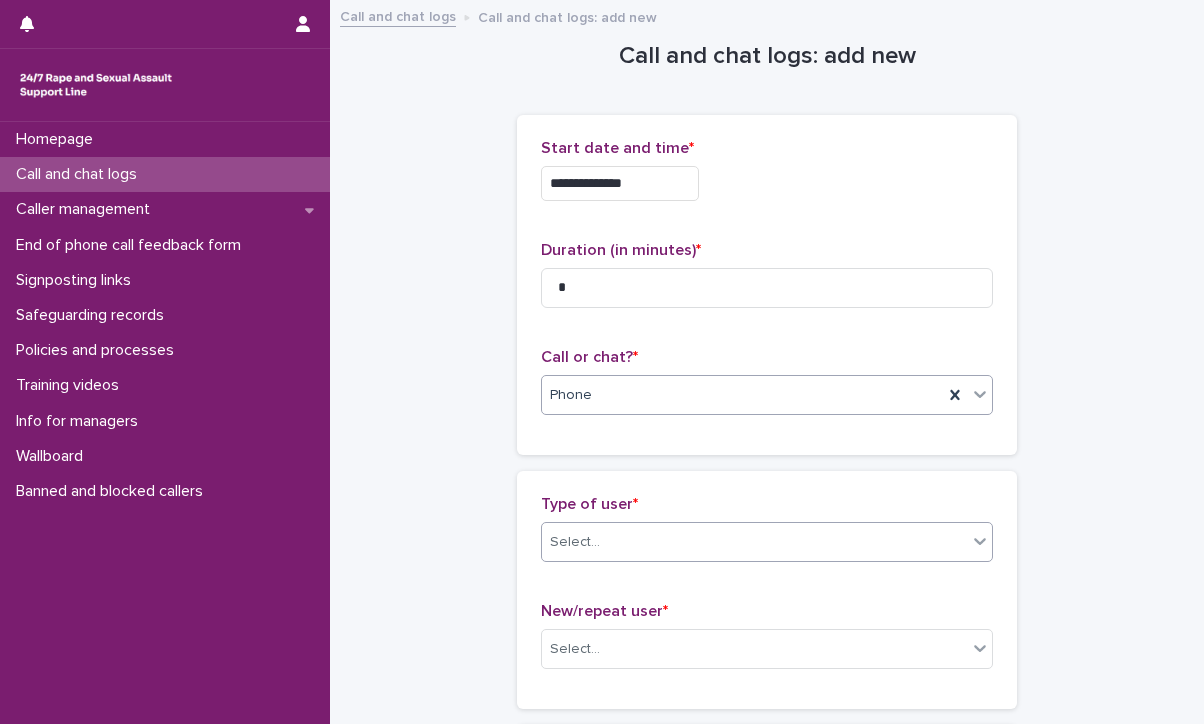 click on "Select..." at bounding box center (754, 542) 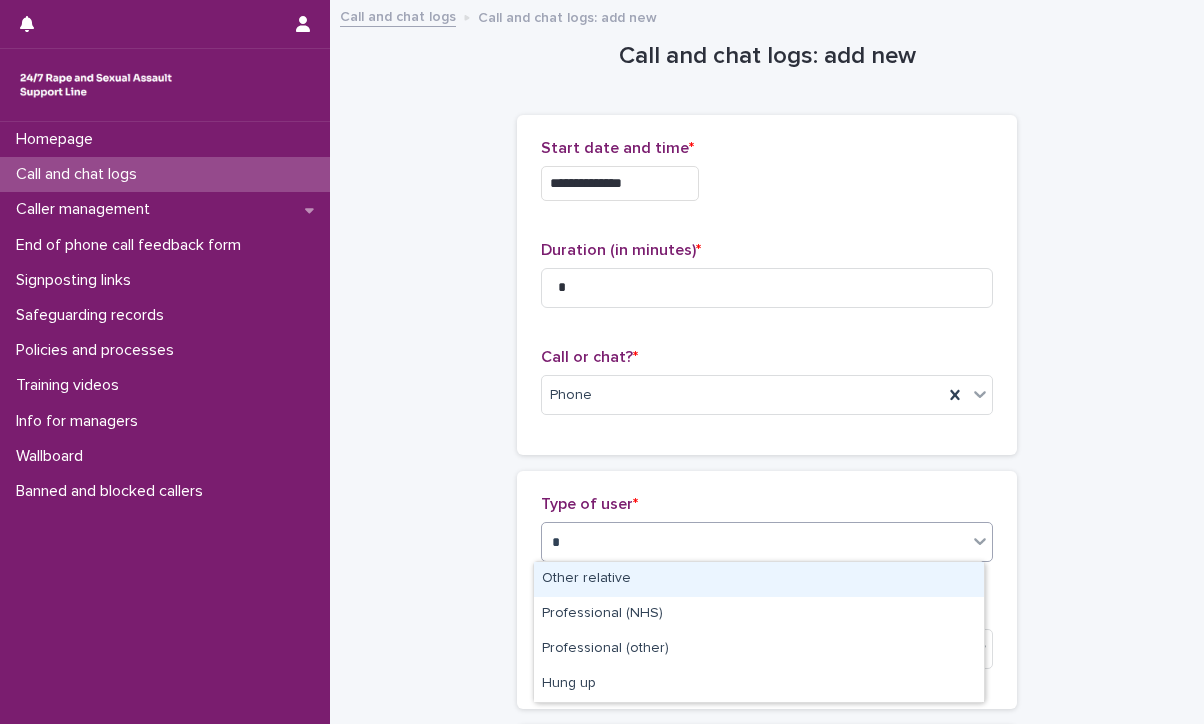 type on "**" 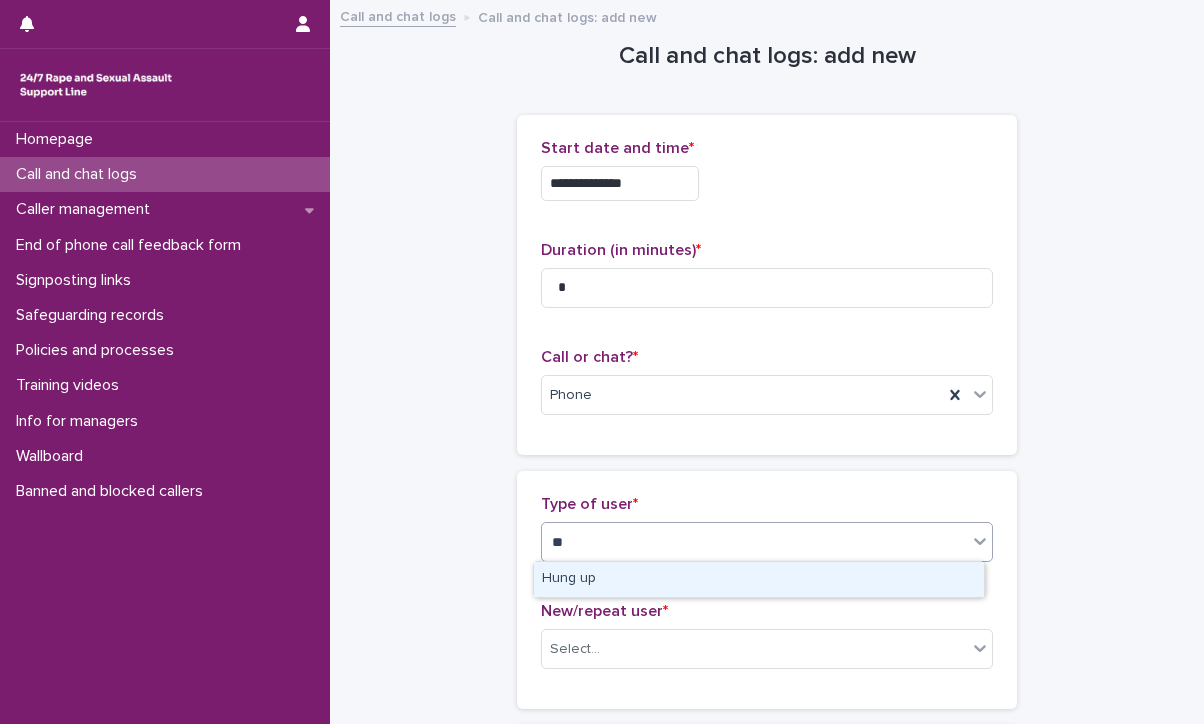 click on "Hung up" at bounding box center [759, 579] 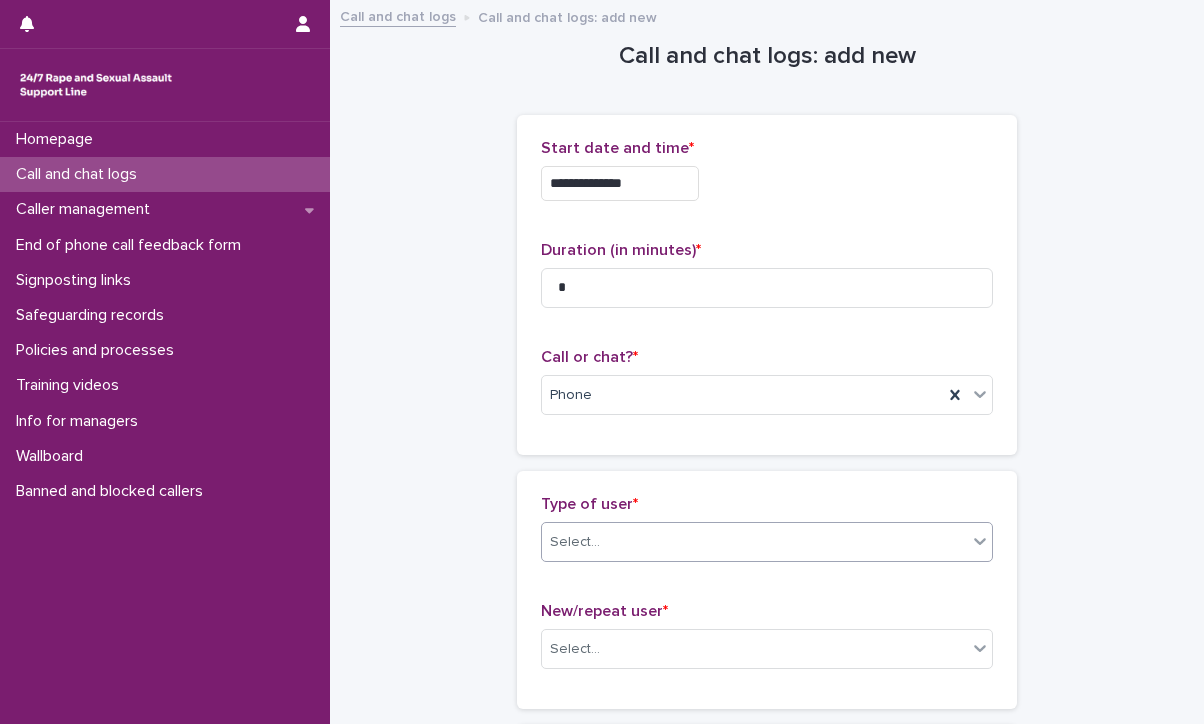type 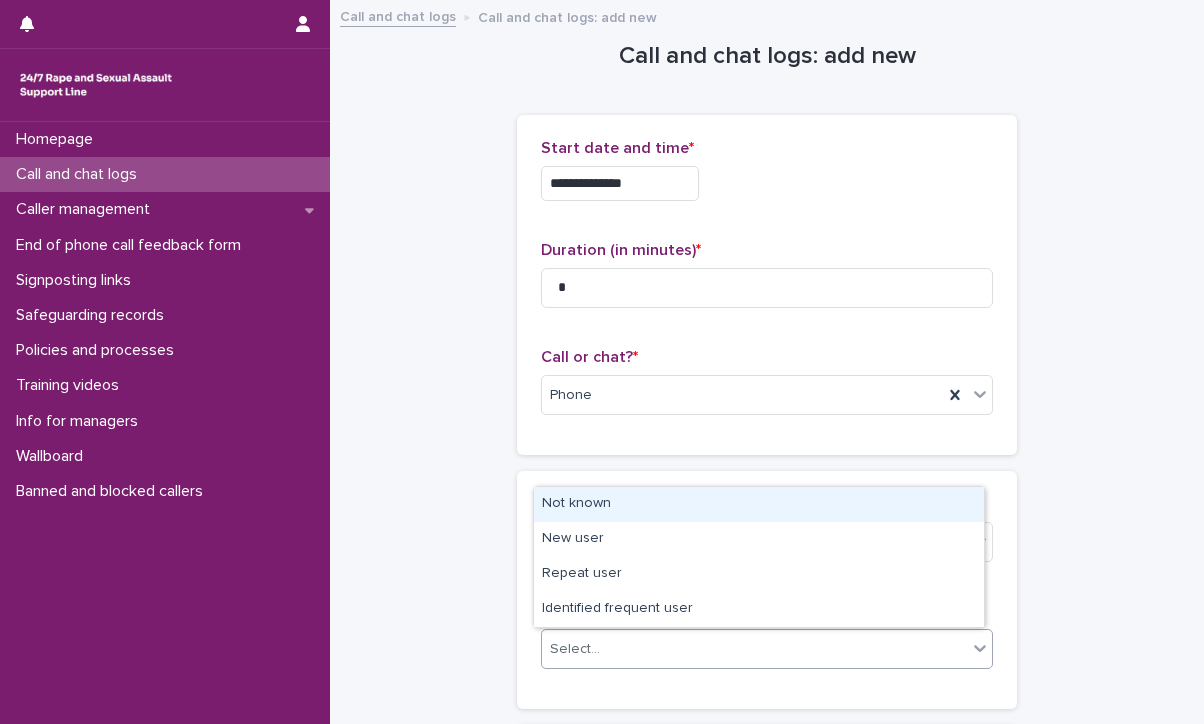 click on "Select..." at bounding box center [754, 649] 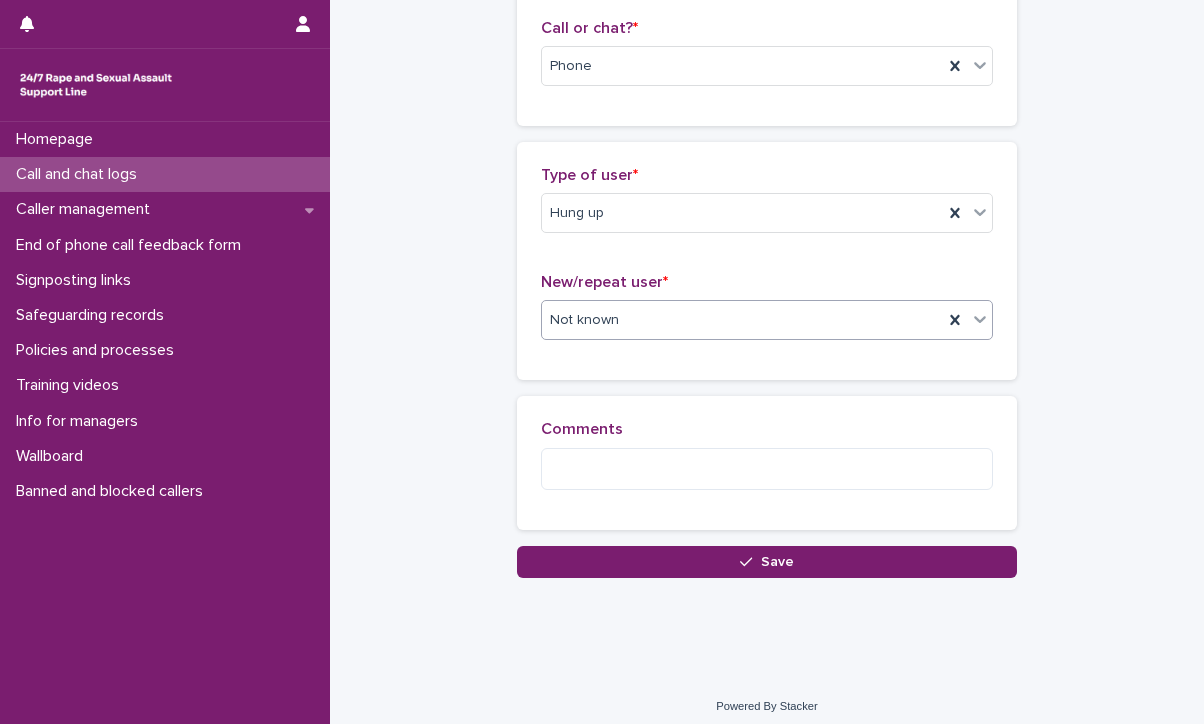 scroll, scrollTop: 338, scrollLeft: 0, axis: vertical 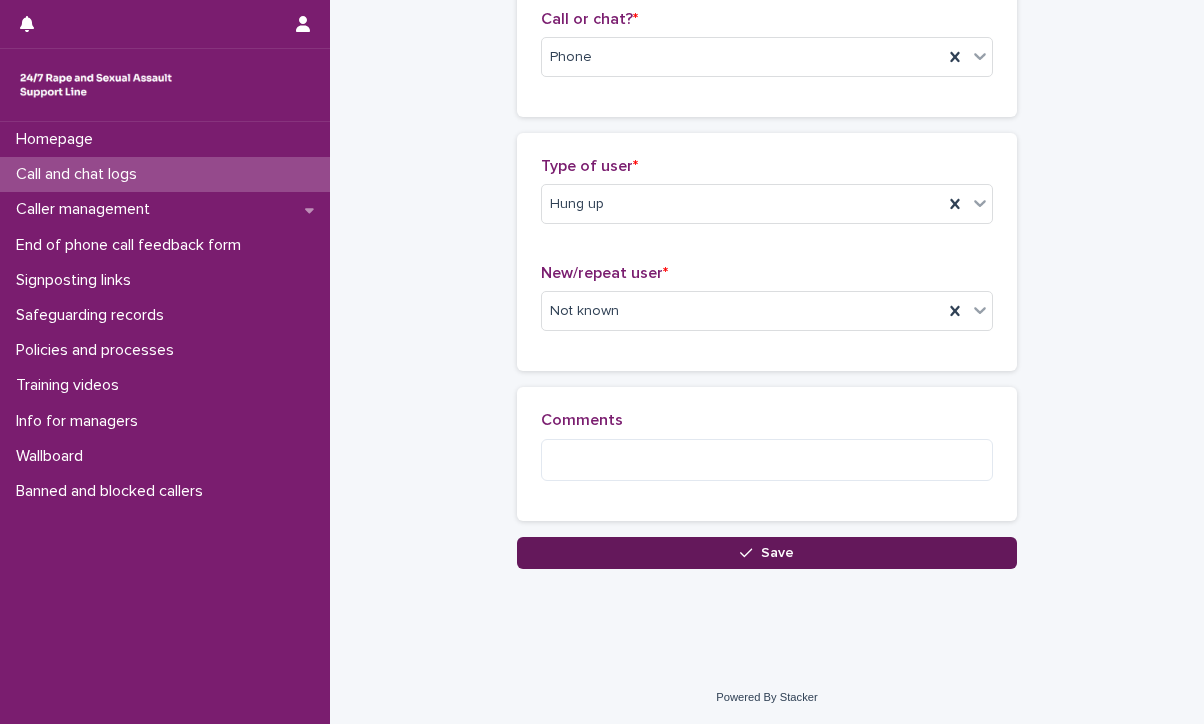 click 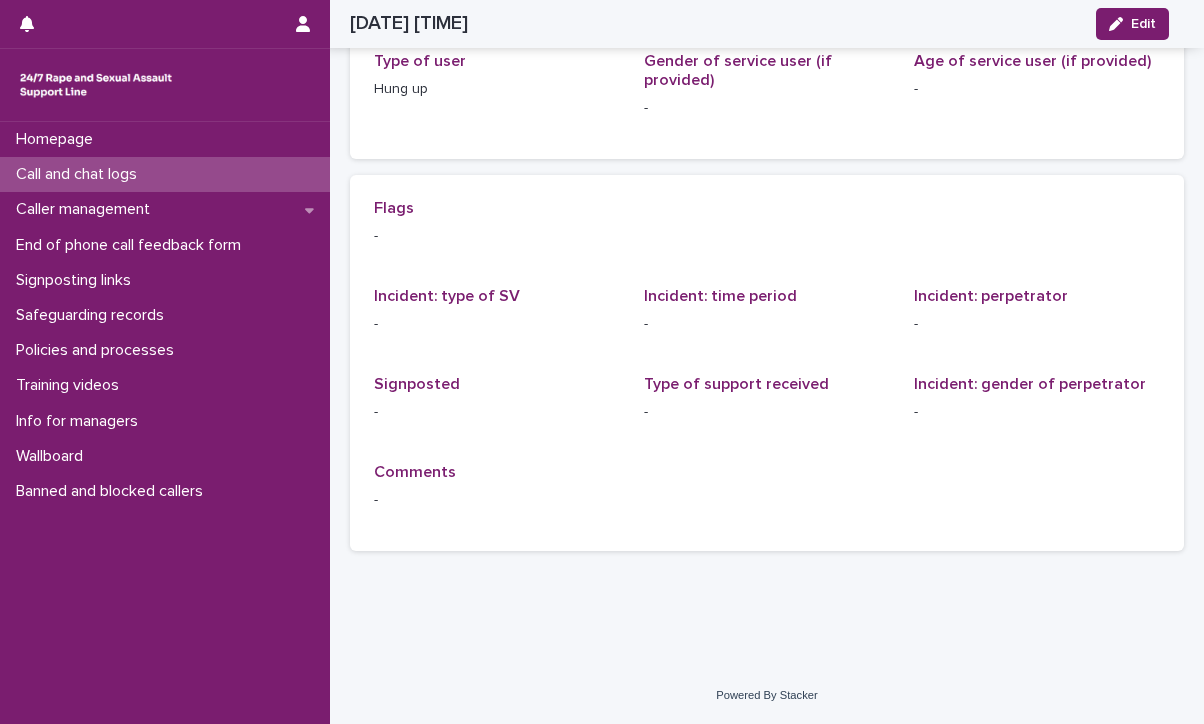 scroll, scrollTop: 0, scrollLeft: 0, axis: both 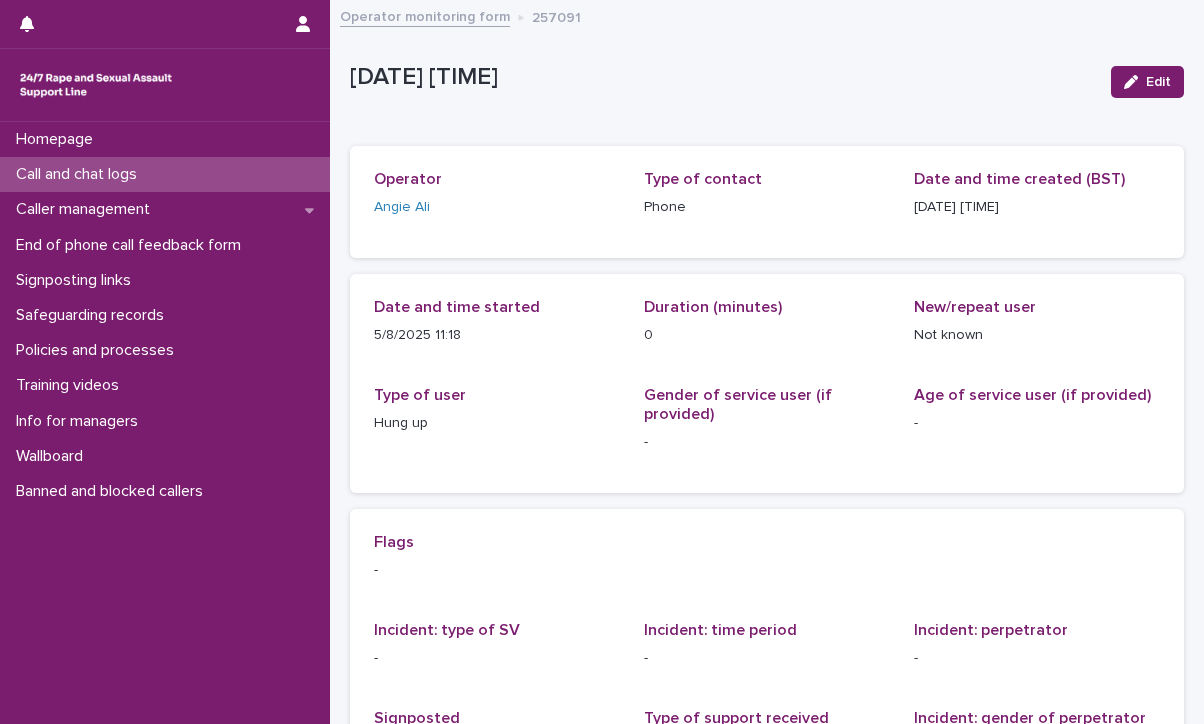 click on "Call and chat logs" at bounding box center [80, 174] 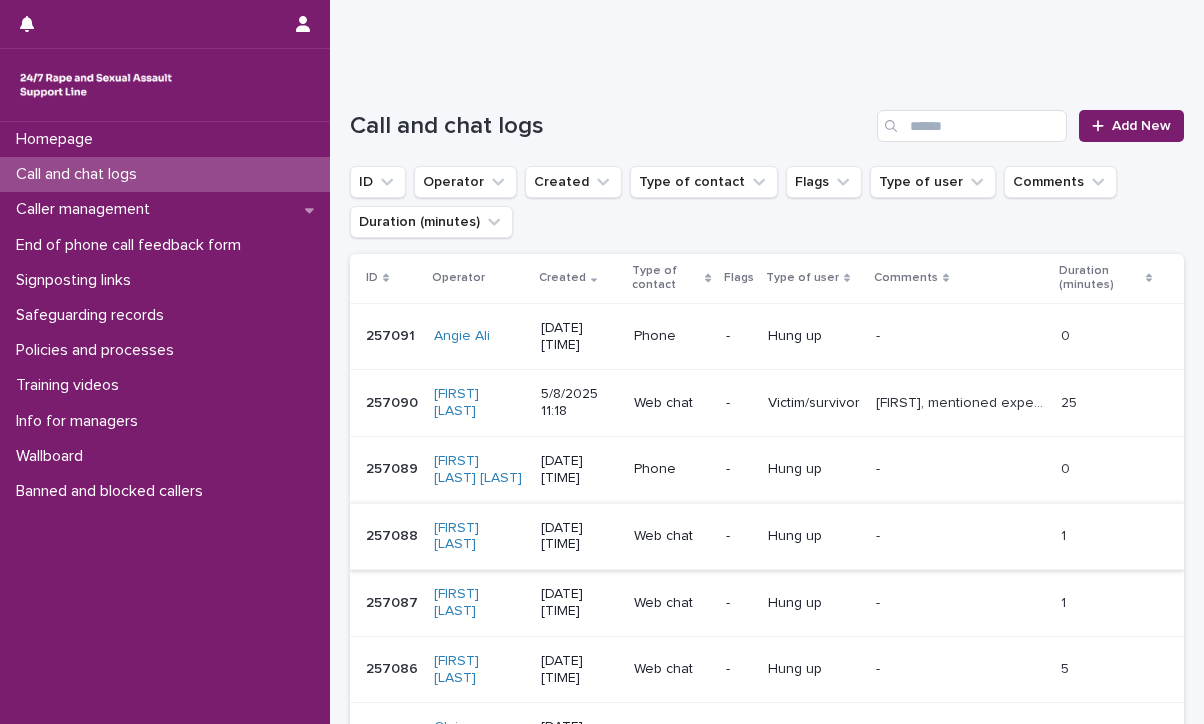 scroll, scrollTop: 200, scrollLeft: 0, axis: vertical 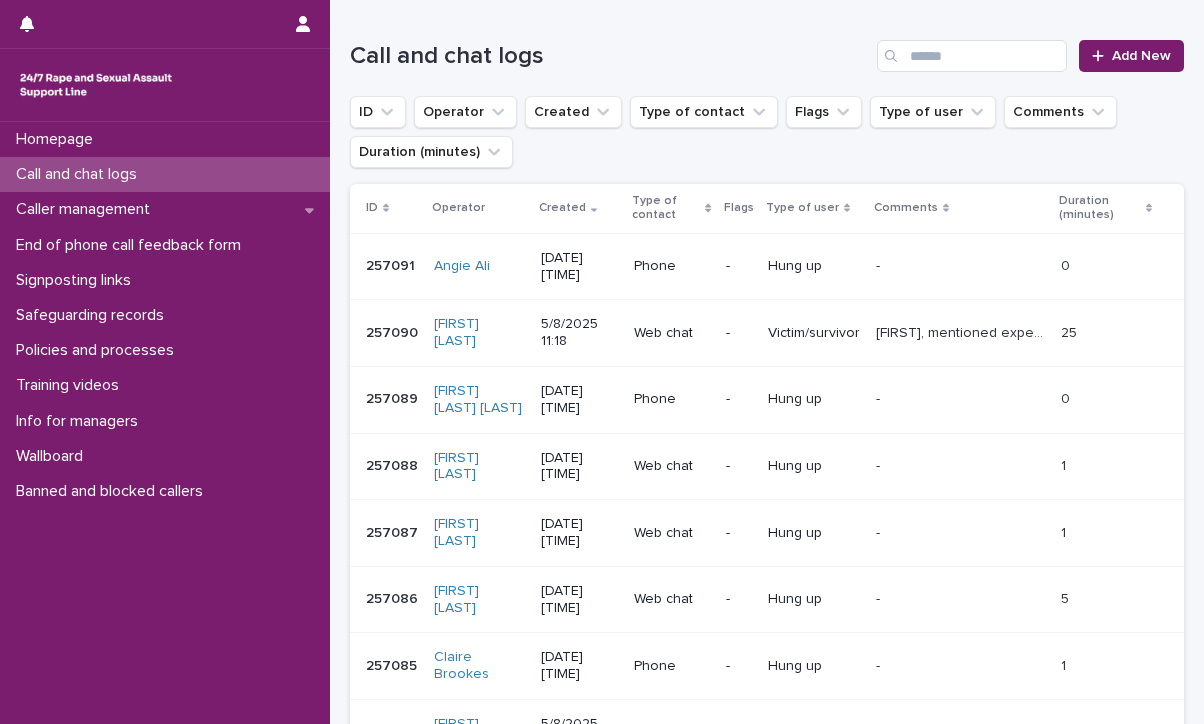click on "Call and chat logs" at bounding box center [80, 174] 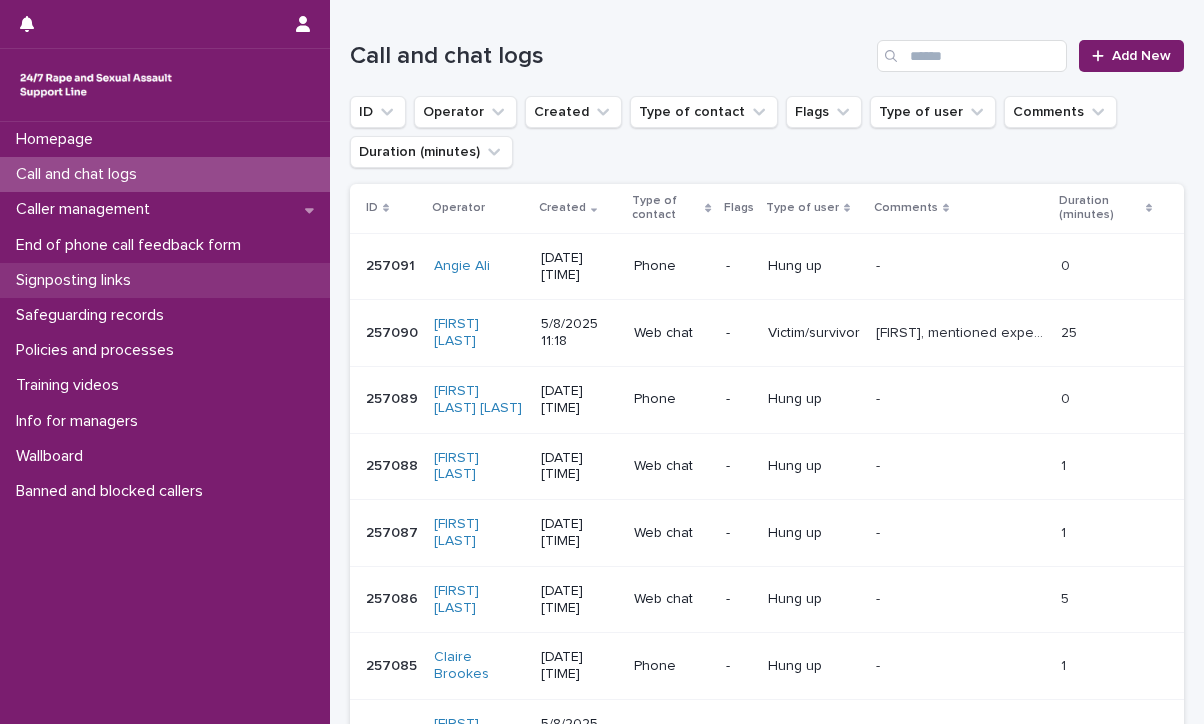 scroll, scrollTop: 0, scrollLeft: 0, axis: both 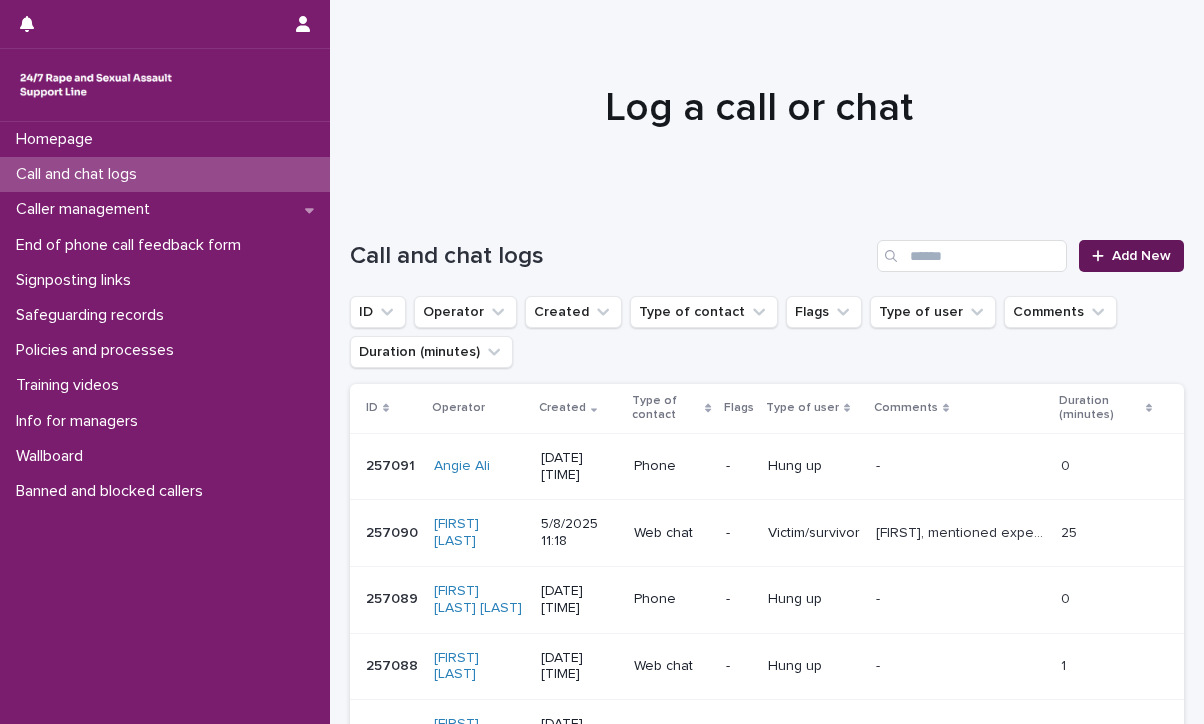 click on "Add New" at bounding box center (1141, 256) 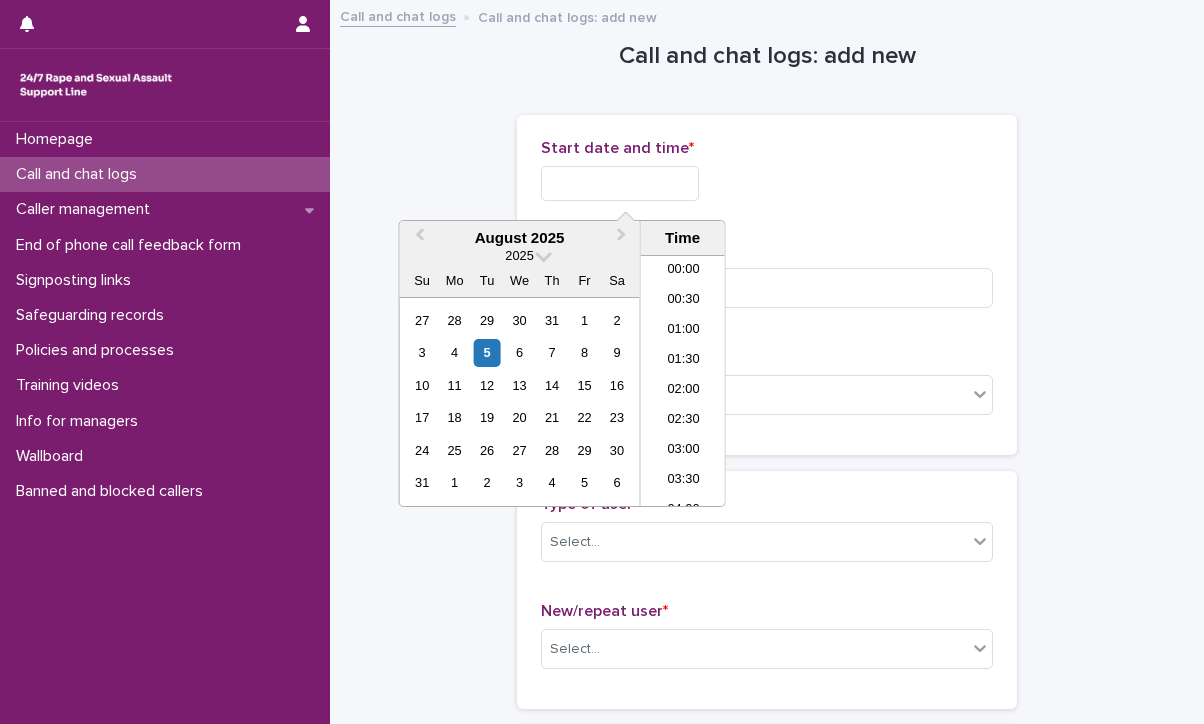 click at bounding box center [620, 183] 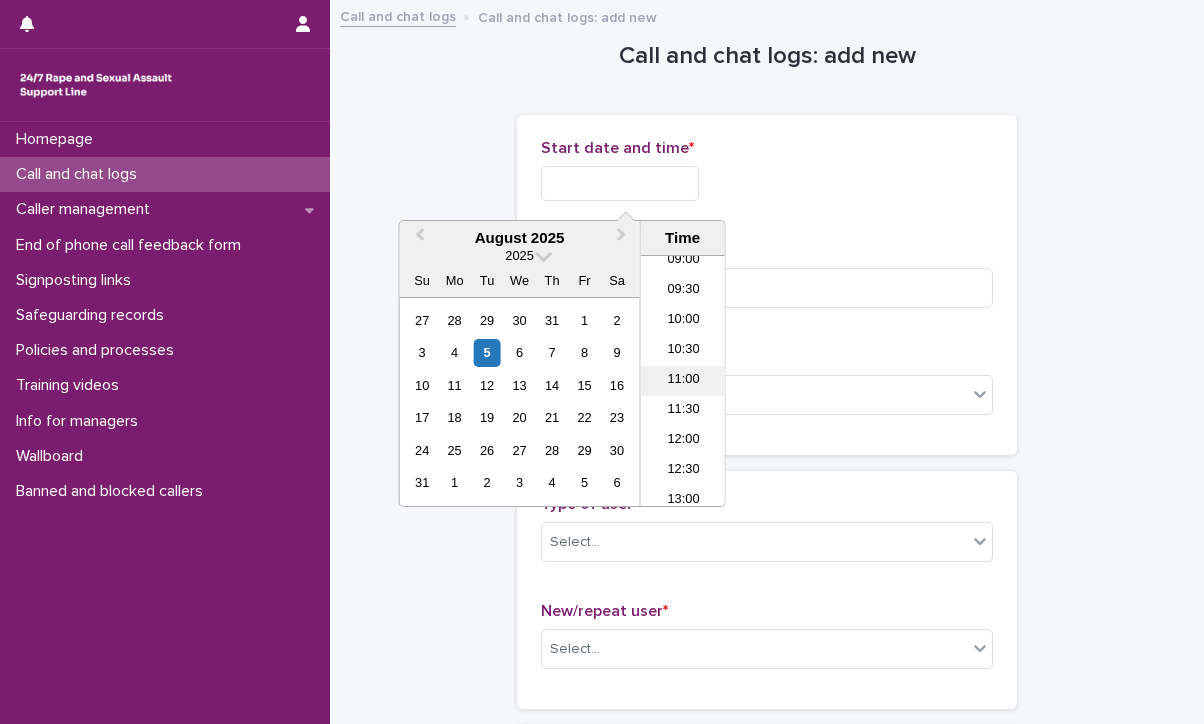 click on "11:00" at bounding box center [683, 381] 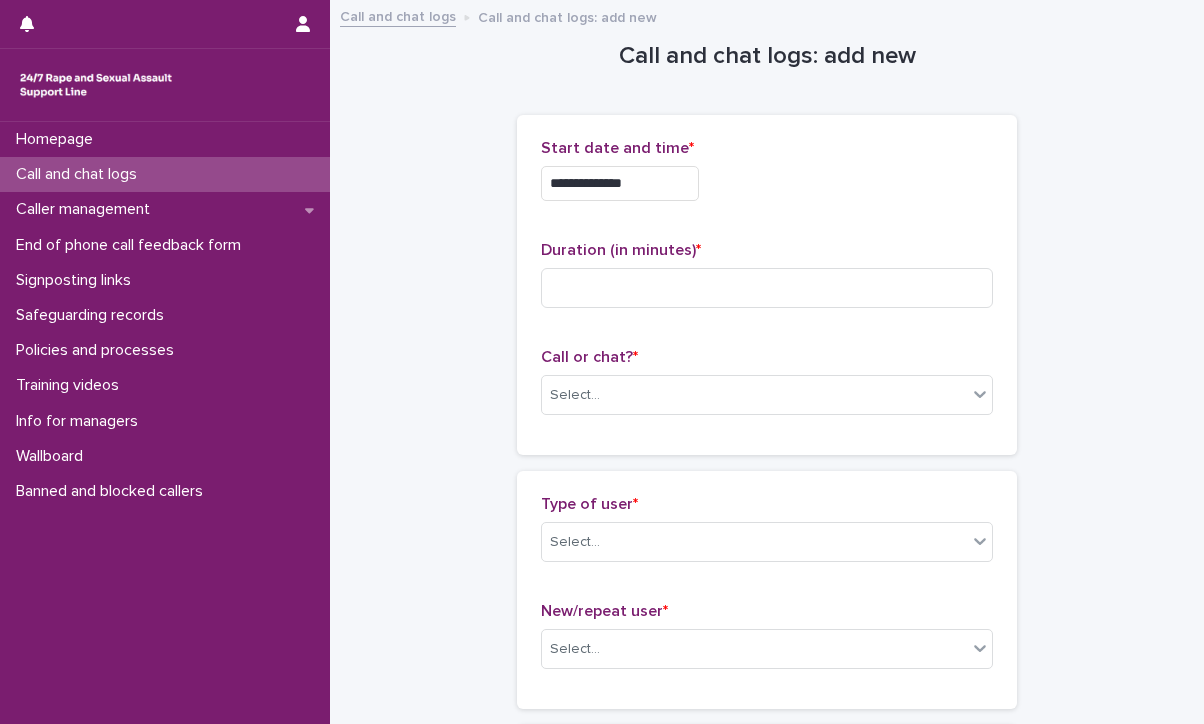 click on "**********" at bounding box center [620, 183] 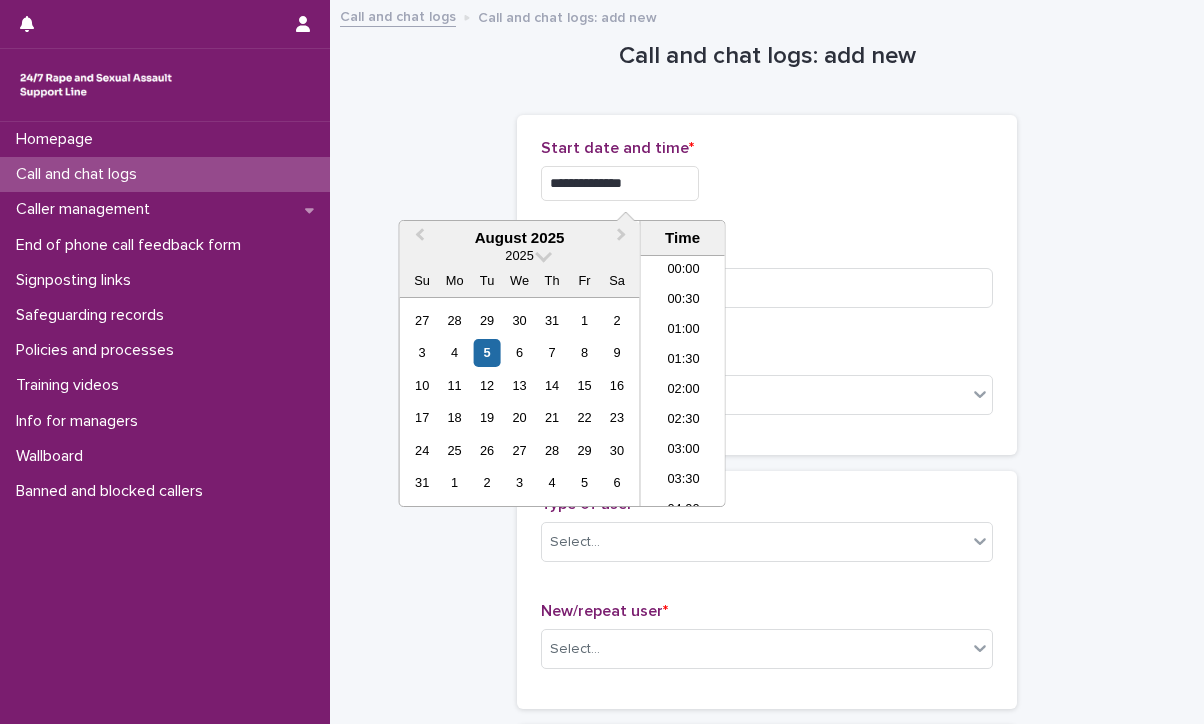 scroll, scrollTop: 550, scrollLeft: 0, axis: vertical 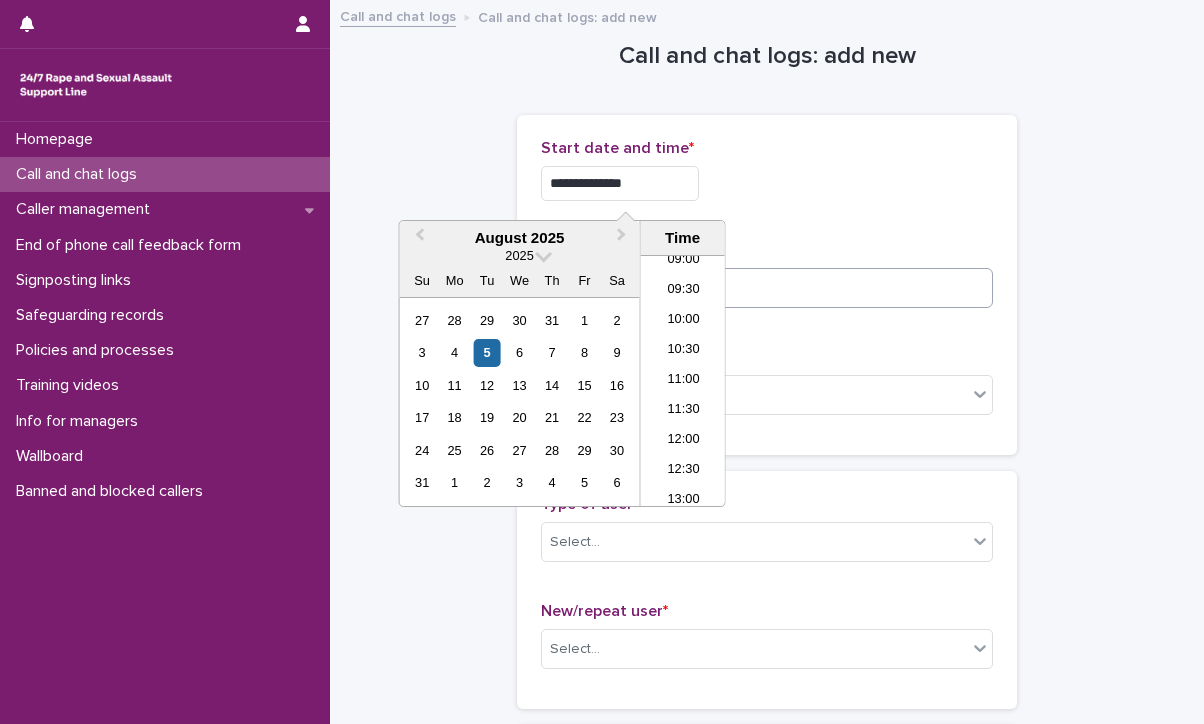 type on "**********" 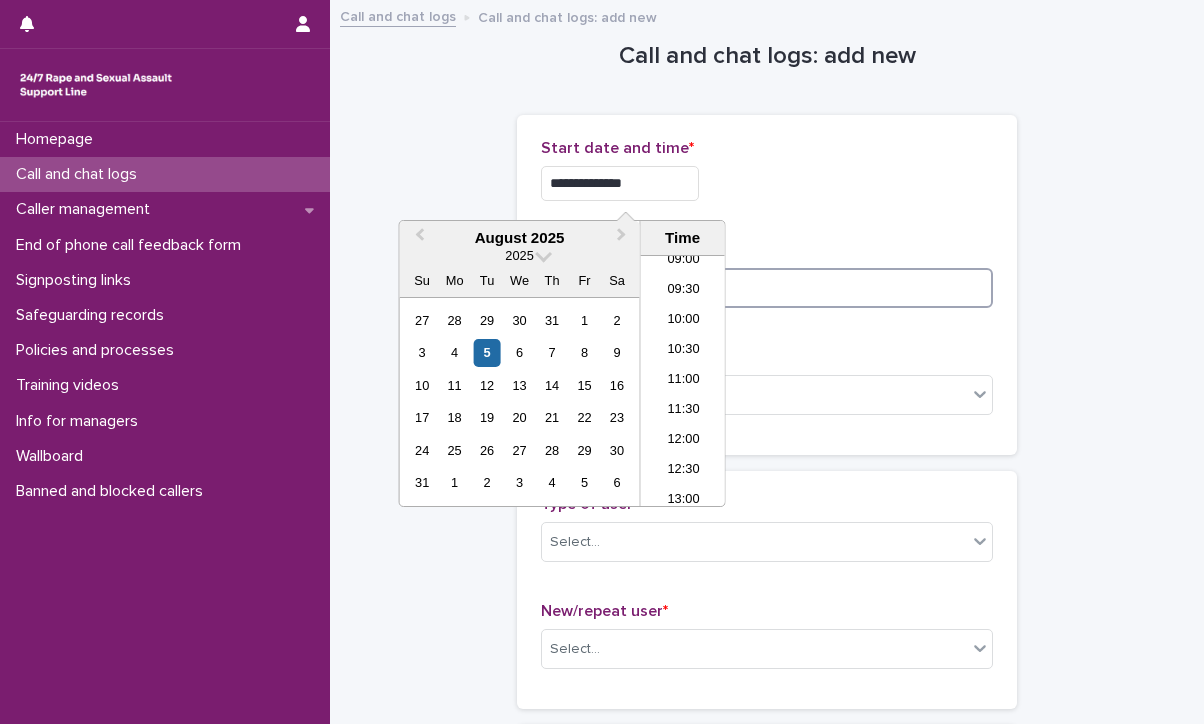 click at bounding box center (767, 288) 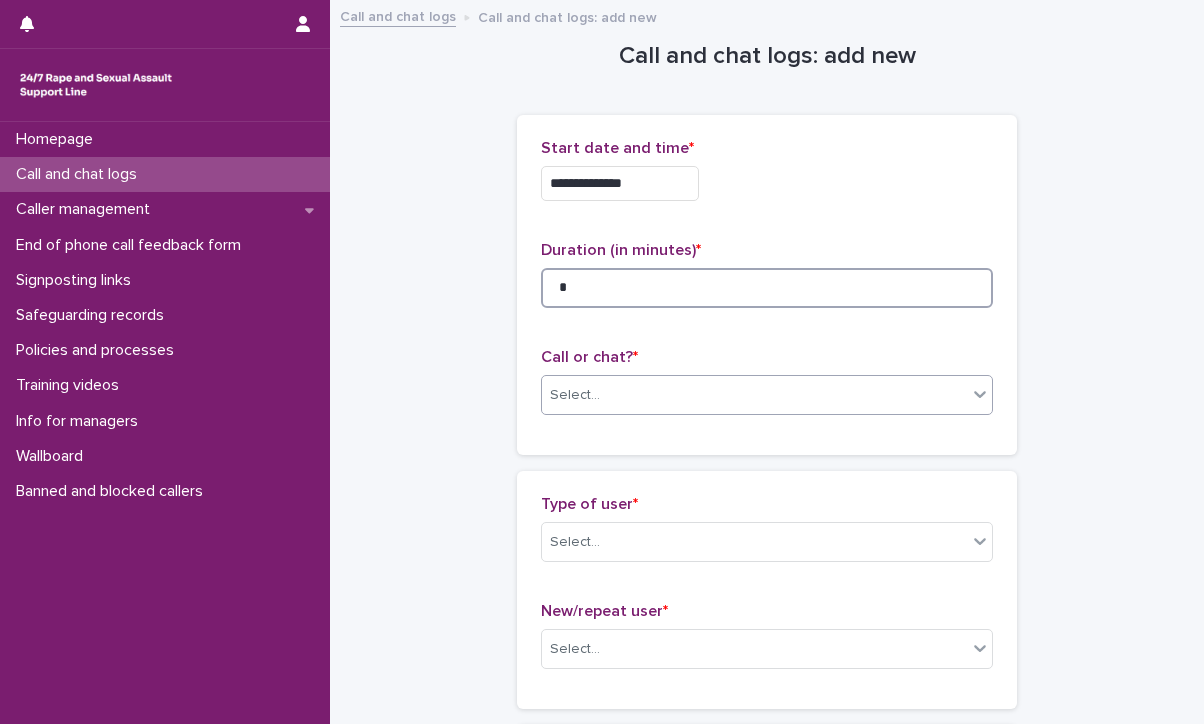 type on "*" 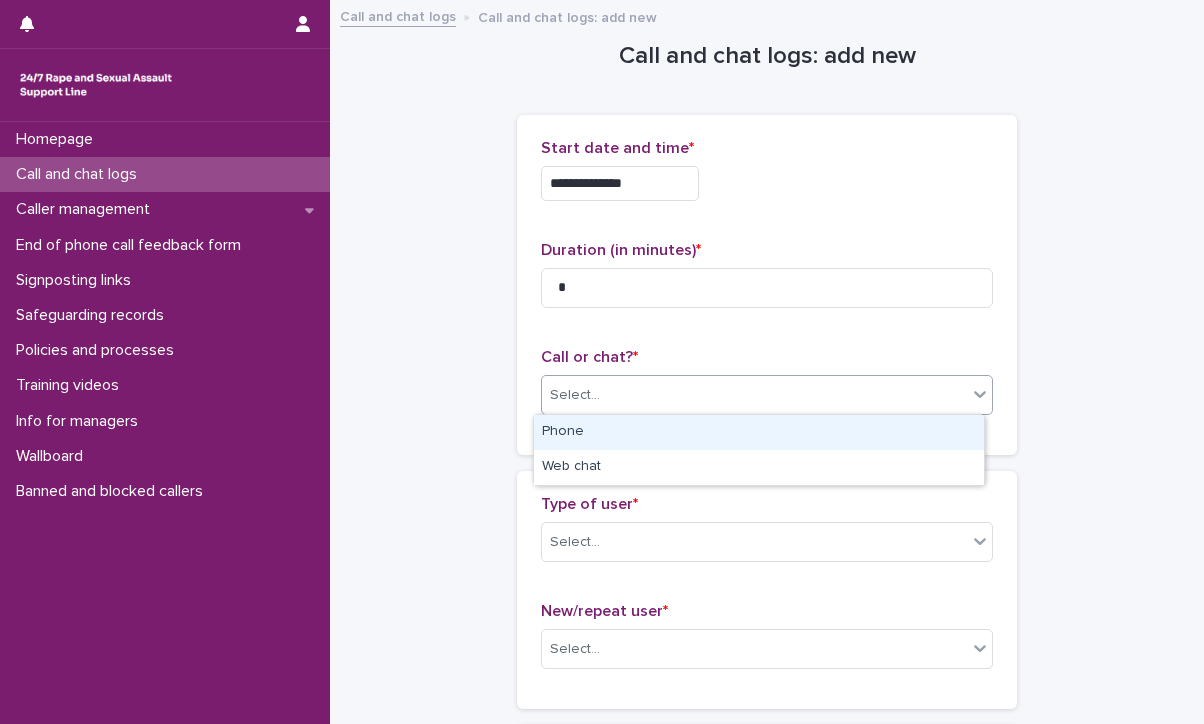 click on "Select..." at bounding box center (575, 395) 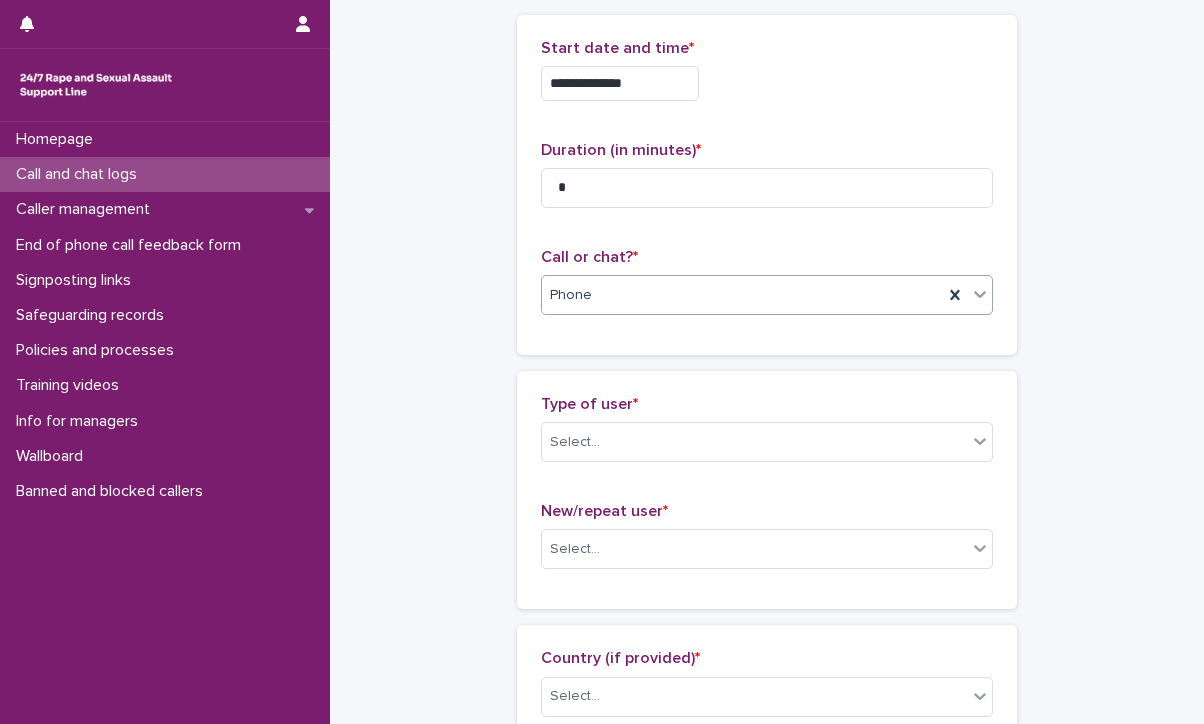 scroll, scrollTop: 100, scrollLeft: 0, axis: vertical 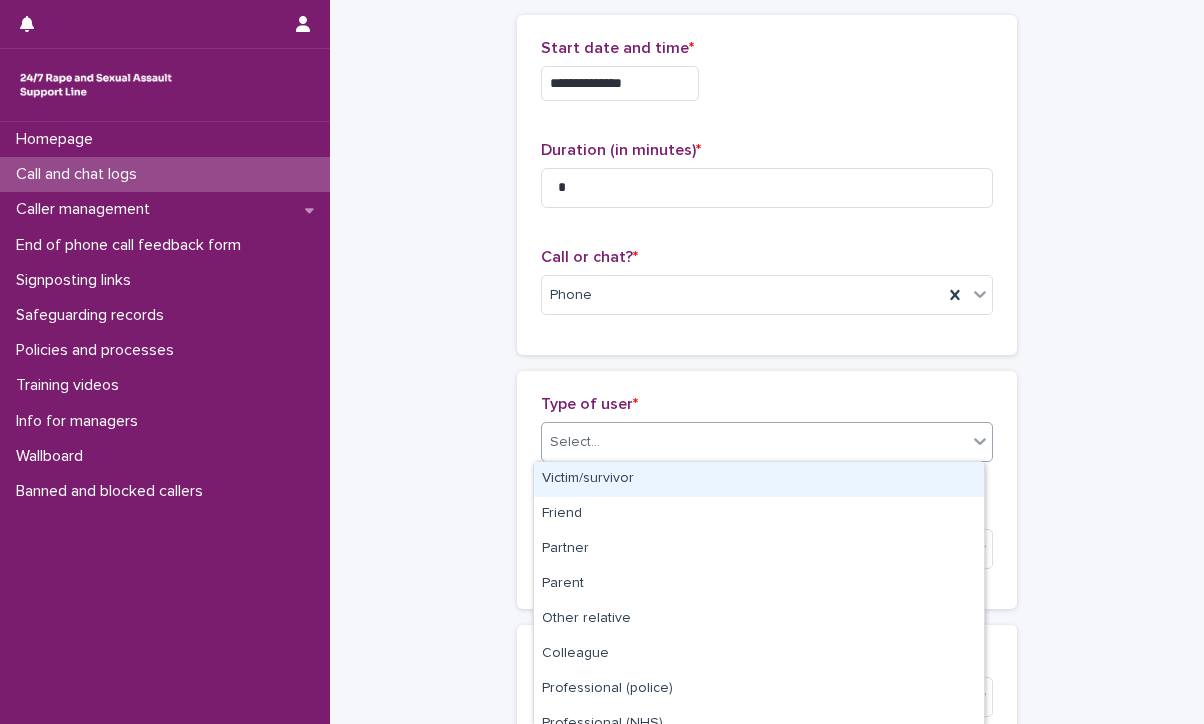 click on "Select..." at bounding box center (754, 442) 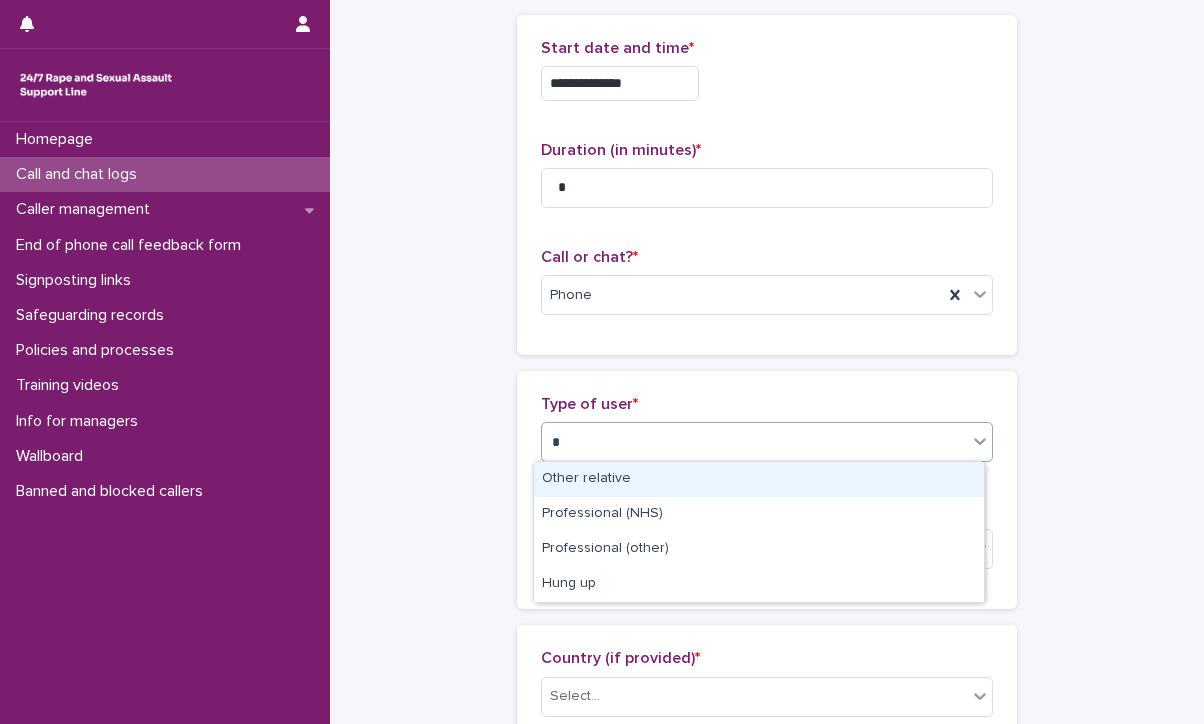 type on "**" 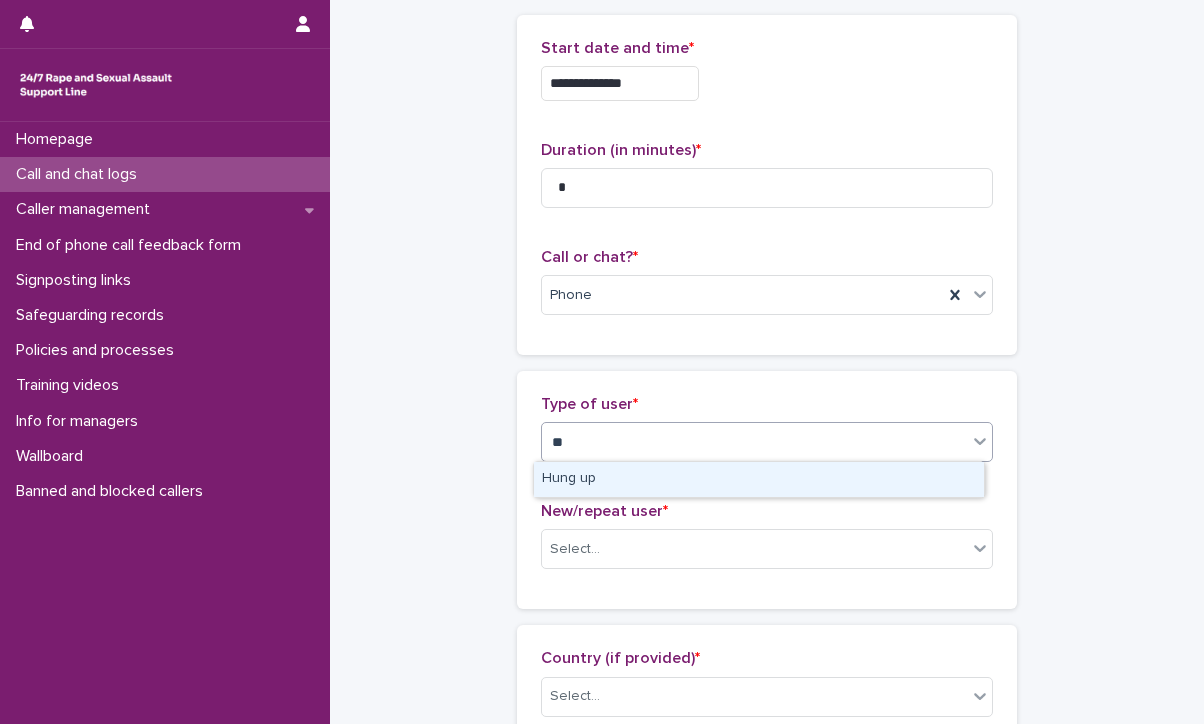 click on "Hung up" at bounding box center [759, 479] 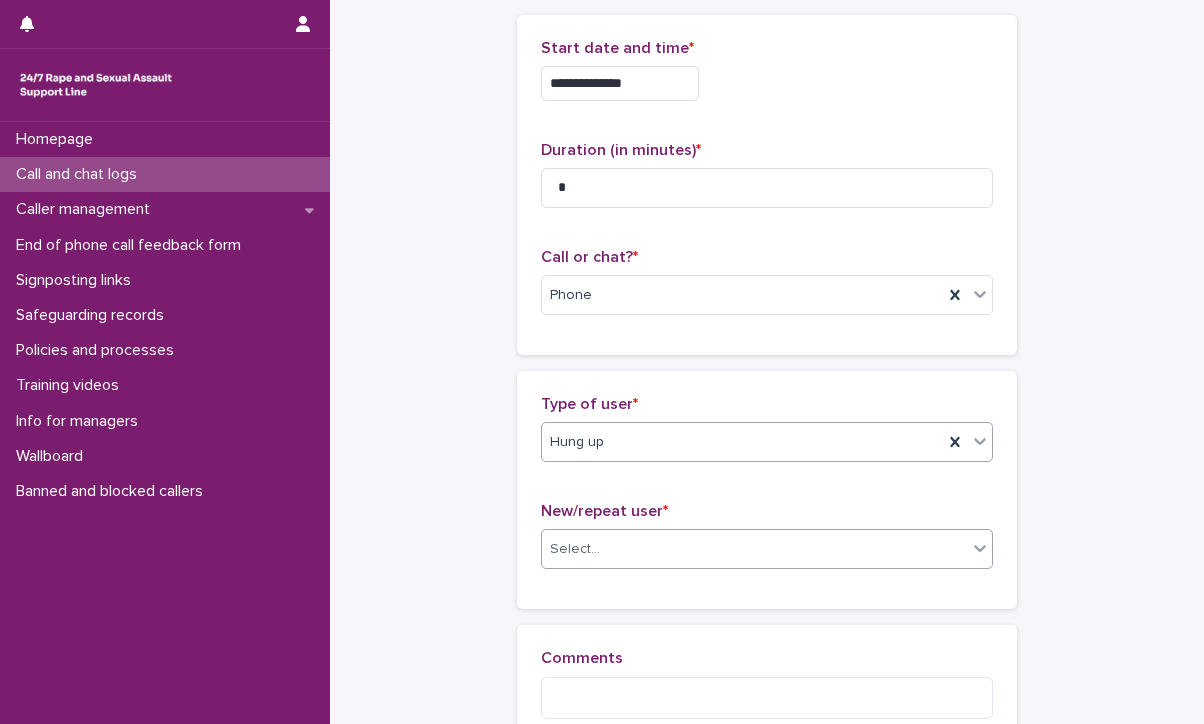 click on "Select..." at bounding box center (754, 549) 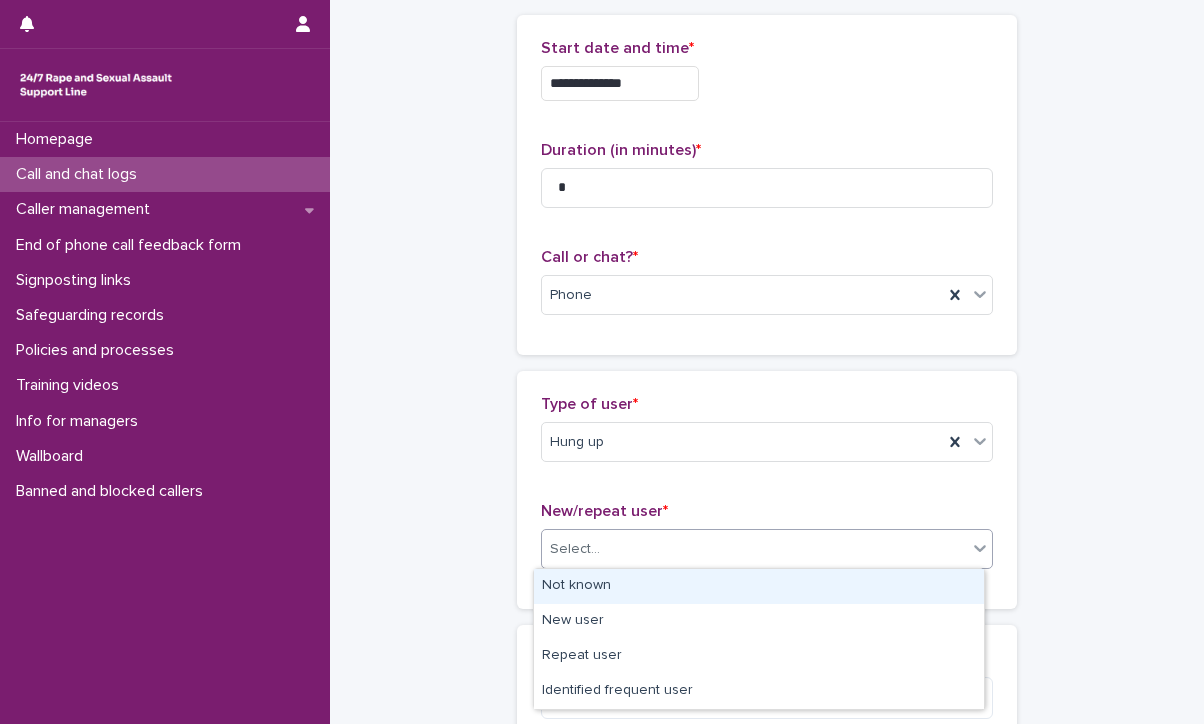click on "Not known" at bounding box center (759, 586) 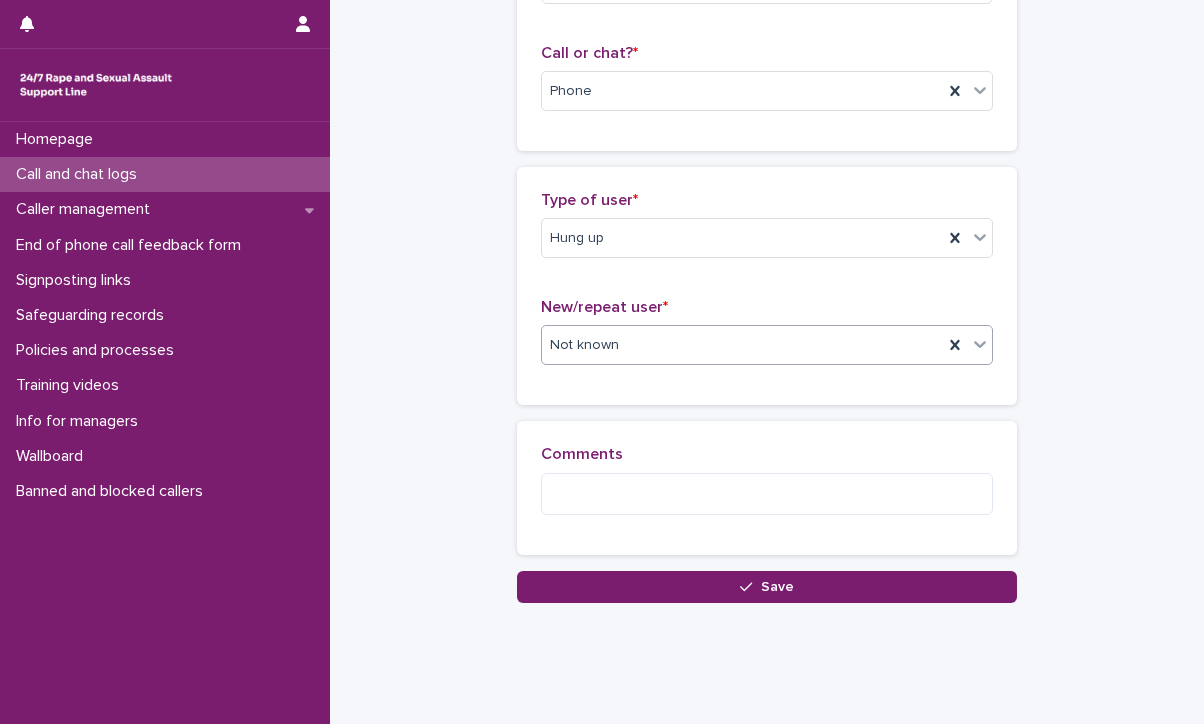 scroll, scrollTop: 338, scrollLeft: 0, axis: vertical 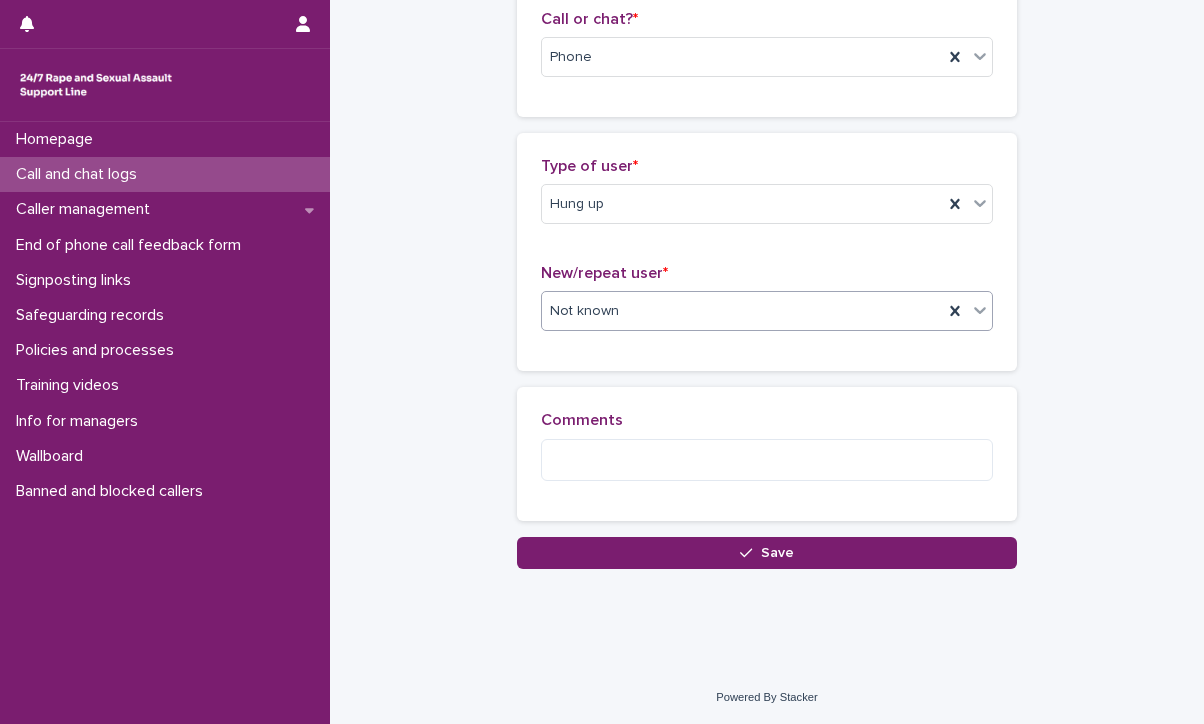 click on "Save" at bounding box center (767, 553) 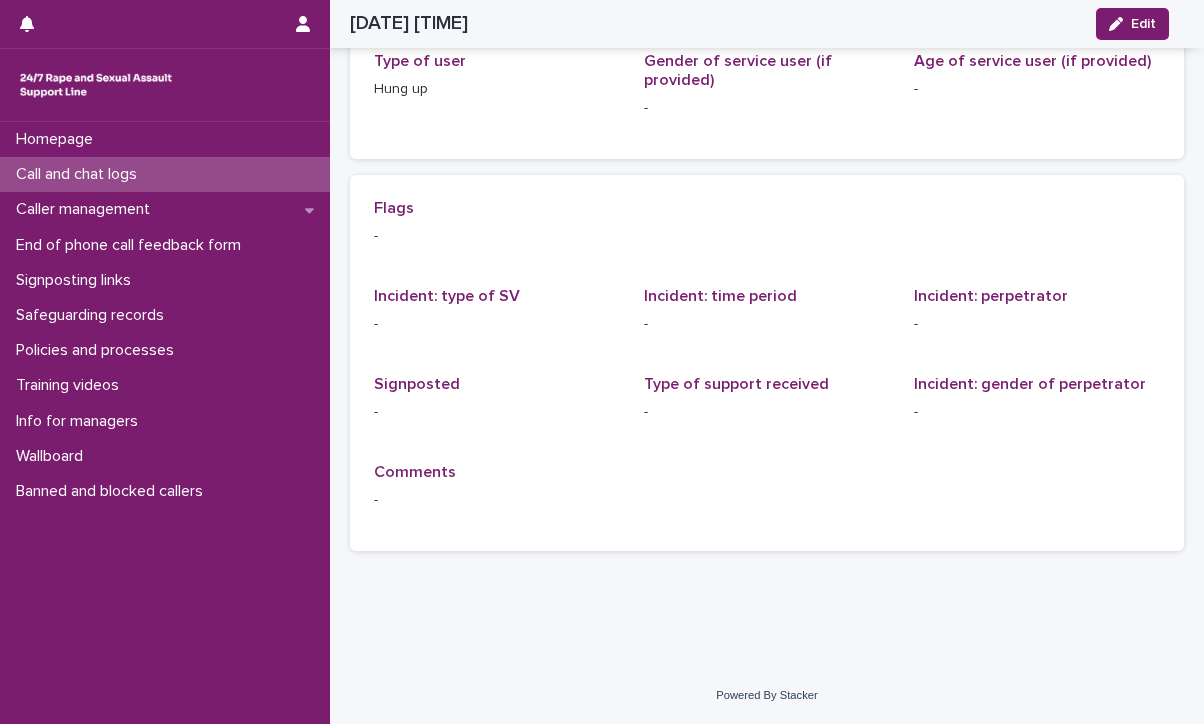 scroll, scrollTop: 0, scrollLeft: 0, axis: both 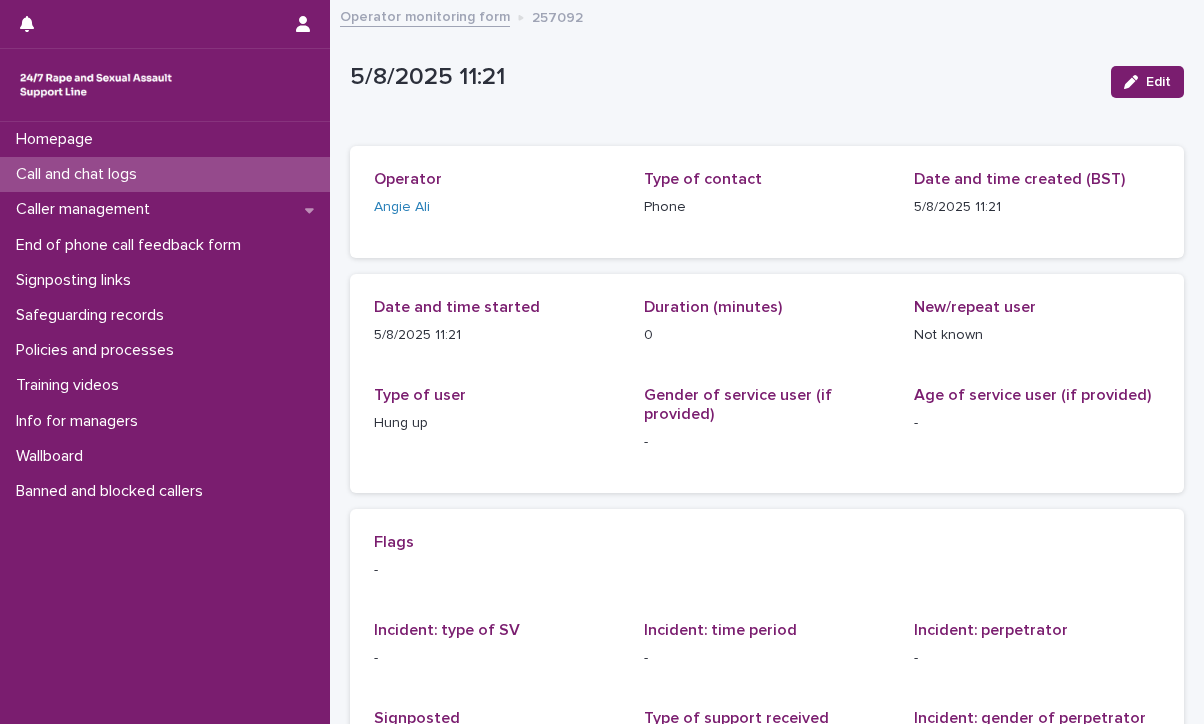 click on "Call and chat logs" at bounding box center (80, 174) 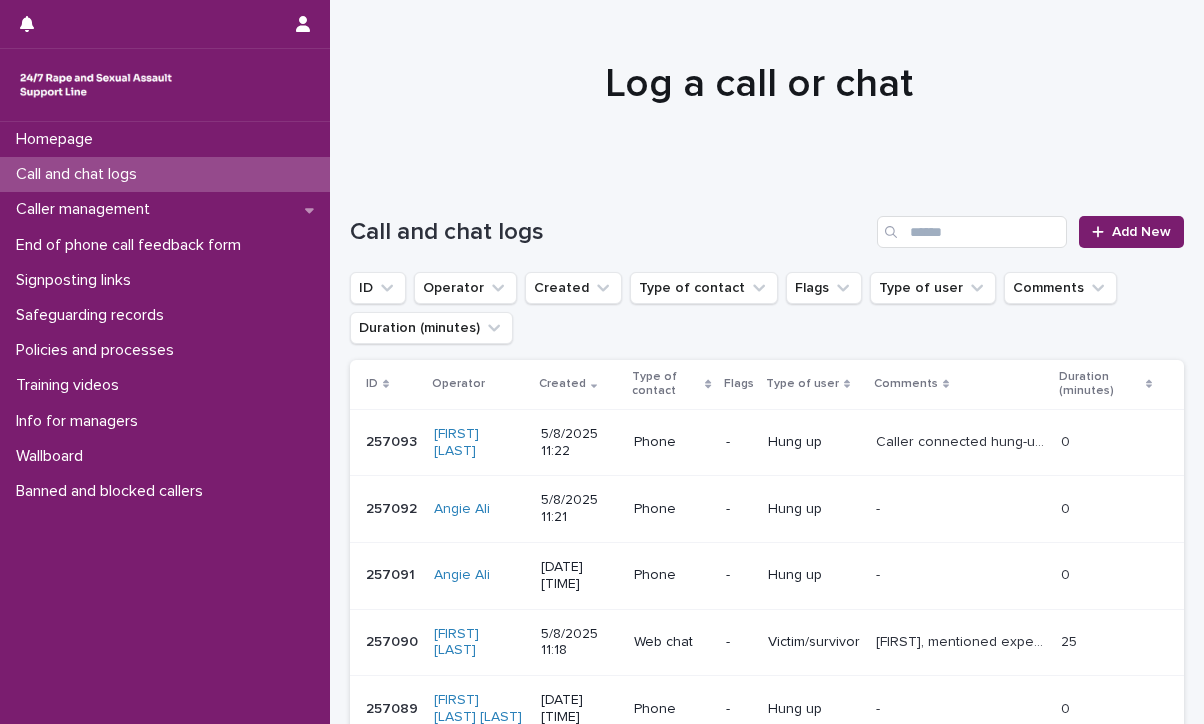 scroll, scrollTop: 0, scrollLeft: 0, axis: both 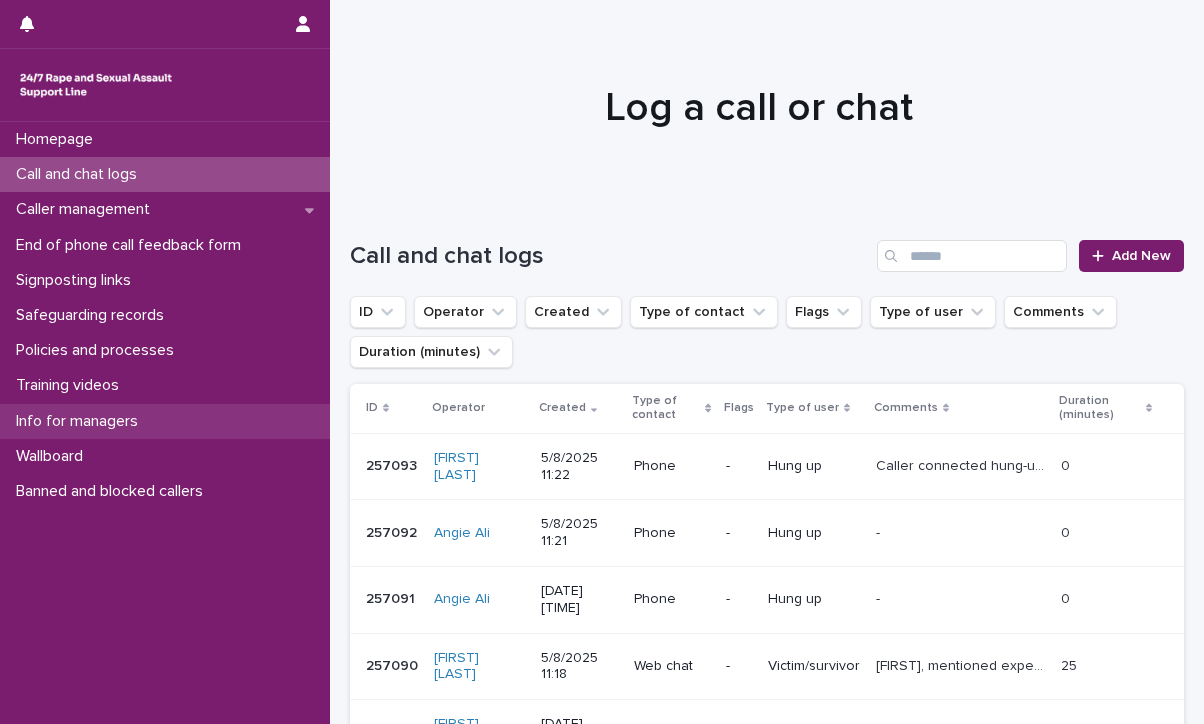 drag, startPoint x: 93, startPoint y: 167, endPoint x: 130, endPoint y: 408, distance: 243.8237 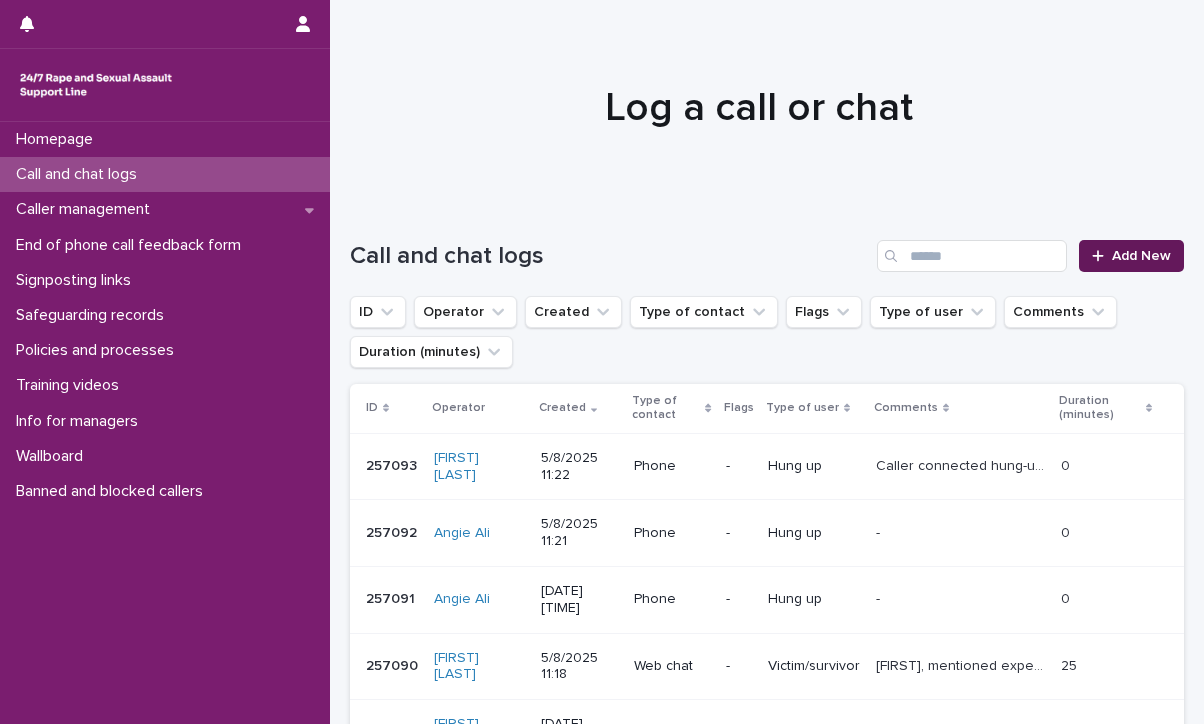 click on "Add New" at bounding box center (1141, 256) 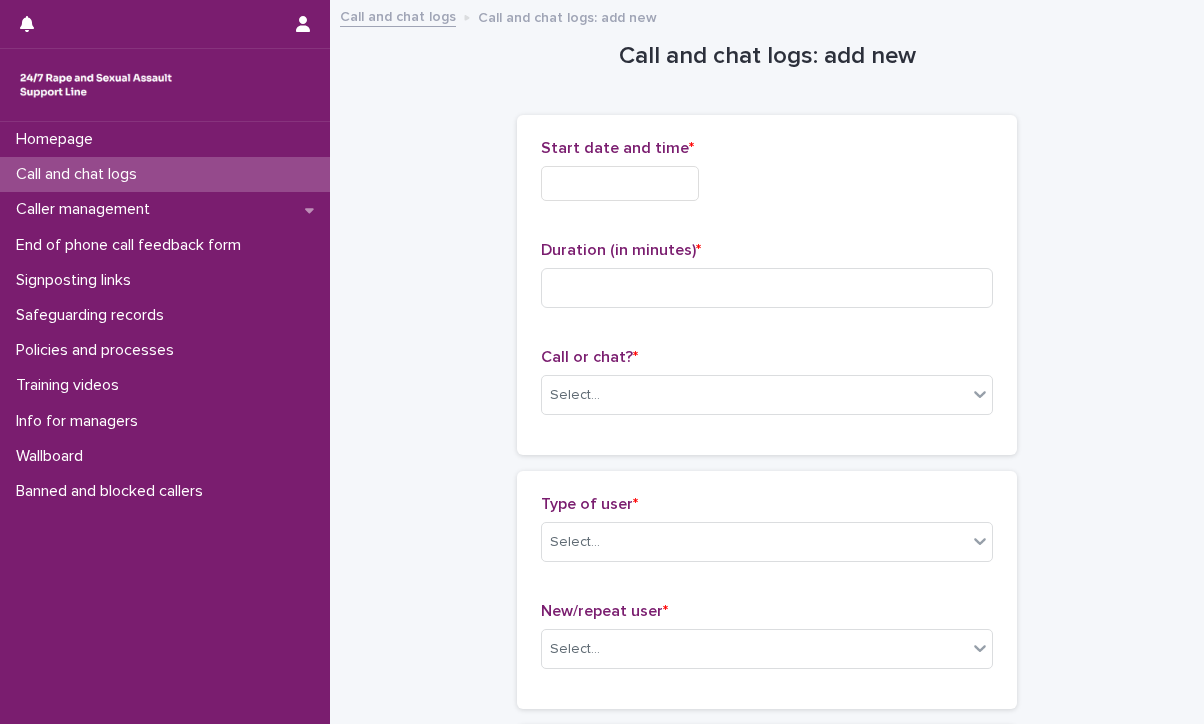 click at bounding box center [620, 183] 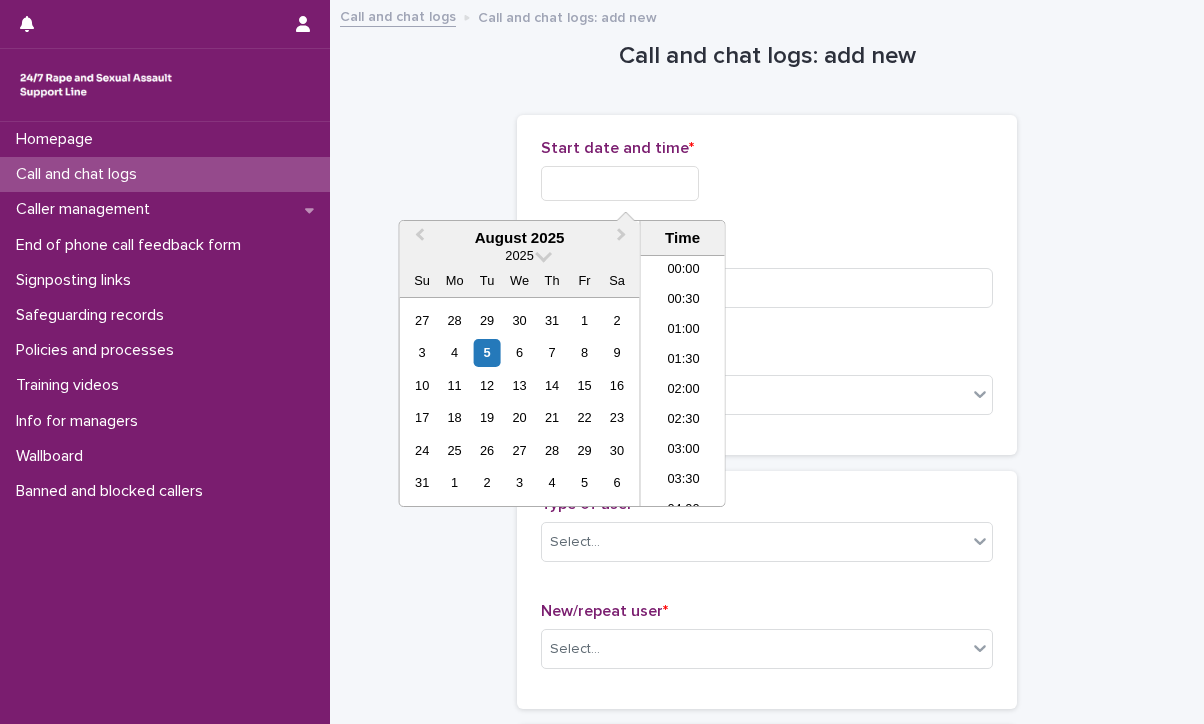 scroll, scrollTop: 550, scrollLeft: 0, axis: vertical 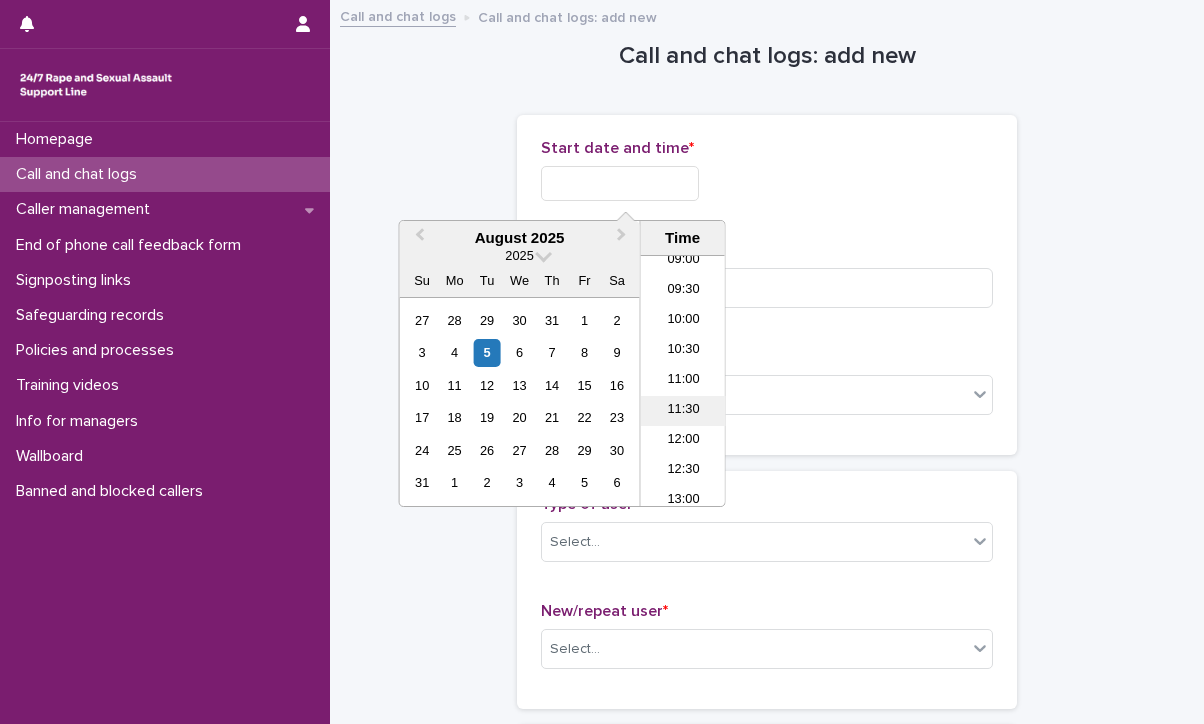 click on "11:30" at bounding box center [683, 411] 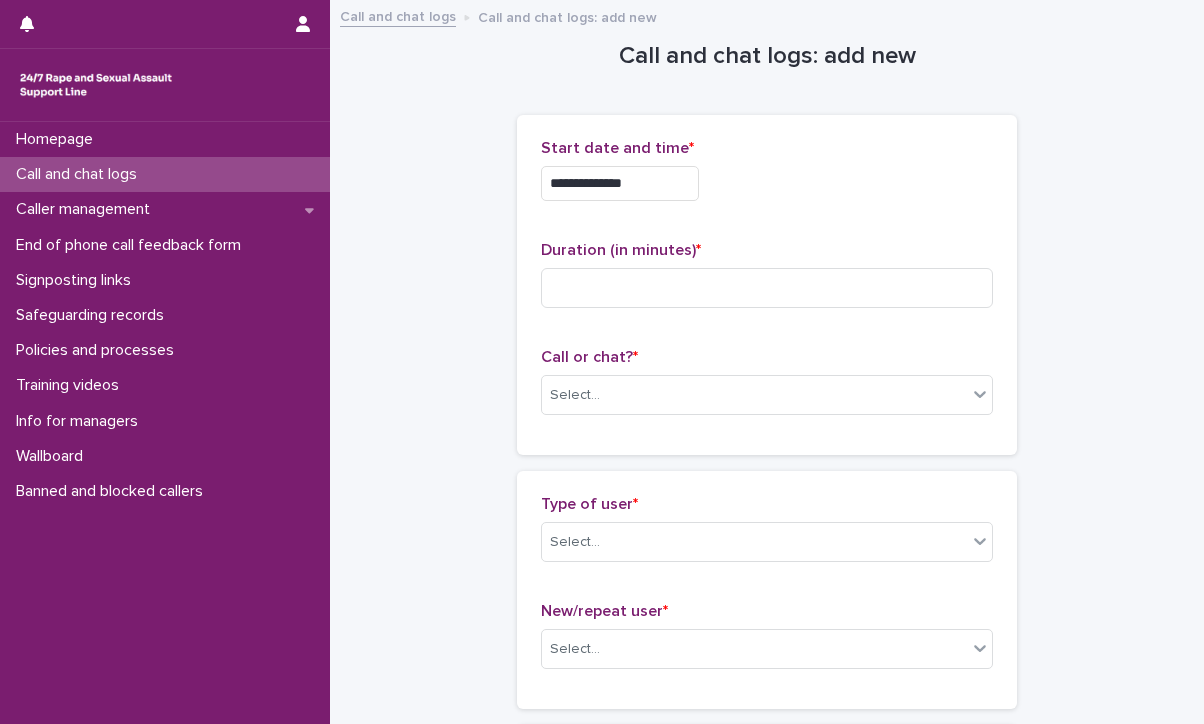 click on "**********" at bounding box center [620, 183] 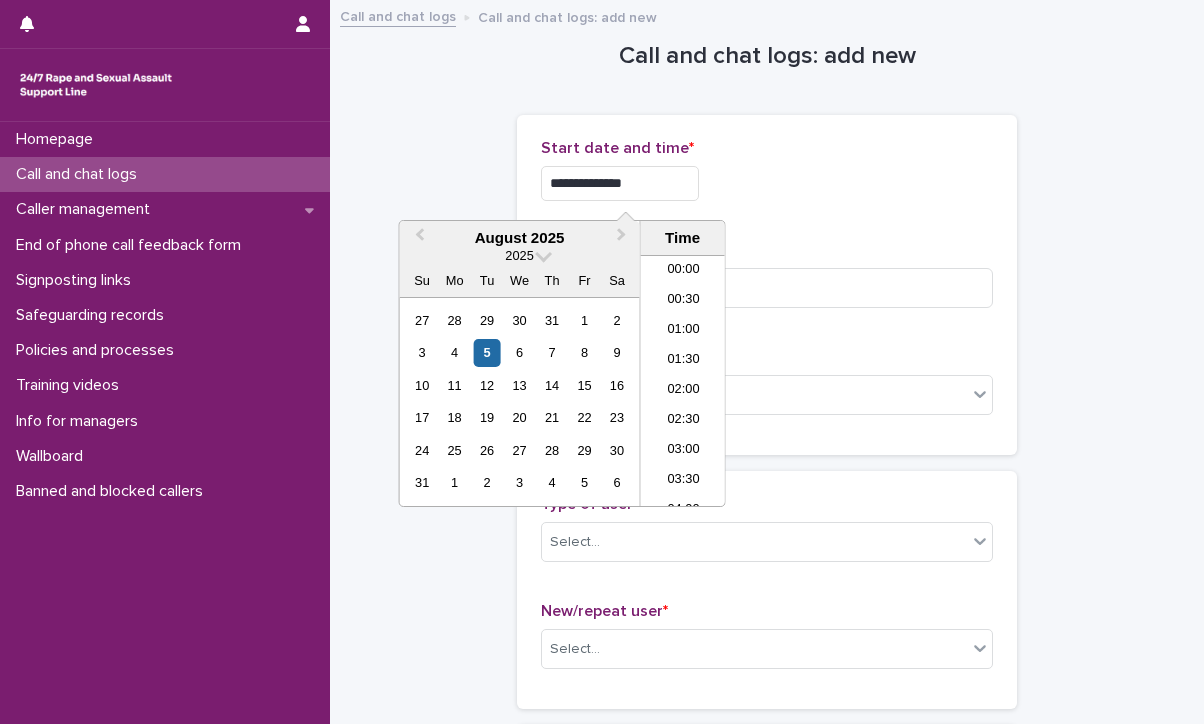 scroll, scrollTop: 580, scrollLeft: 0, axis: vertical 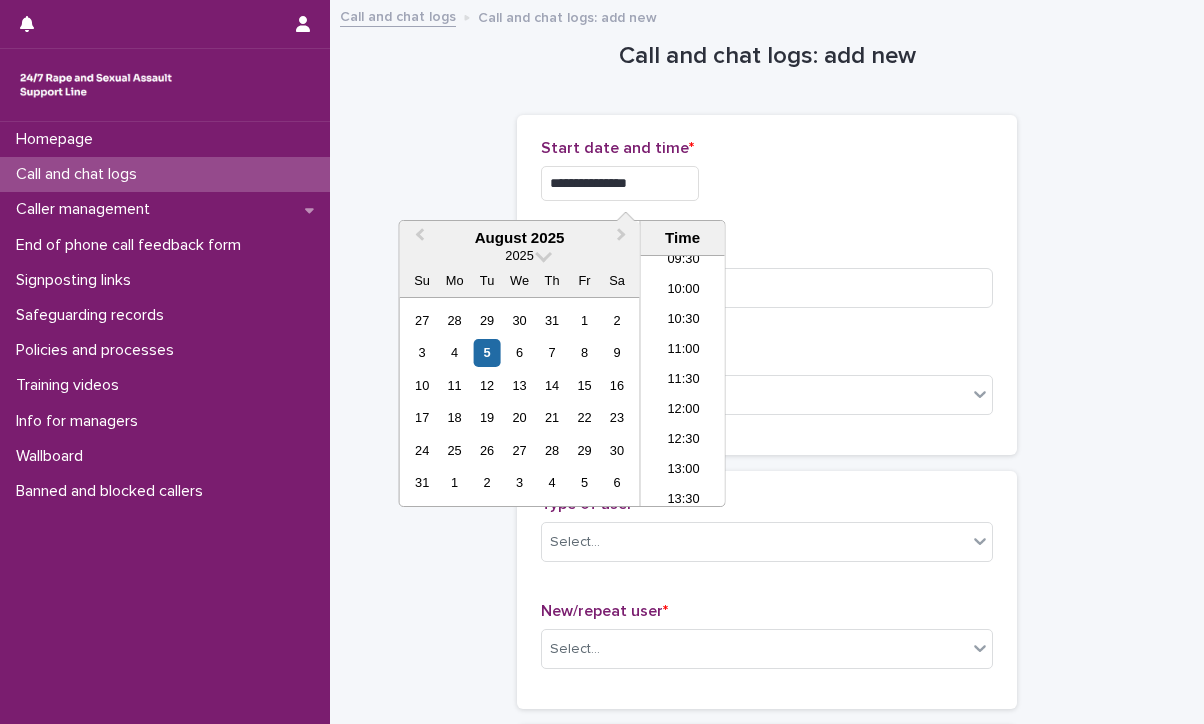 click on "**********" at bounding box center (620, 183) 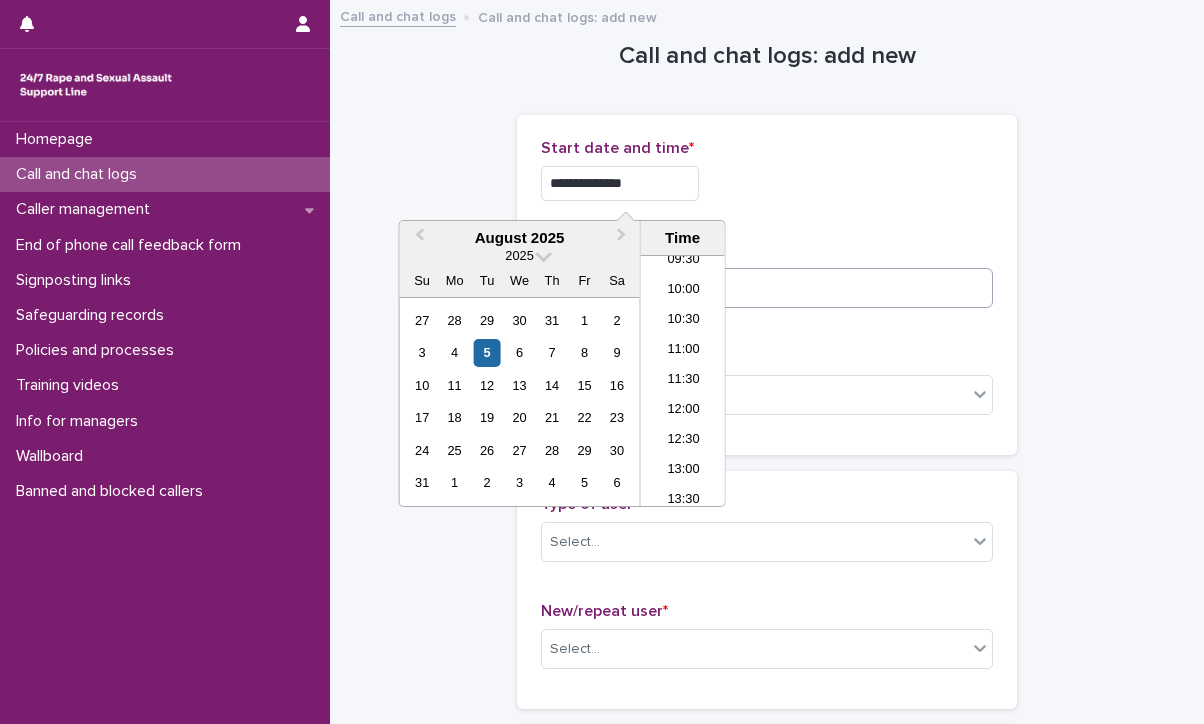 type on "**********" 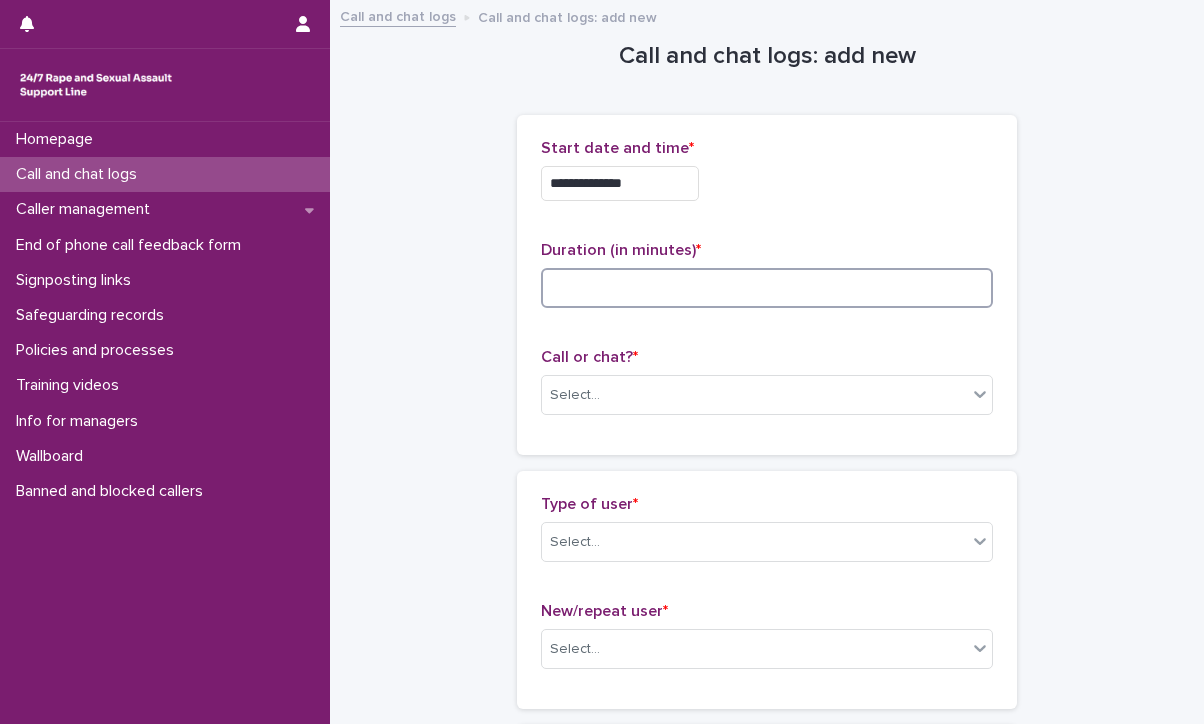 click at bounding box center (767, 288) 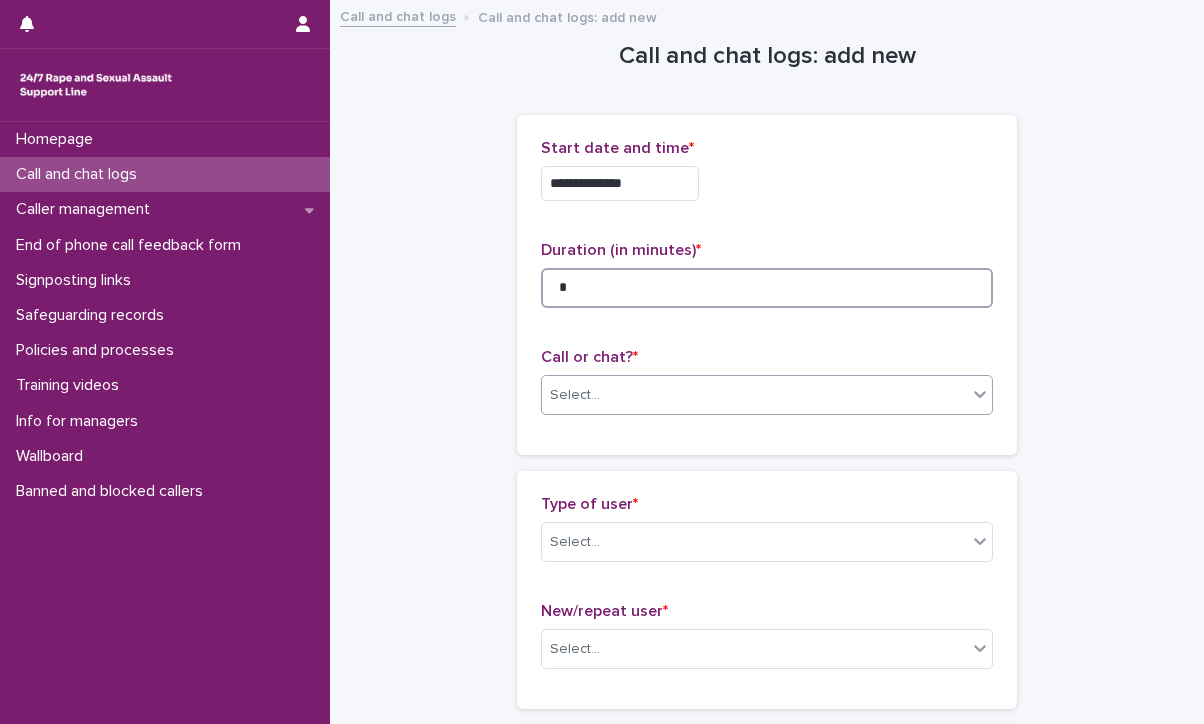 type on "*" 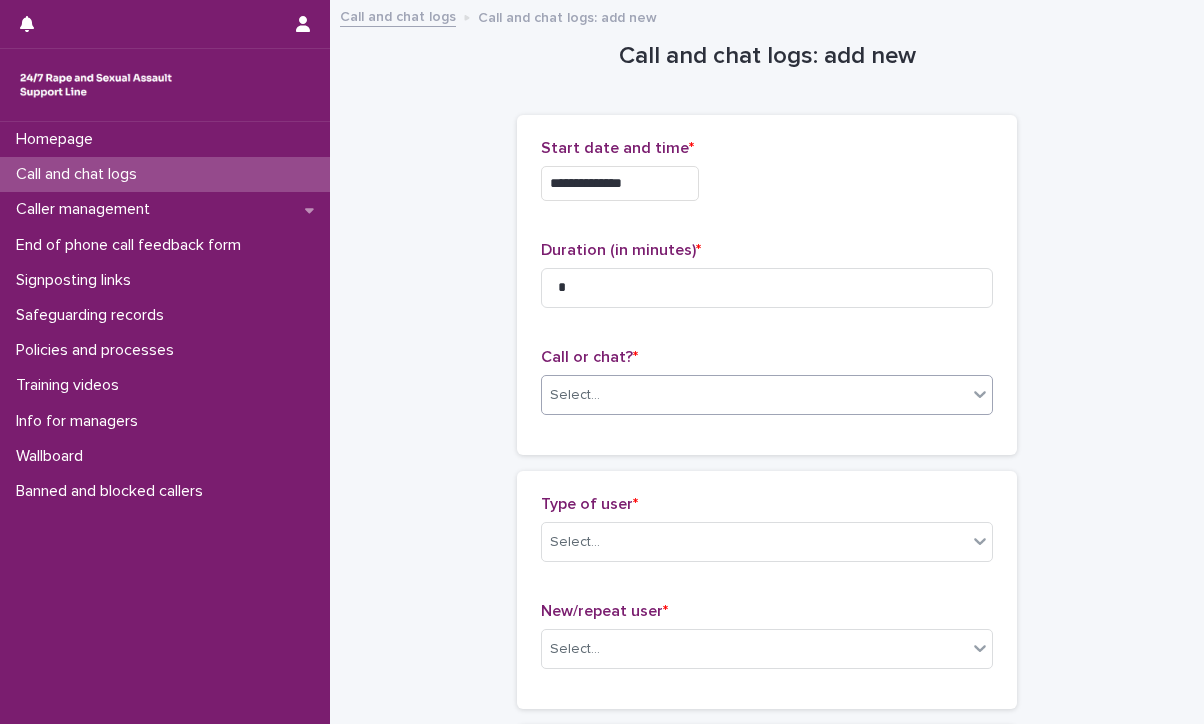 click on "Select..." at bounding box center [754, 395] 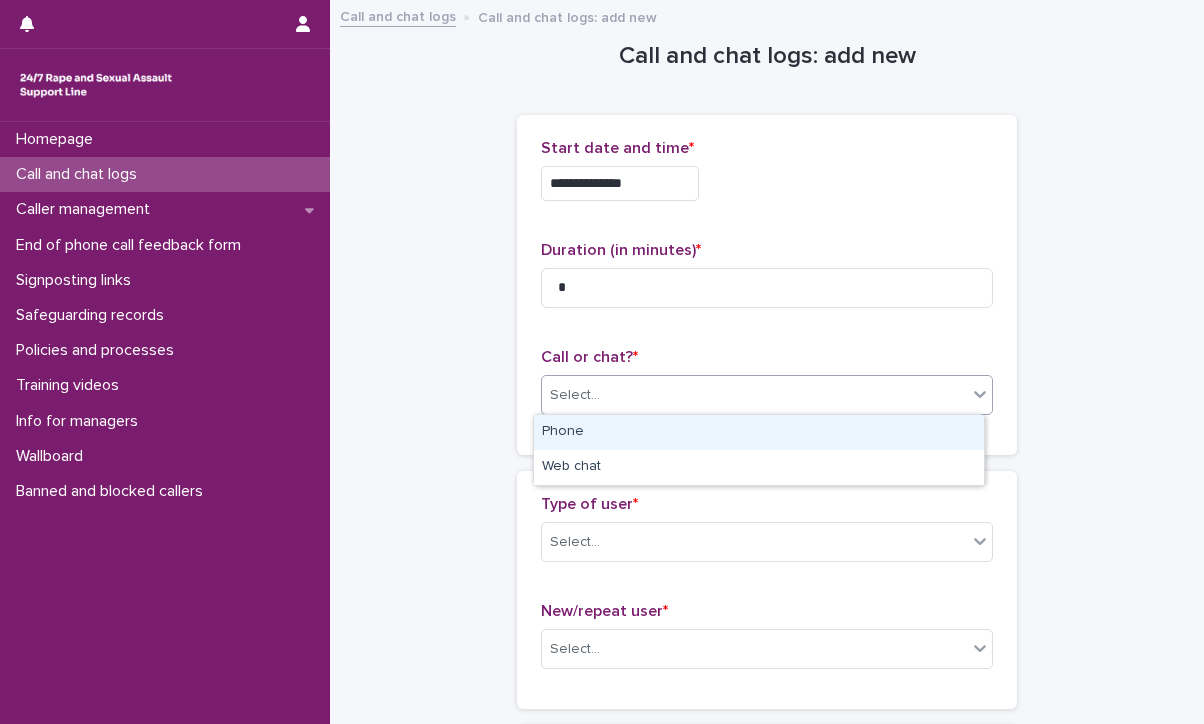 click on "Phone" at bounding box center [759, 432] 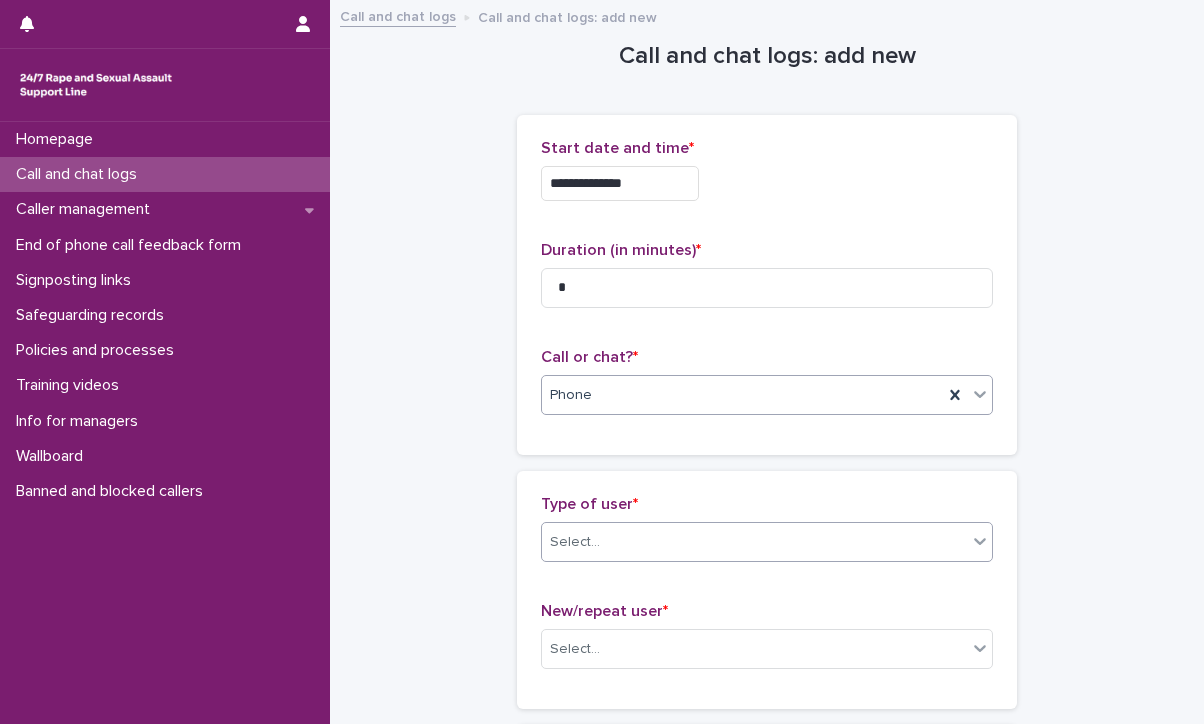 click on "Select..." at bounding box center [754, 542] 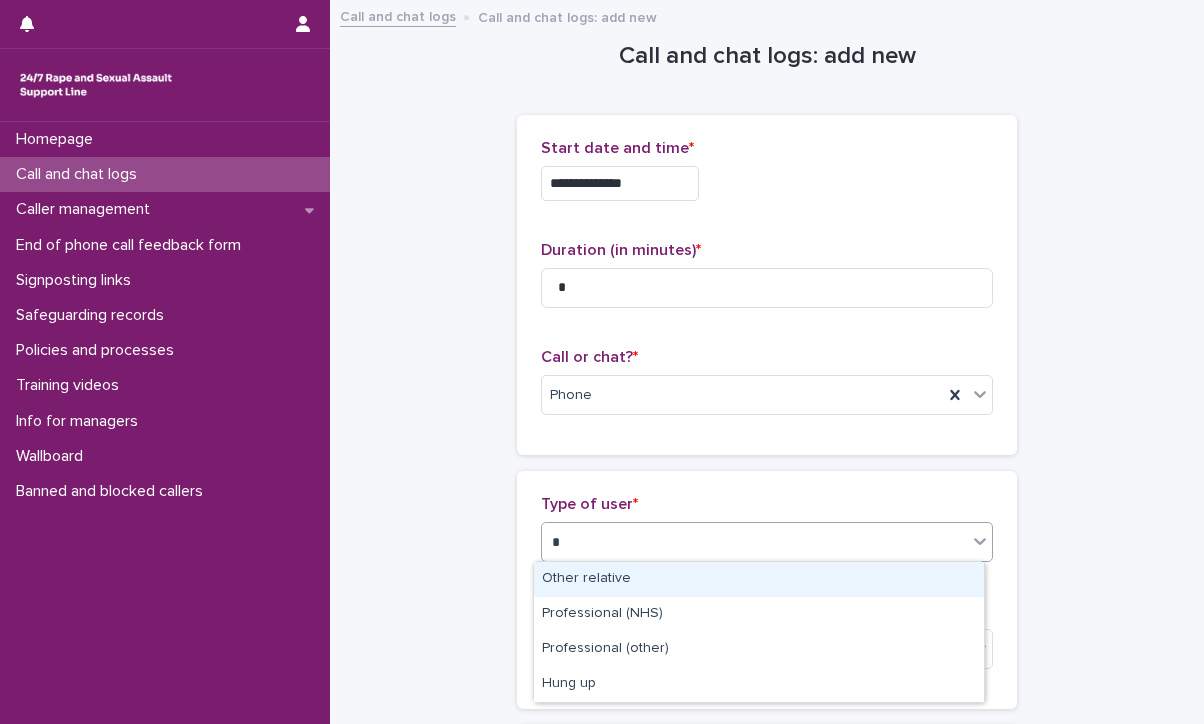 type on "**" 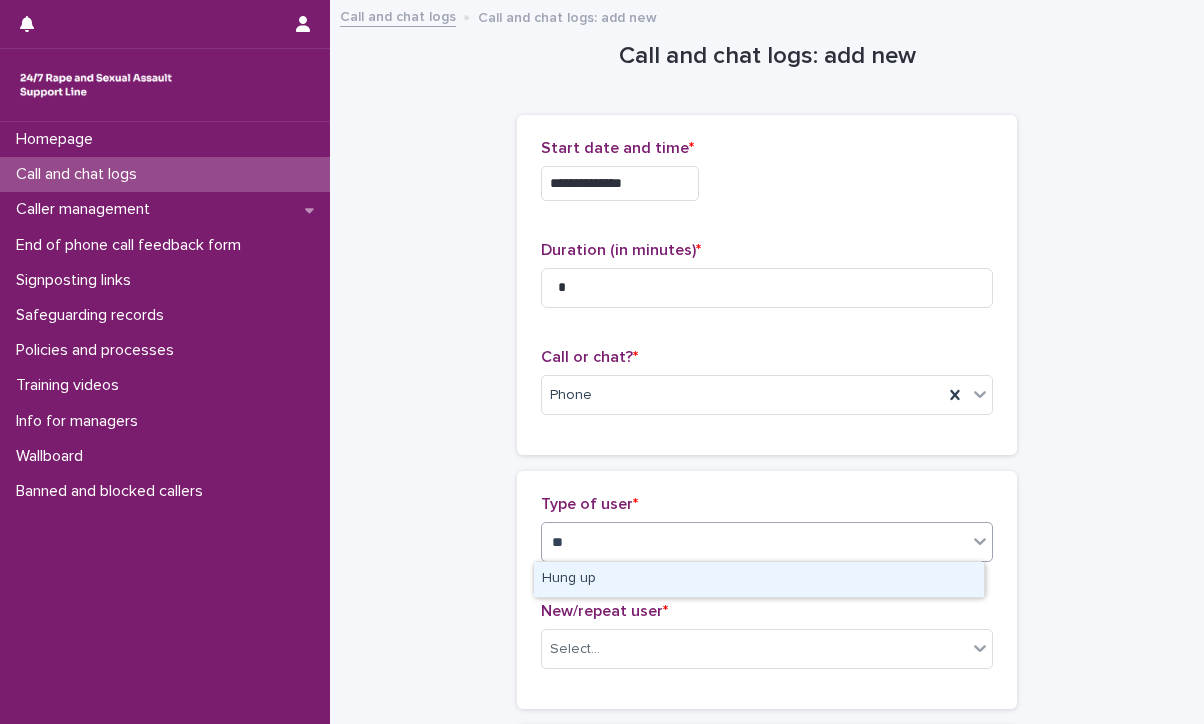 click on "Hung up" at bounding box center [759, 579] 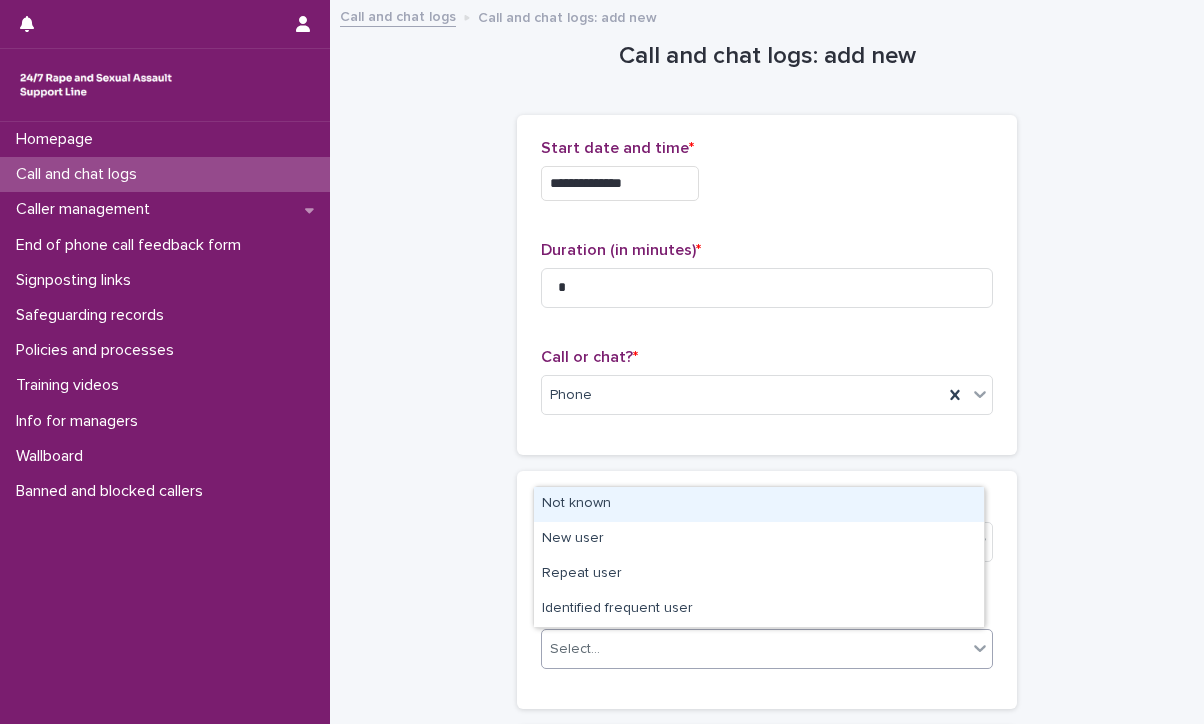 click on "Select..." at bounding box center (754, 649) 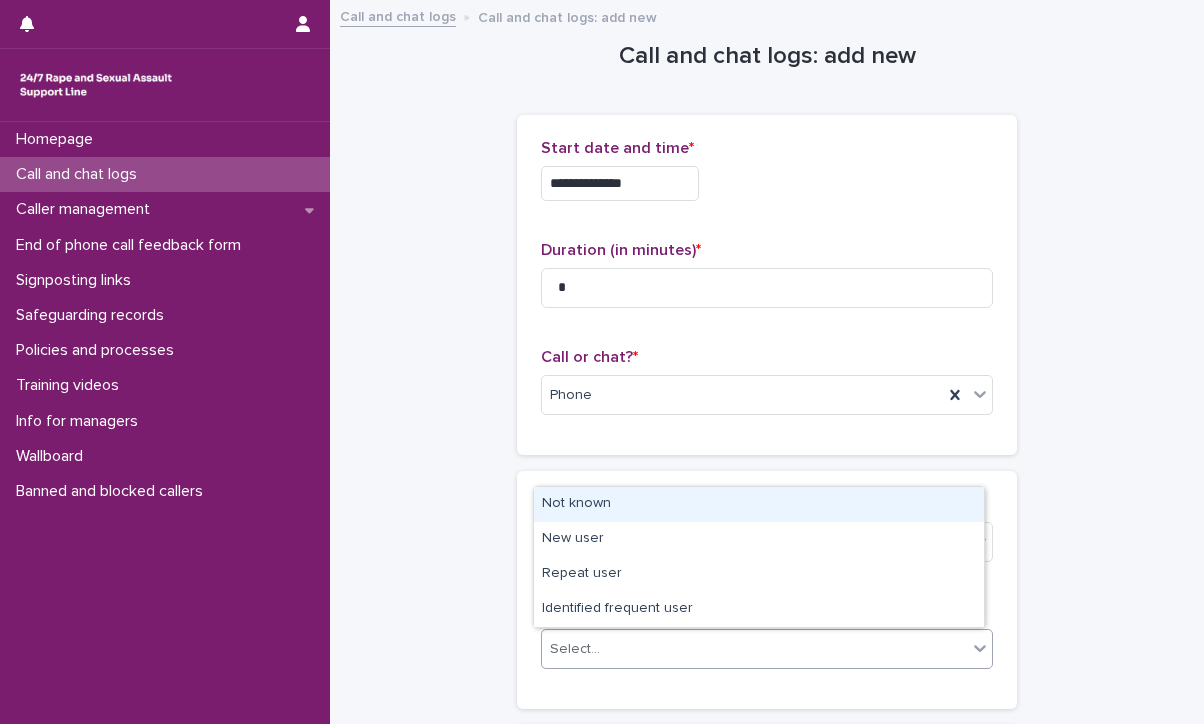 click on "Not known" at bounding box center (759, 504) 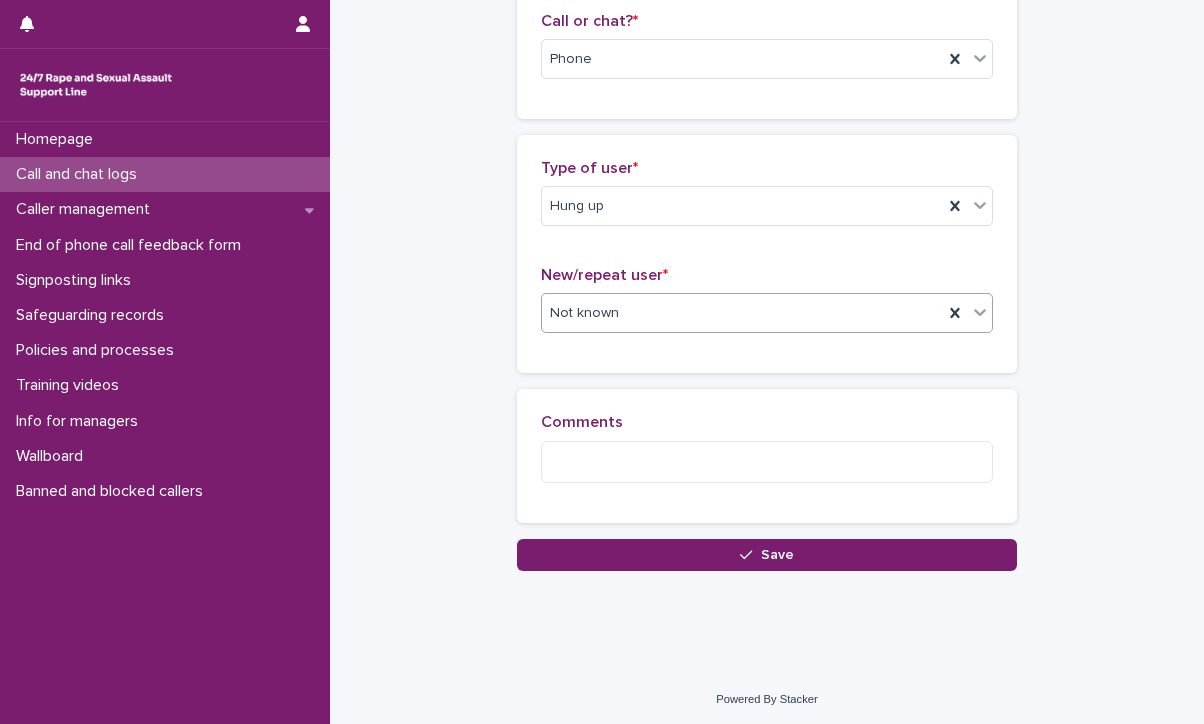 scroll, scrollTop: 338, scrollLeft: 0, axis: vertical 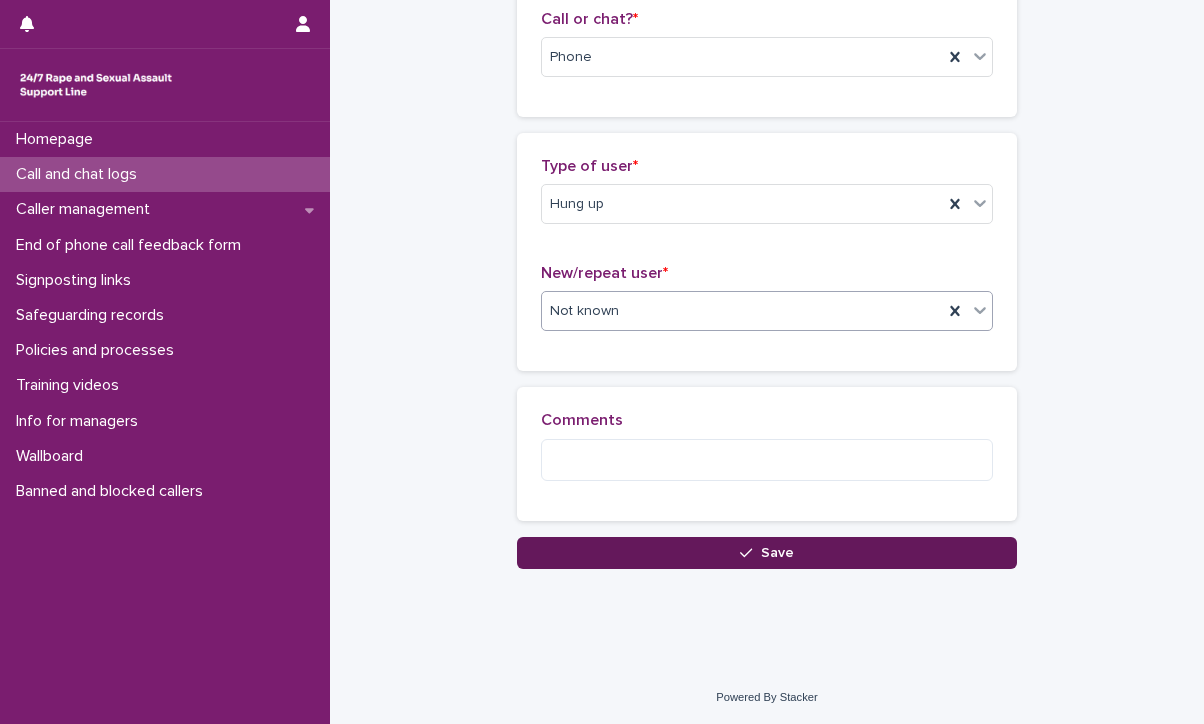 click on "Save" at bounding box center [767, 553] 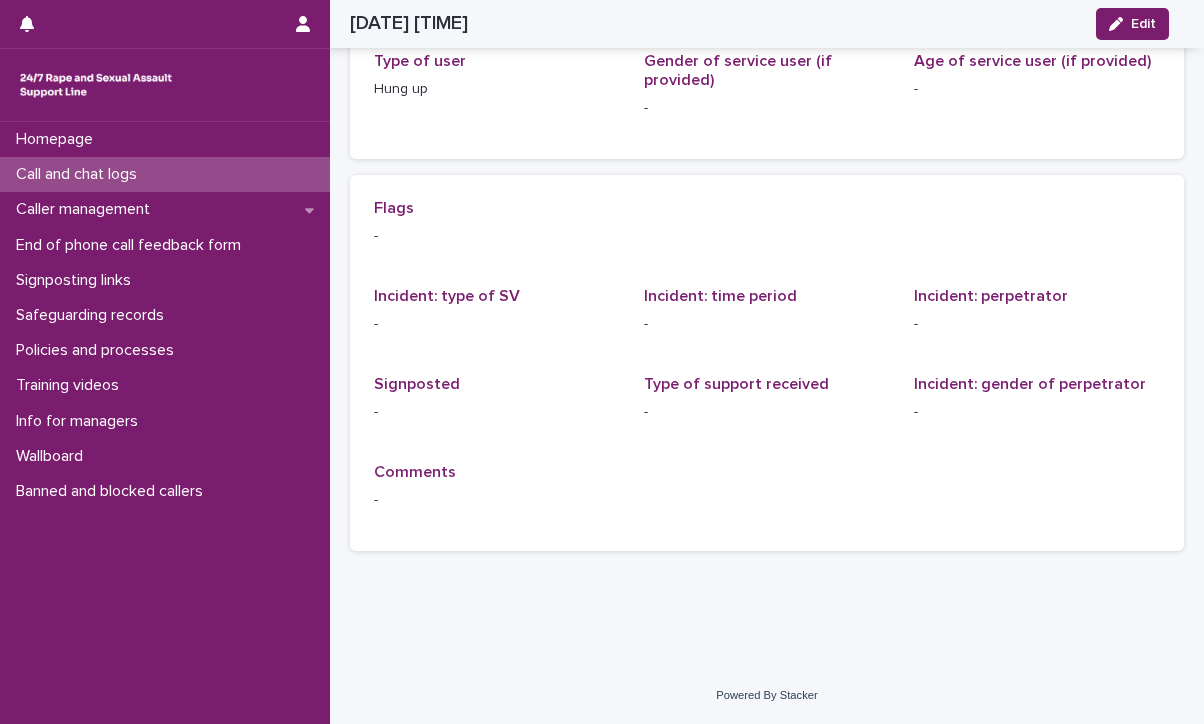 scroll, scrollTop: 0, scrollLeft: 0, axis: both 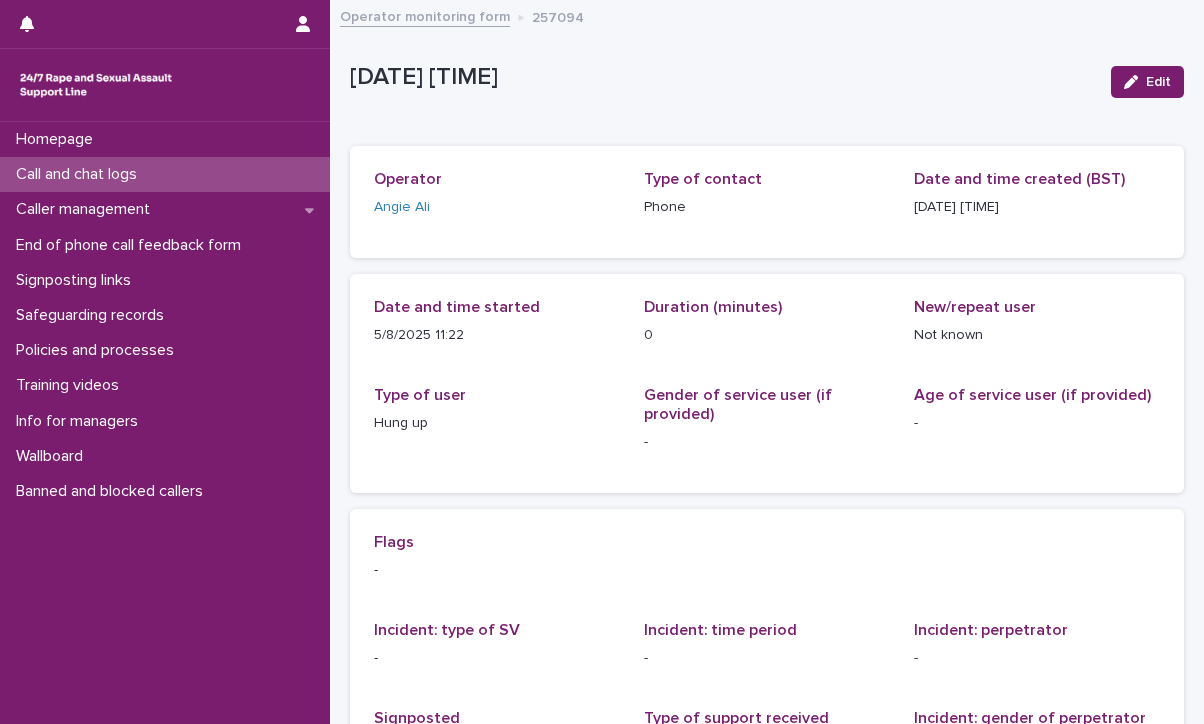 click on "Call and chat logs" at bounding box center (80, 174) 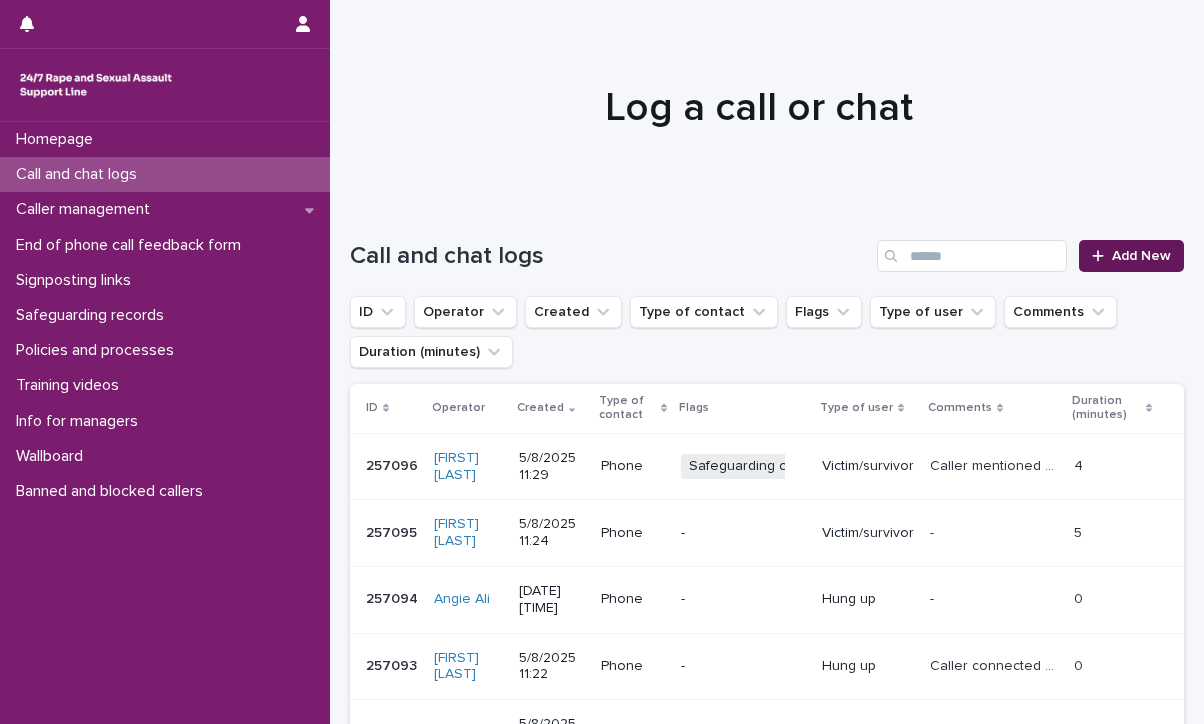 click 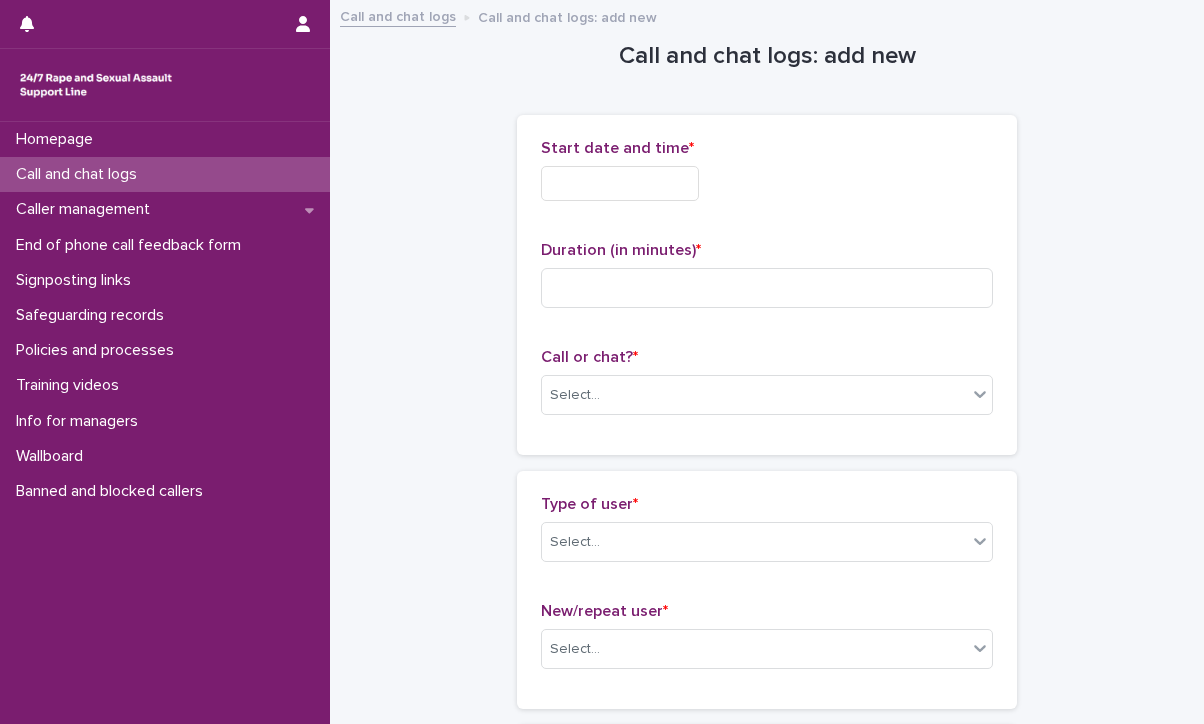click at bounding box center (620, 183) 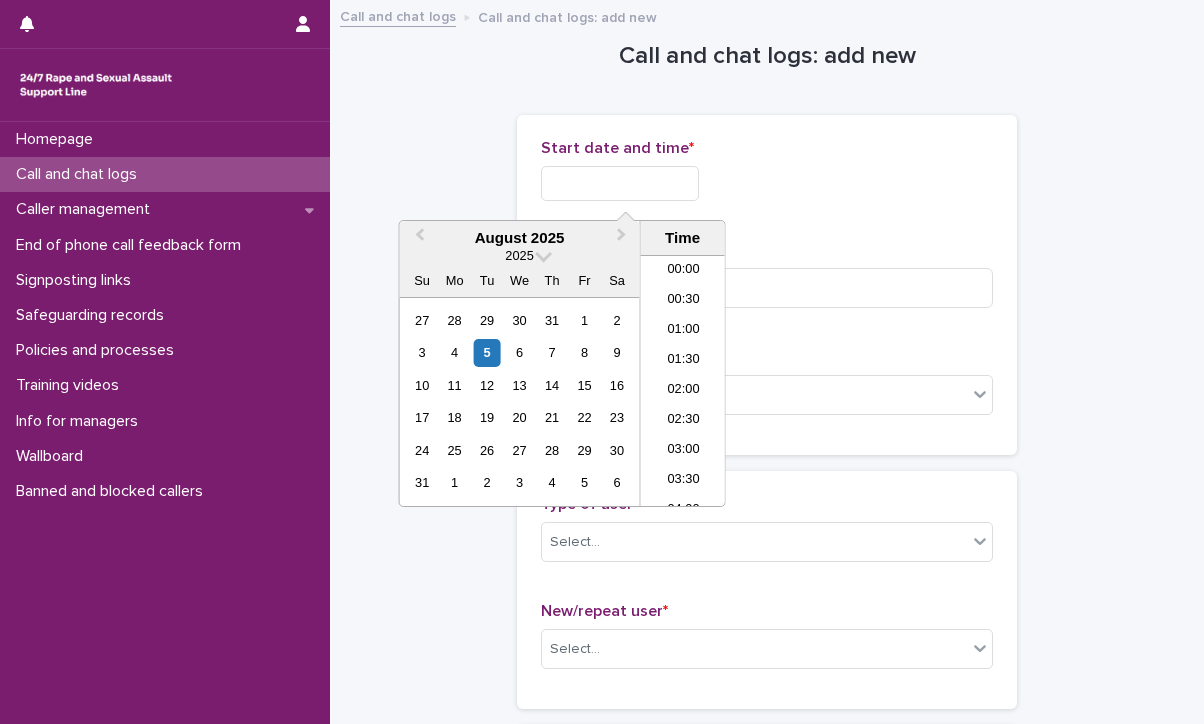 scroll, scrollTop: 580, scrollLeft: 0, axis: vertical 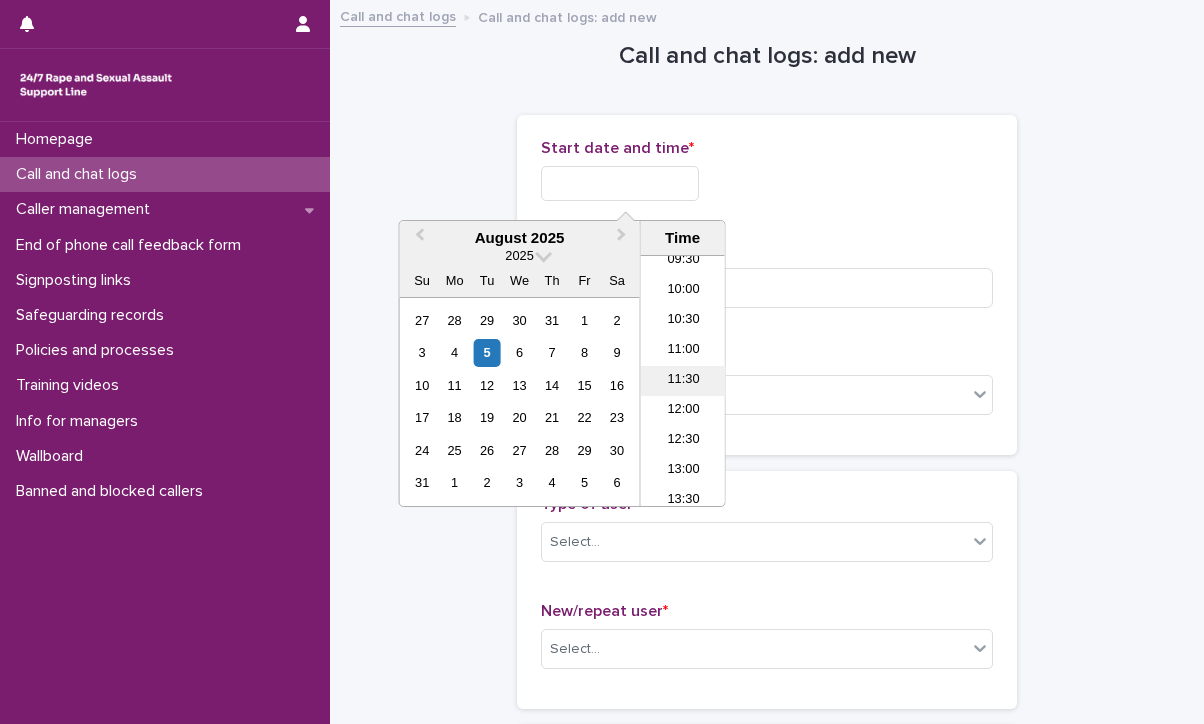 click on "11:30" at bounding box center [683, 381] 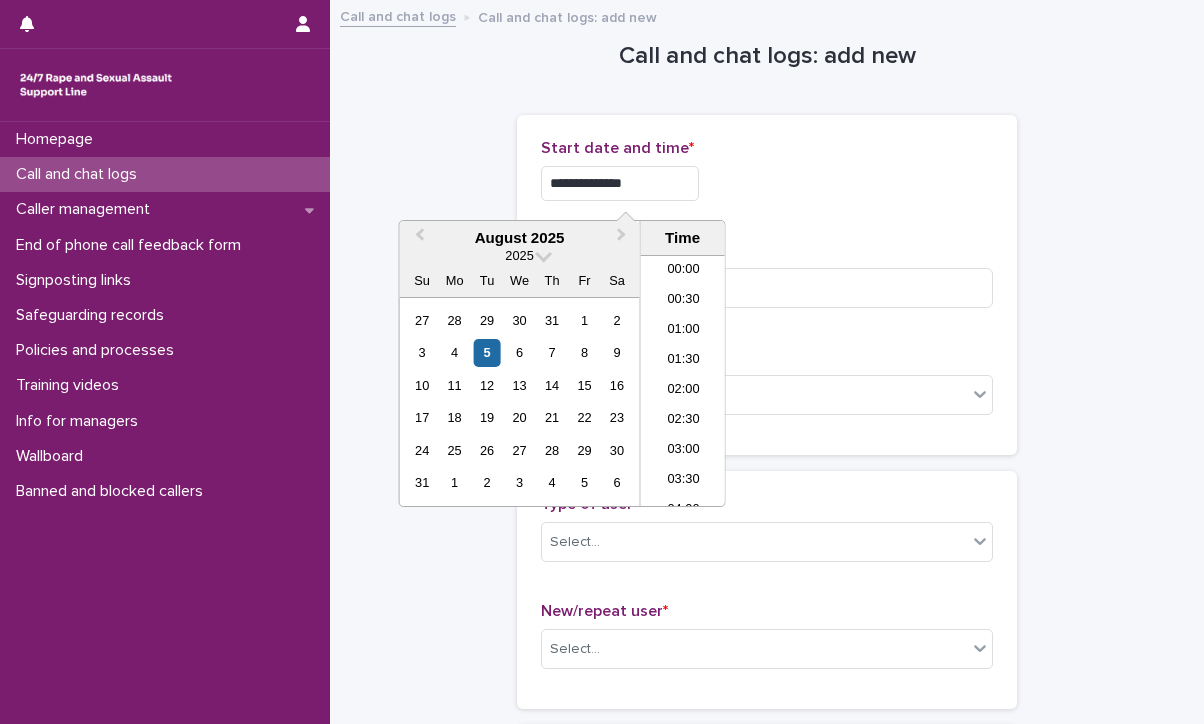 click on "**********" at bounding box center [620, 183] 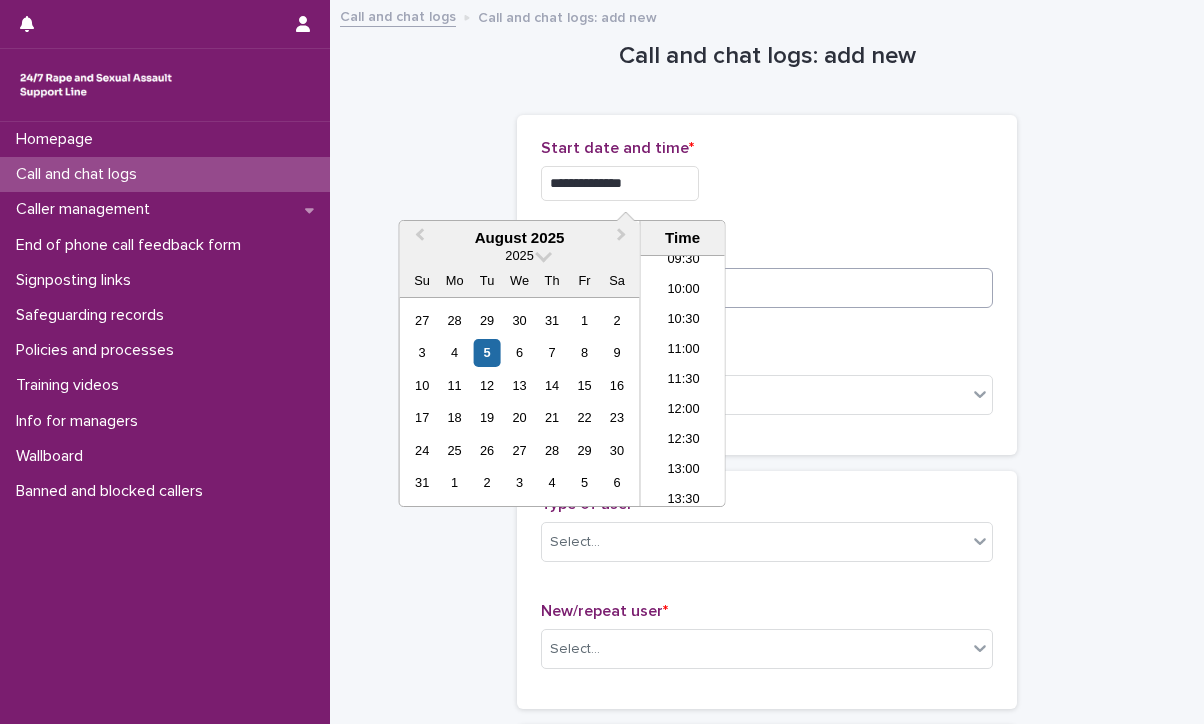 type on "**********" 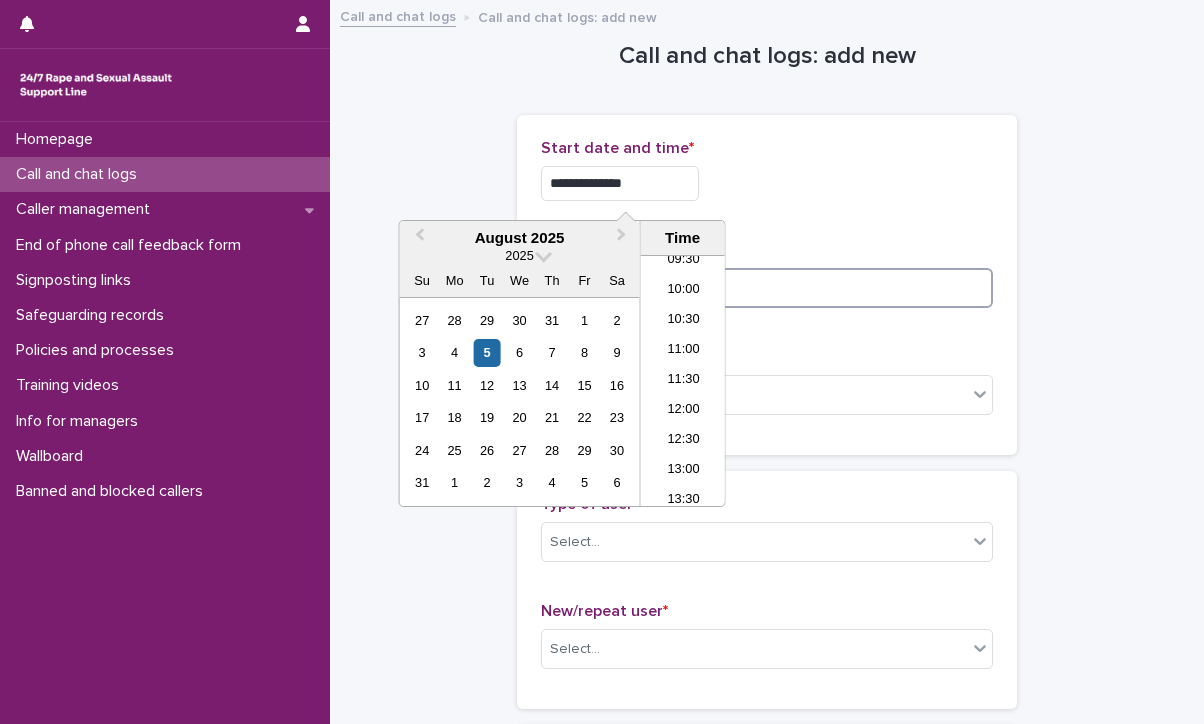 click at bounding box center (767, 288) 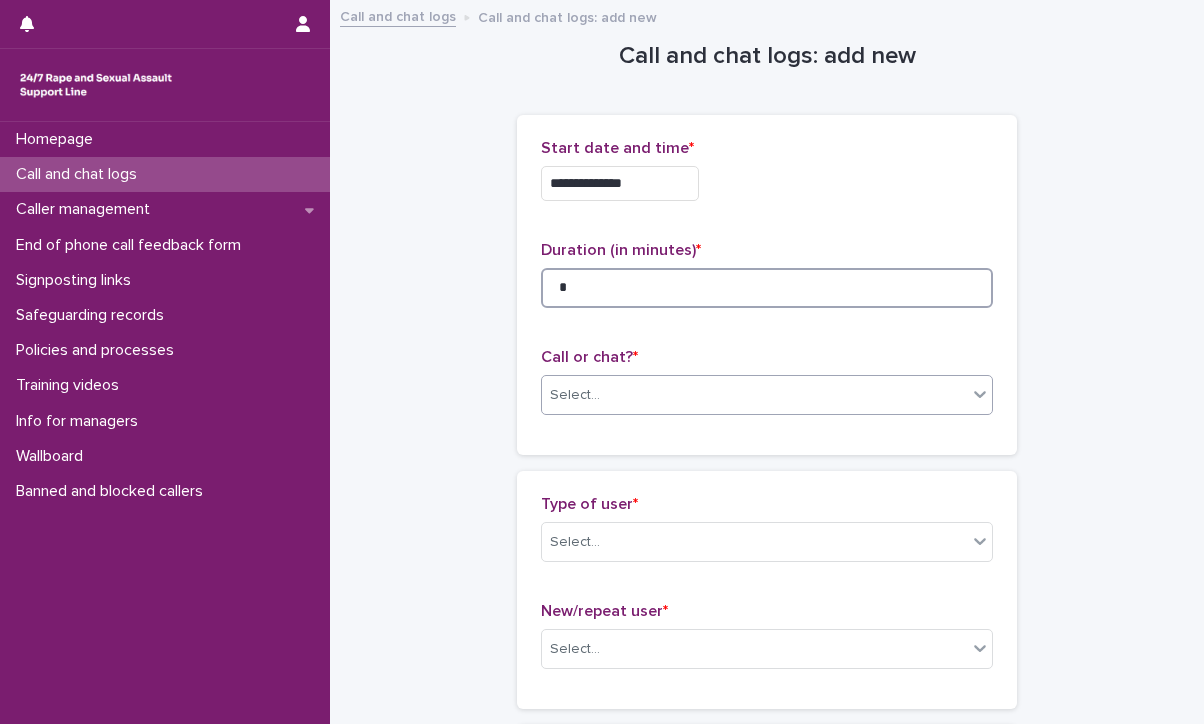 type on "*" 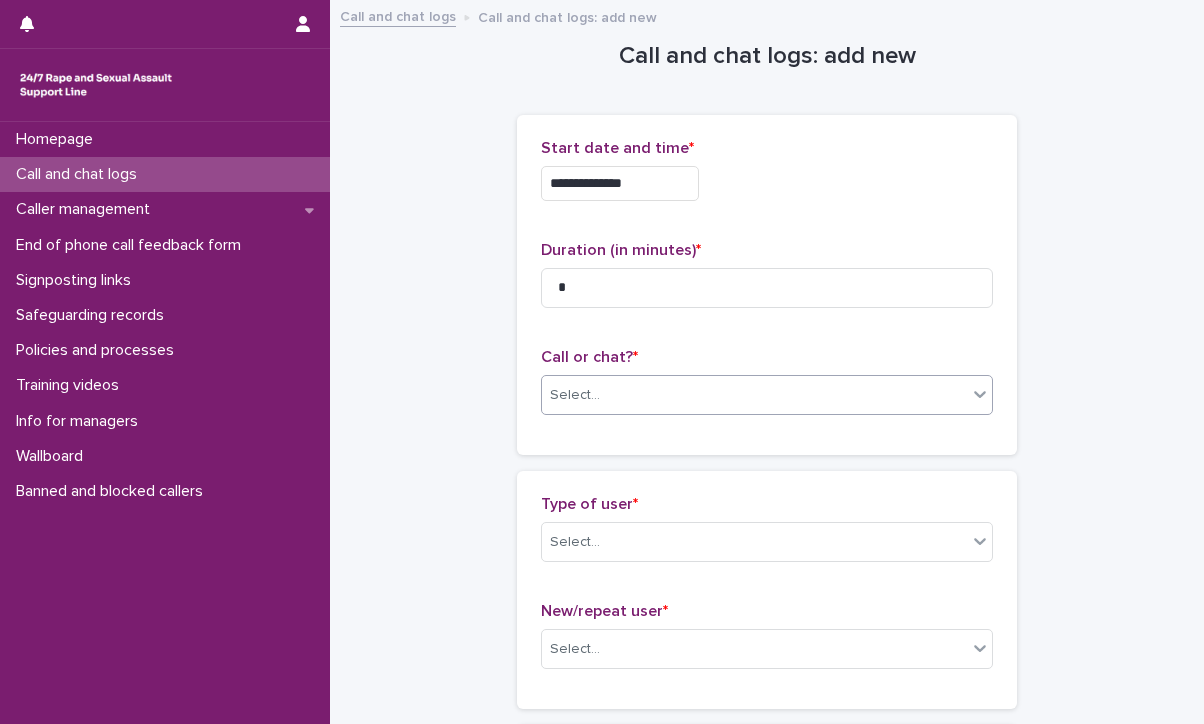 click on "Select..." at bounding box center [754, 395] 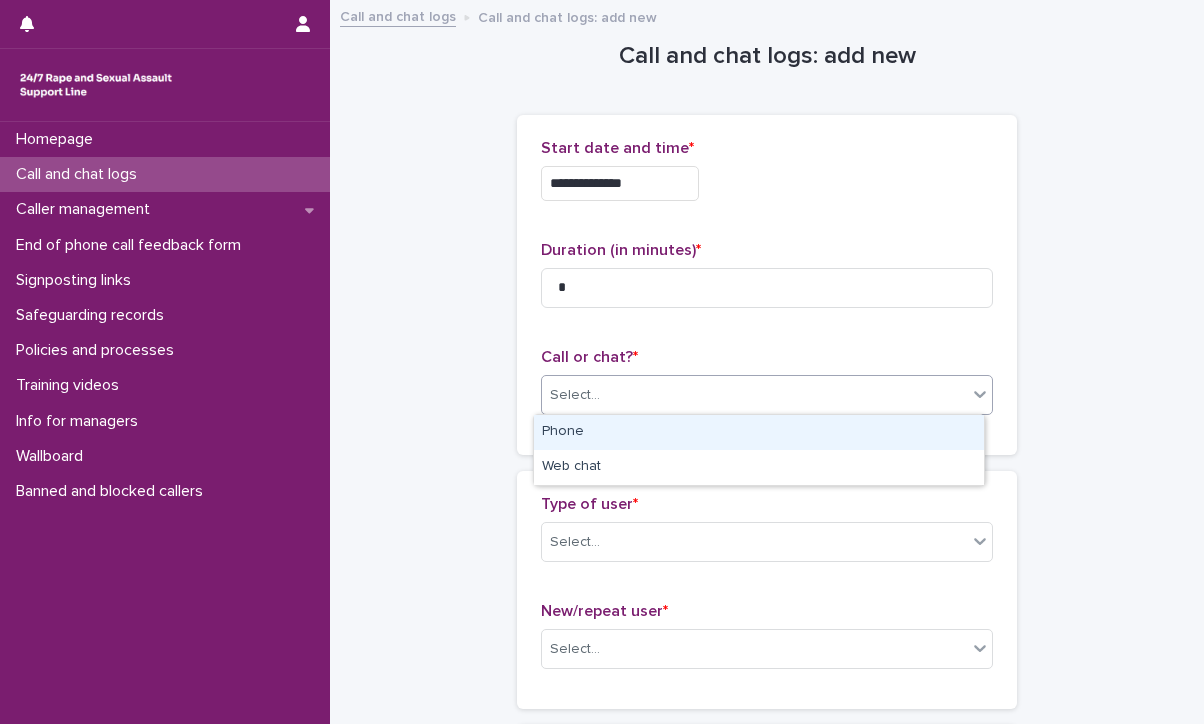 click on "Phone" at bounding box center (759, 432) 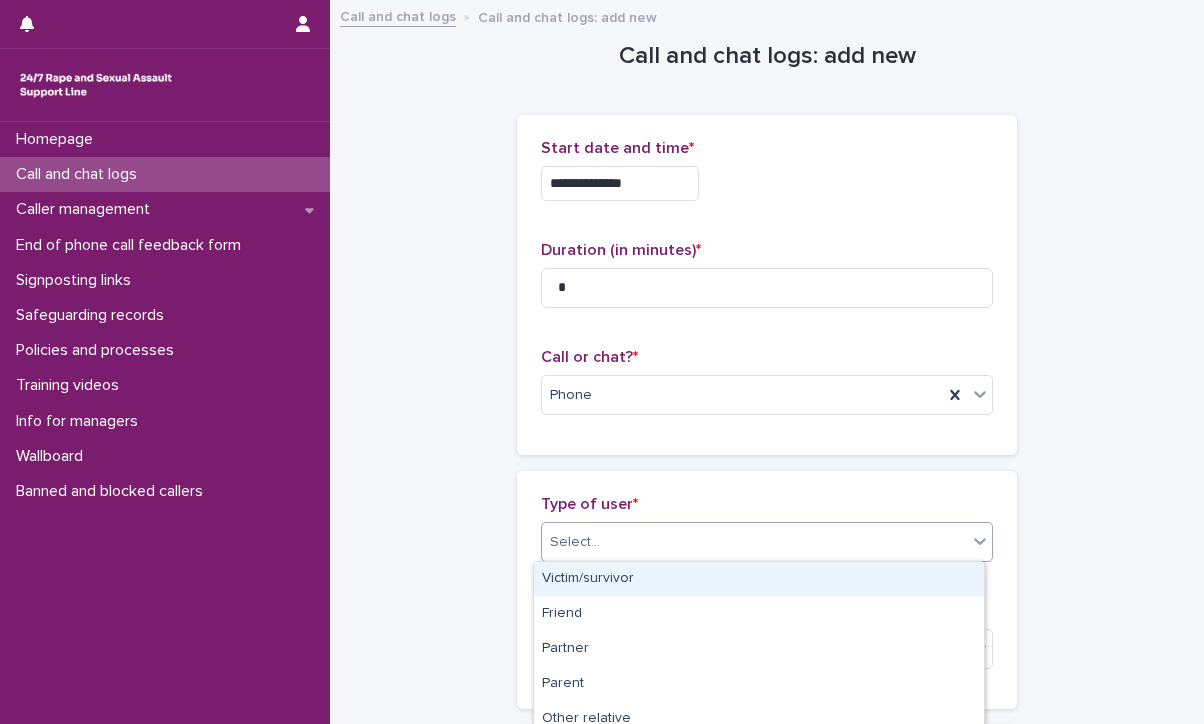 click on "Select..." at bounding box center [754, 542] 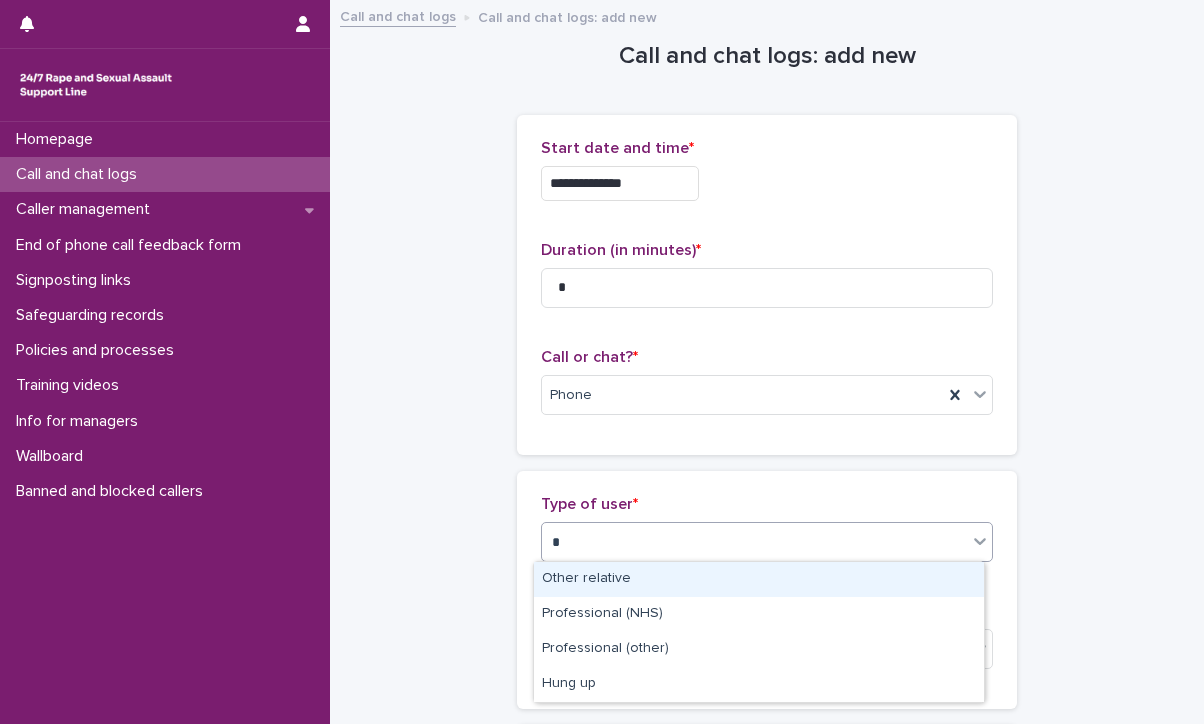 type on "**" 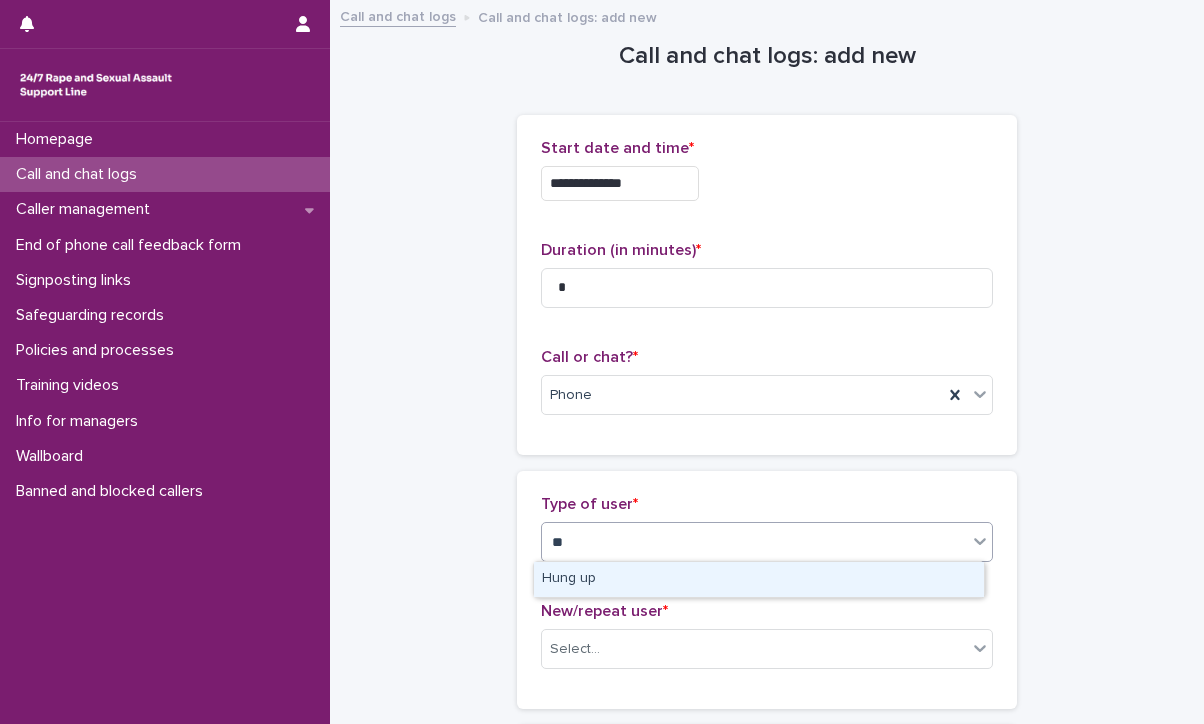 click on "Hung up" at bounding box center [759, 579] 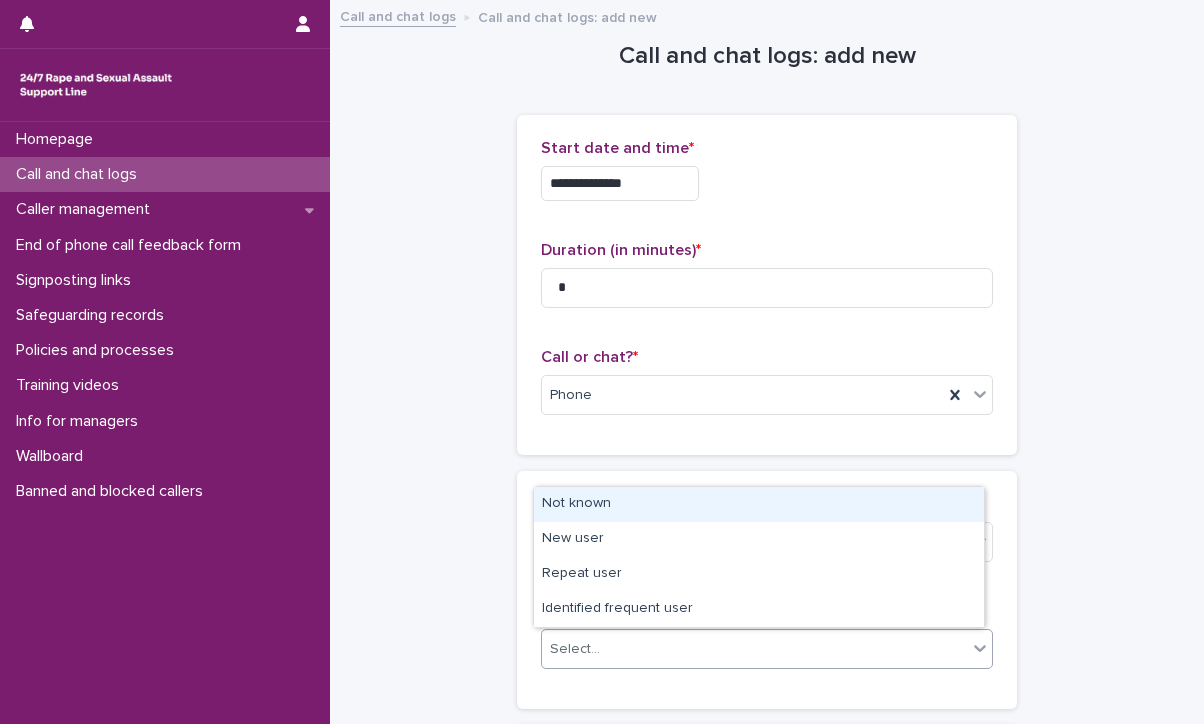 click on "Select..." at bounding box center (754, 649) 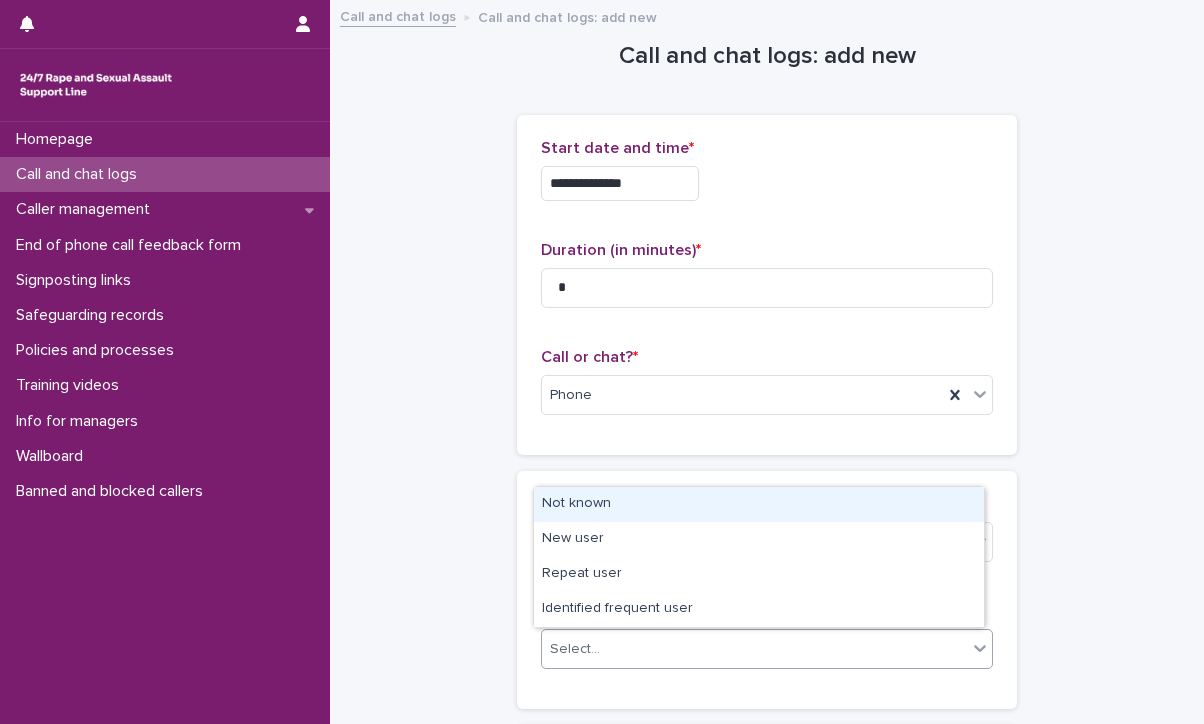 click on "Not known" at bounding box center (759, 504) 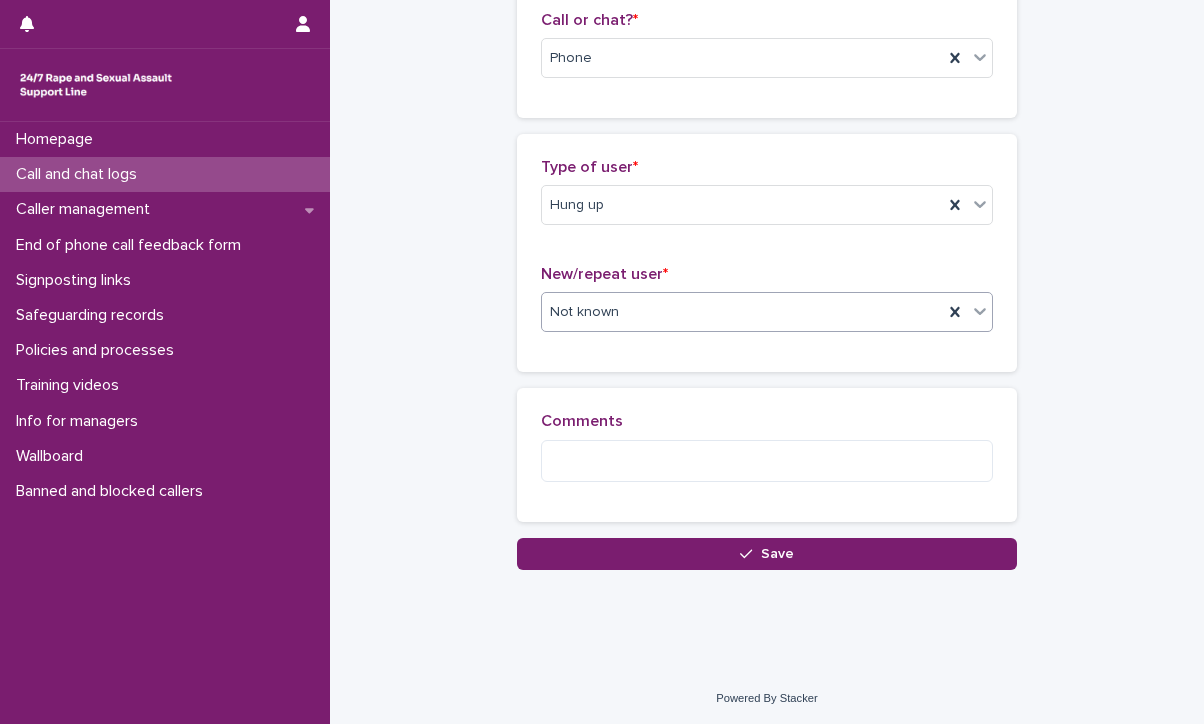 scroll, scrollTop: 338, scrollLeft: 0, axis: vertical 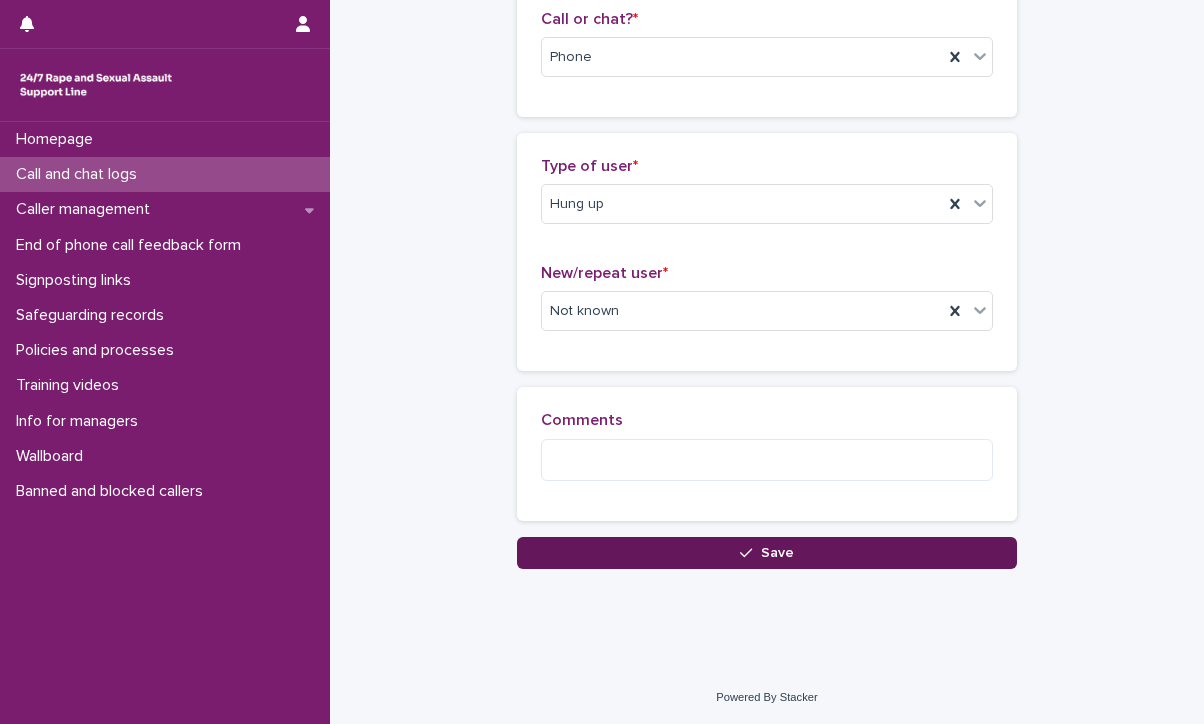 click on "Save" at bounding box center [767, 553] 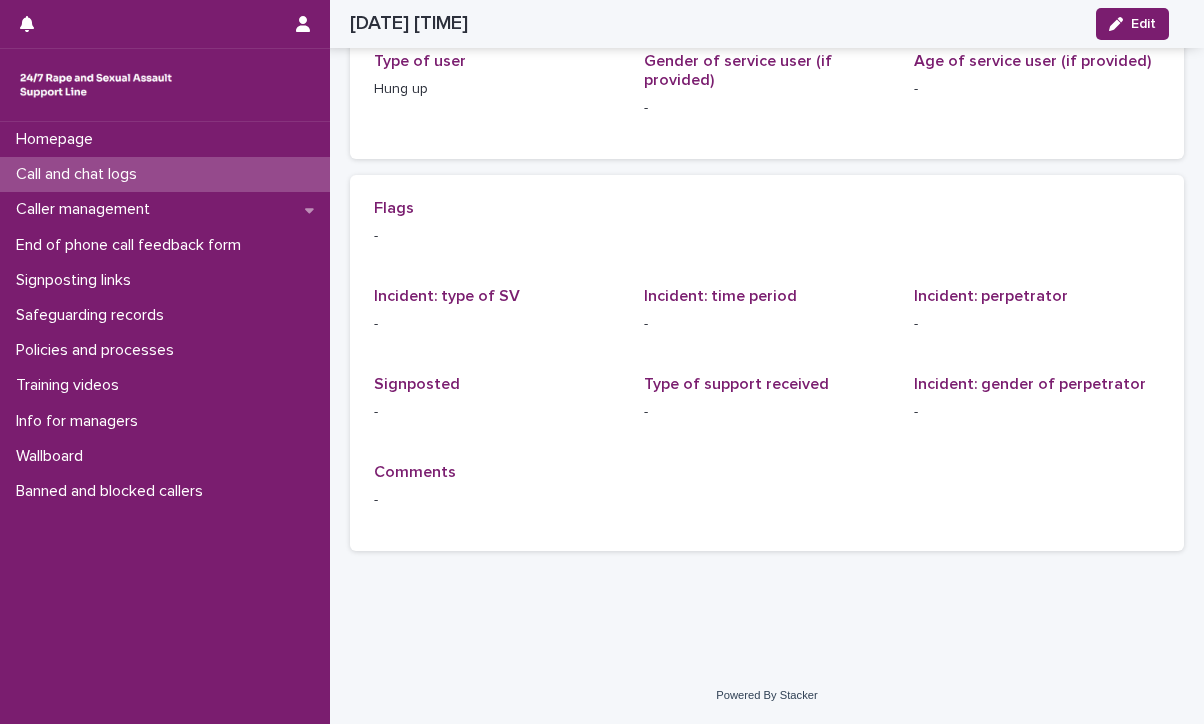 scroll, scrollTop: 0, scrollLeft: 0, axis: both 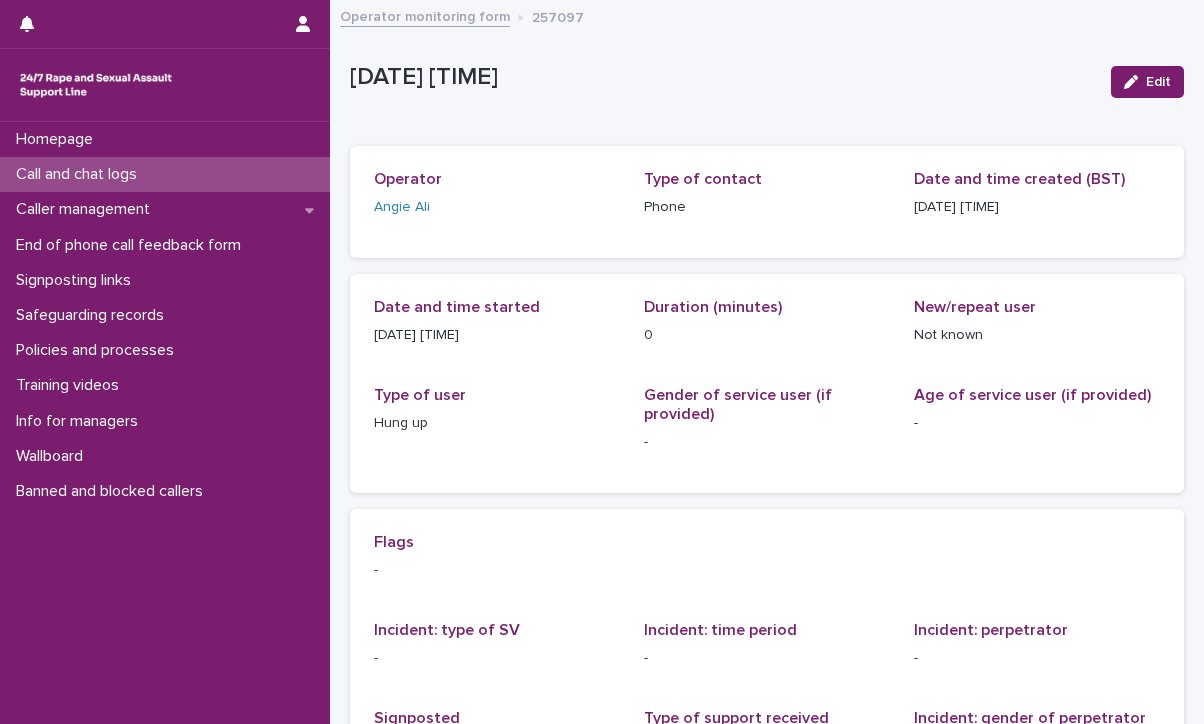 click on "Call and chat logs" at bounding box center (80, 174) 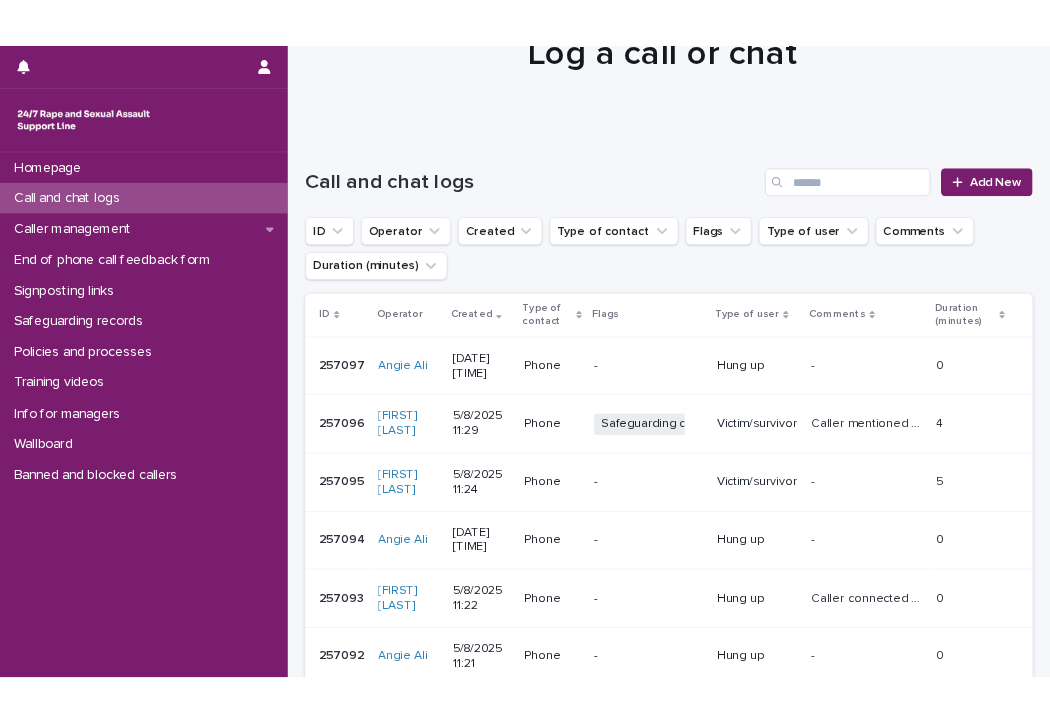 scroll, scrollTop: 0, scrollLeft: 0, axis: both 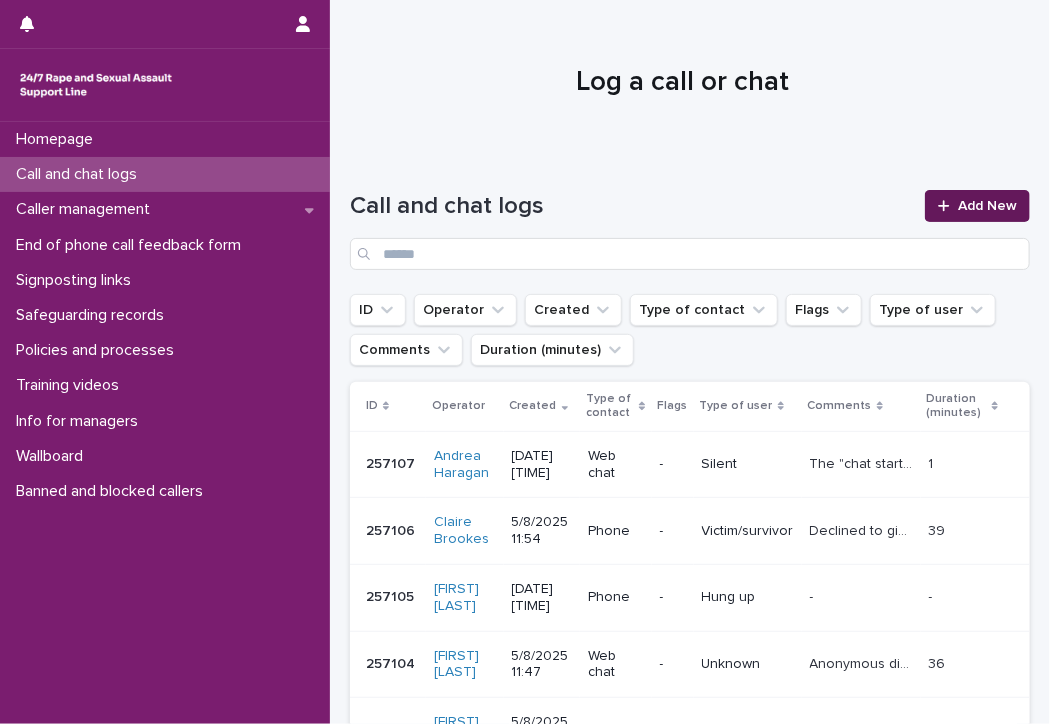 click on "Add New" at bounding box center [987, 206] 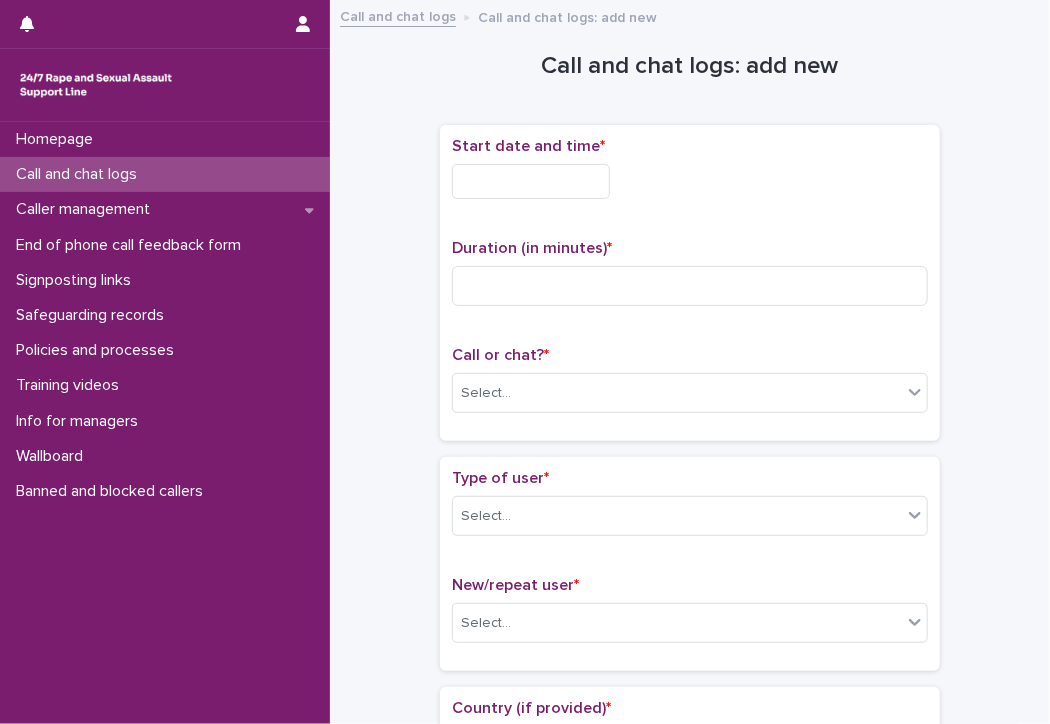 click at bounding box center (531, 181) 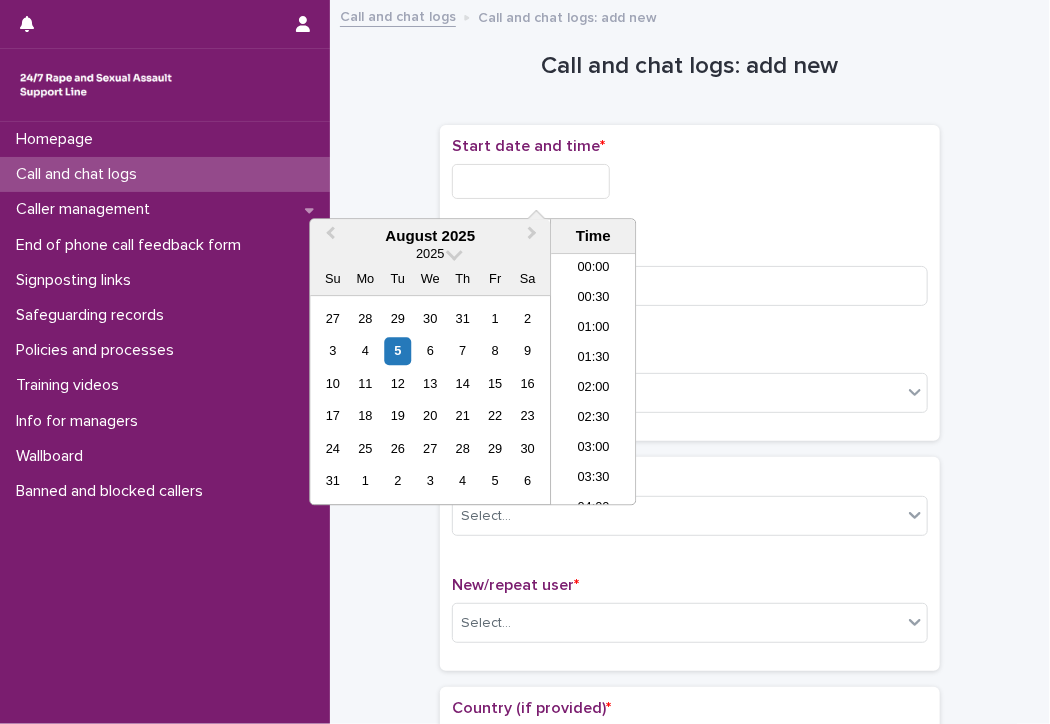 scroll, scrollTop: 610, scrollLeft: 0, axis: vertical 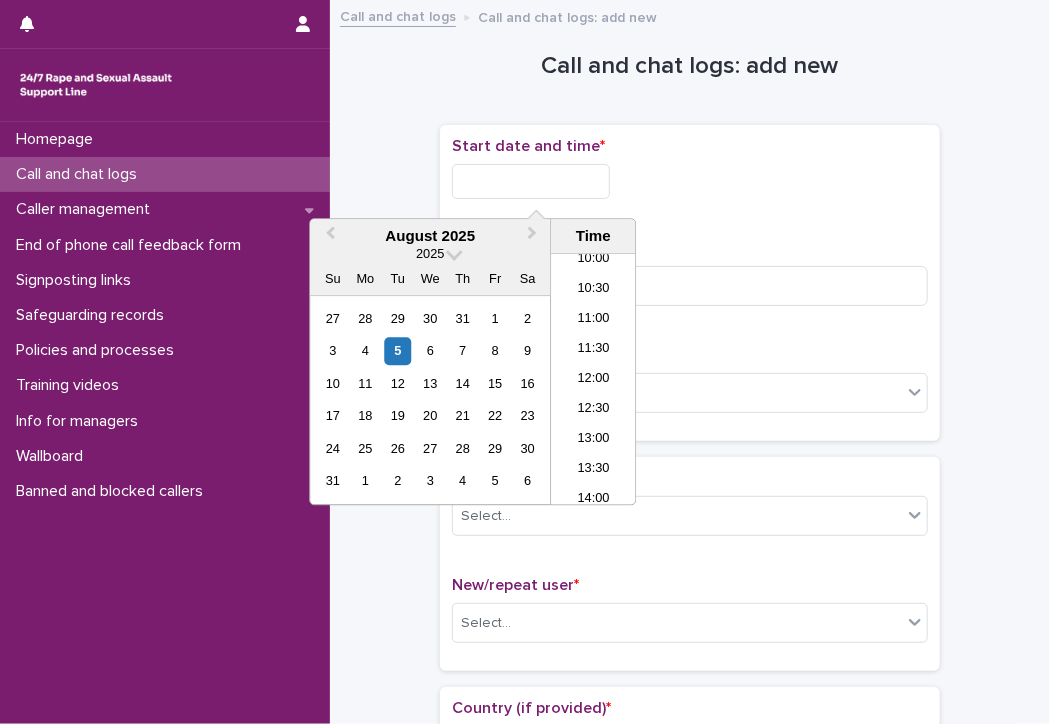 click at bounding box center [531, 181] 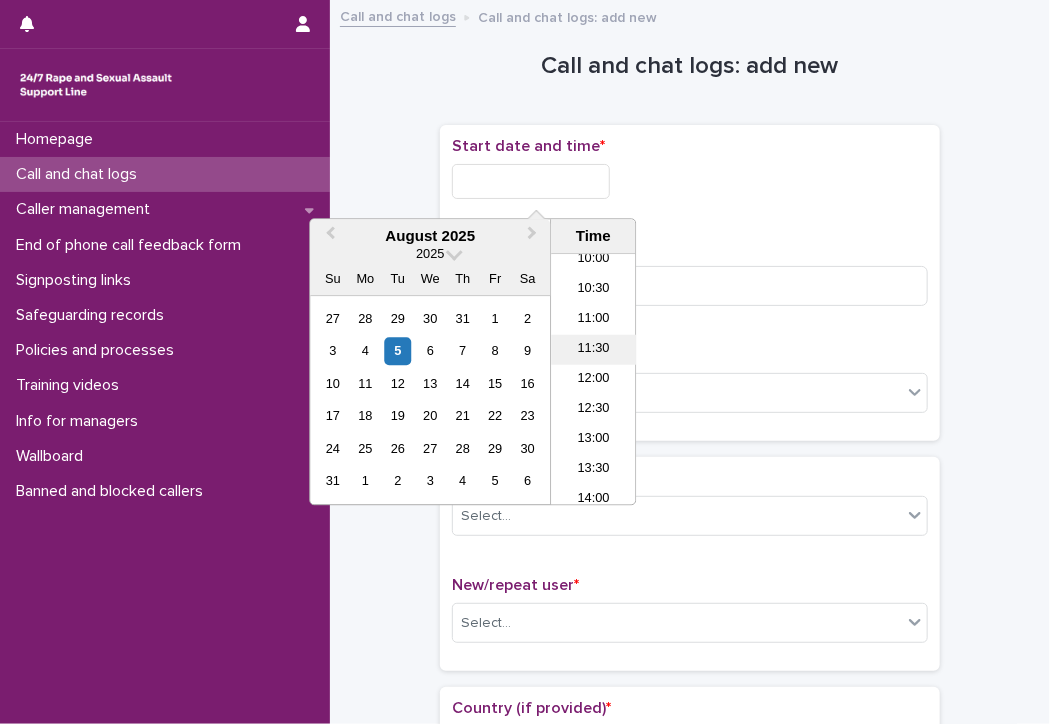 click on "11:30" at bounding box center [593, 350] 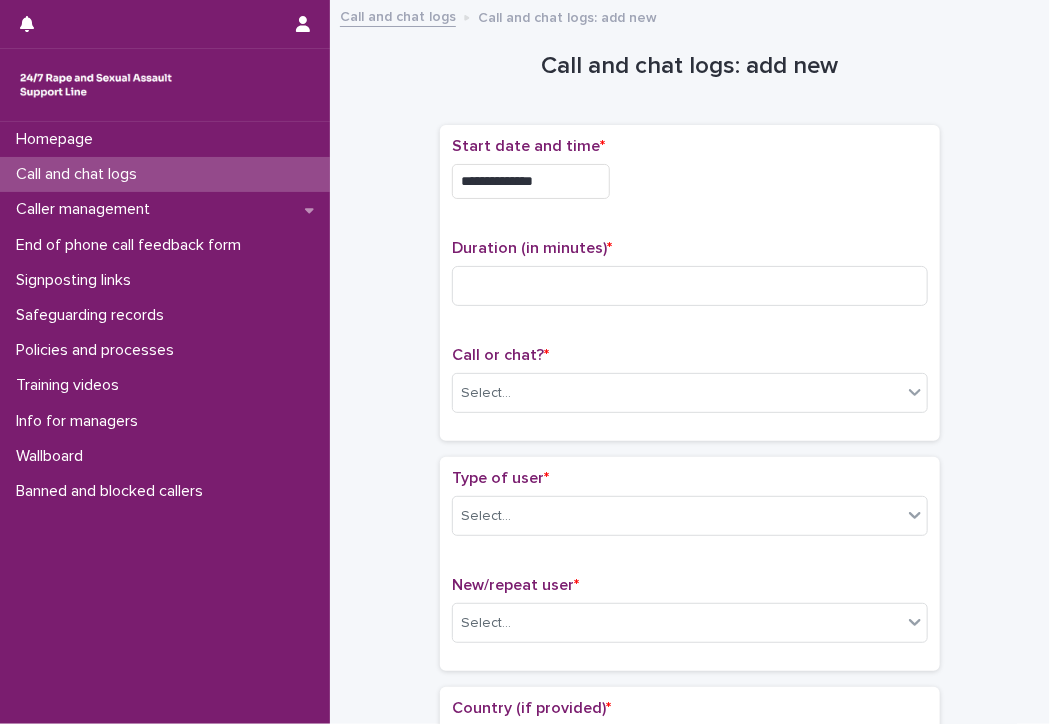 click on "**********" at bounding box center (531, 181) 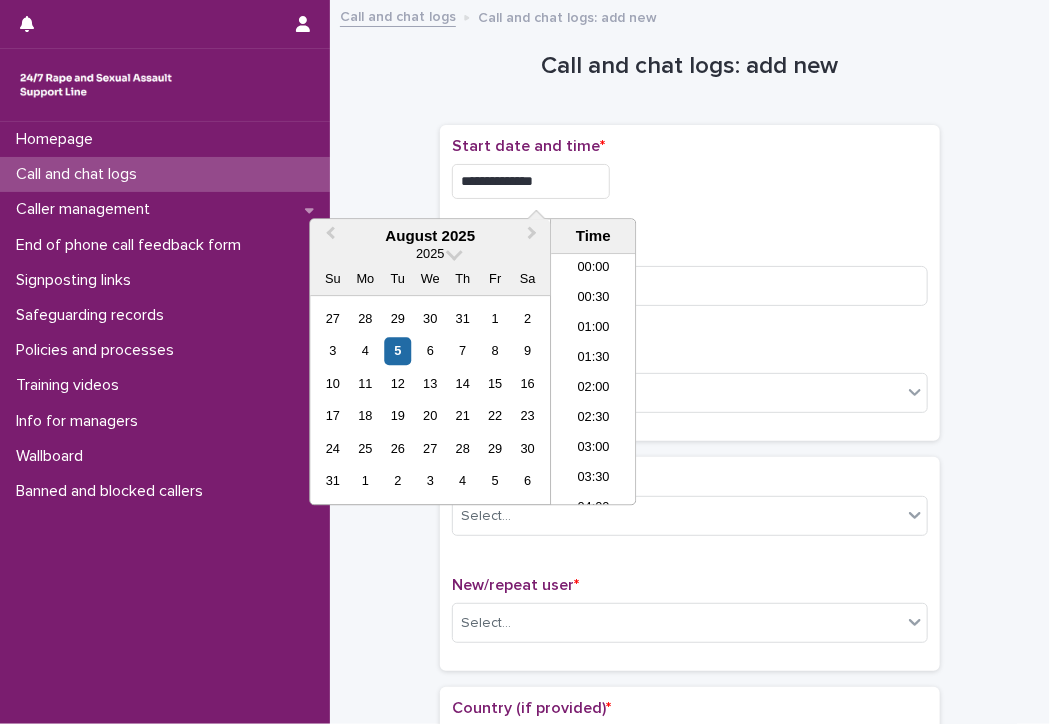 scroll, scrollTop: 580, scrollLeft: 0, axis: vertical 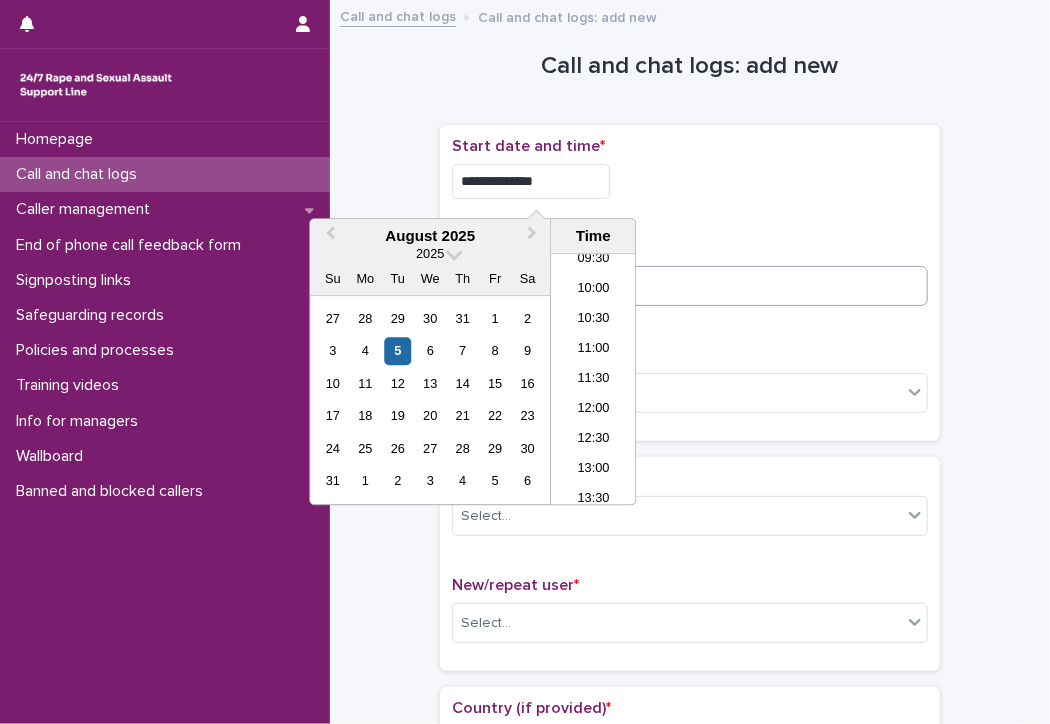 type on "**********" 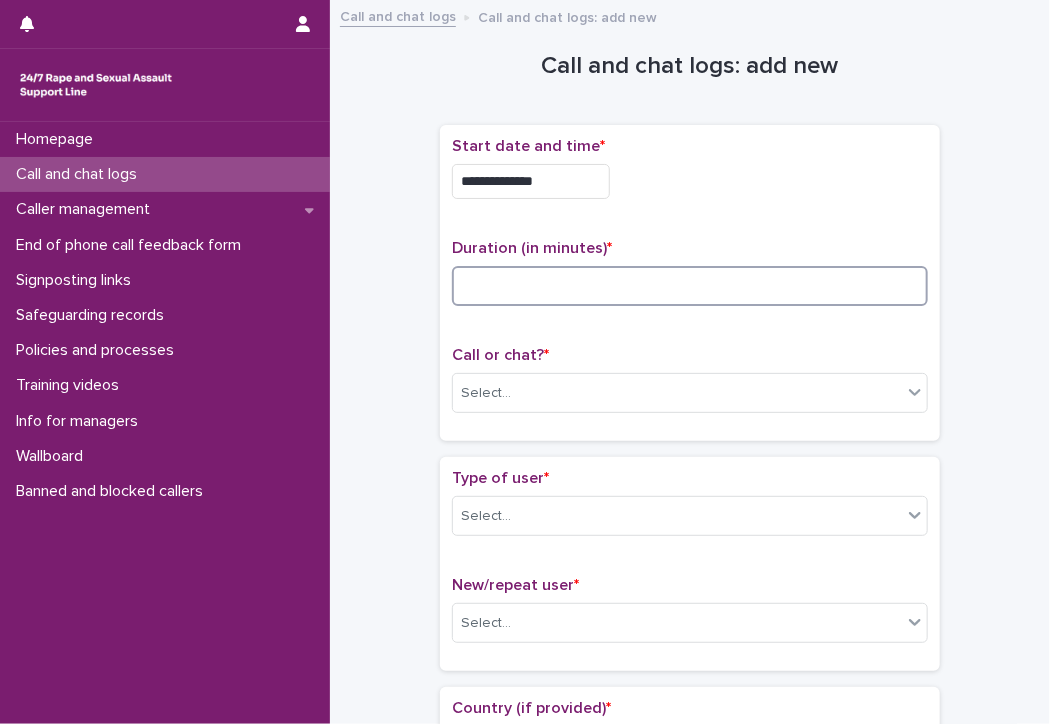 click at bounding box center (690, 286) 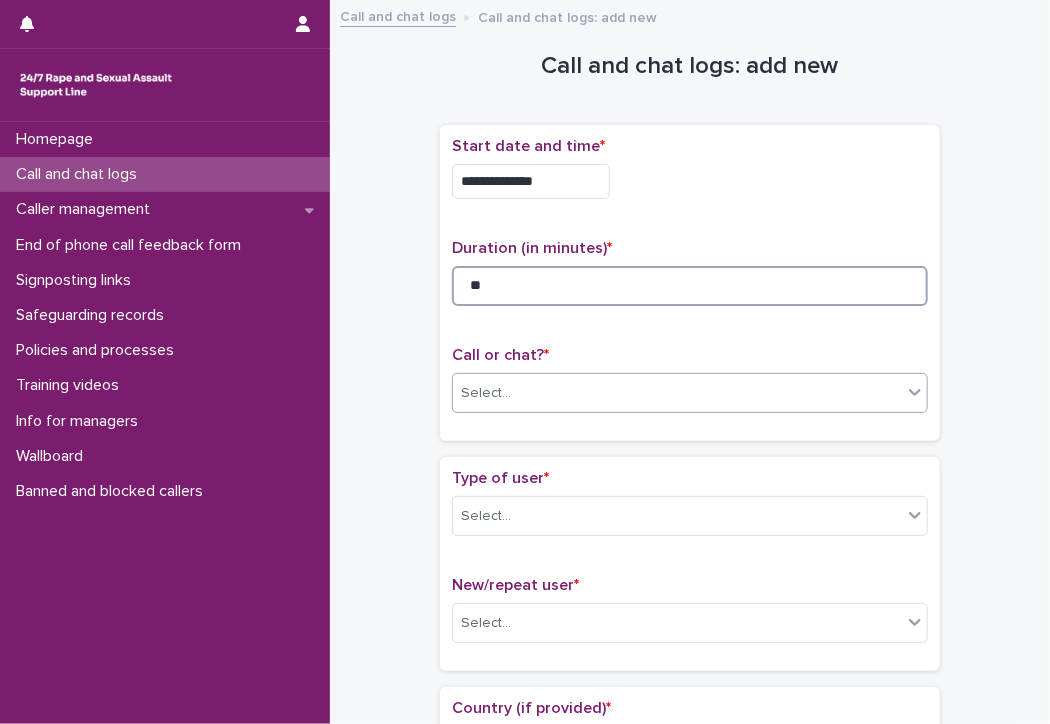 type on "**" 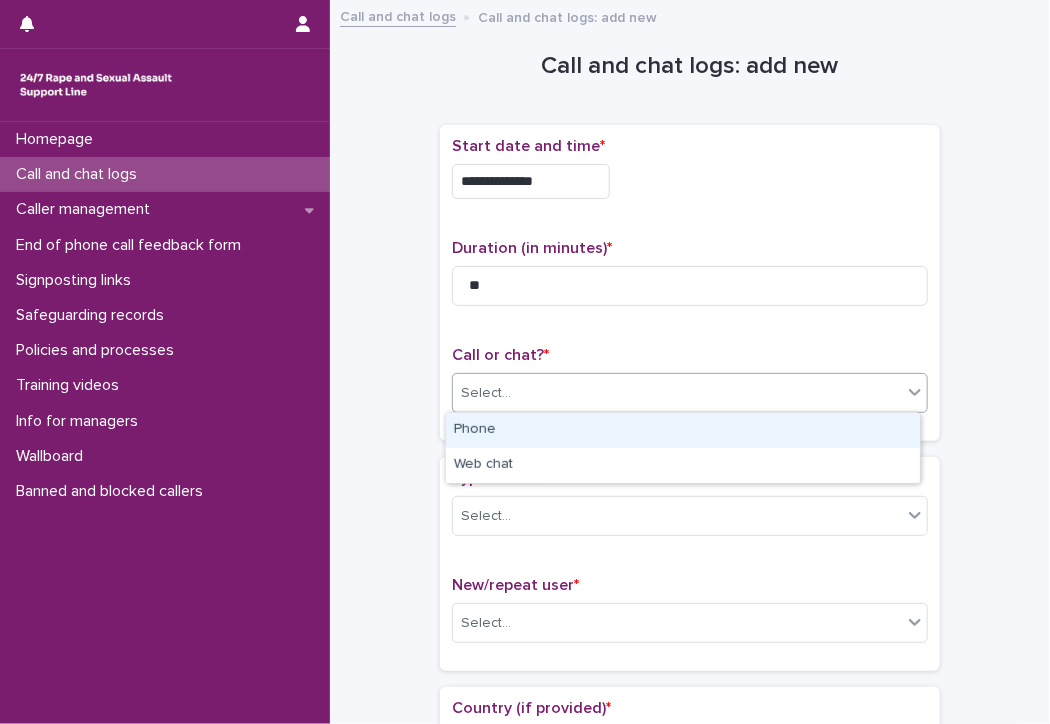click on "Select..." at bounding box center [677, 393] 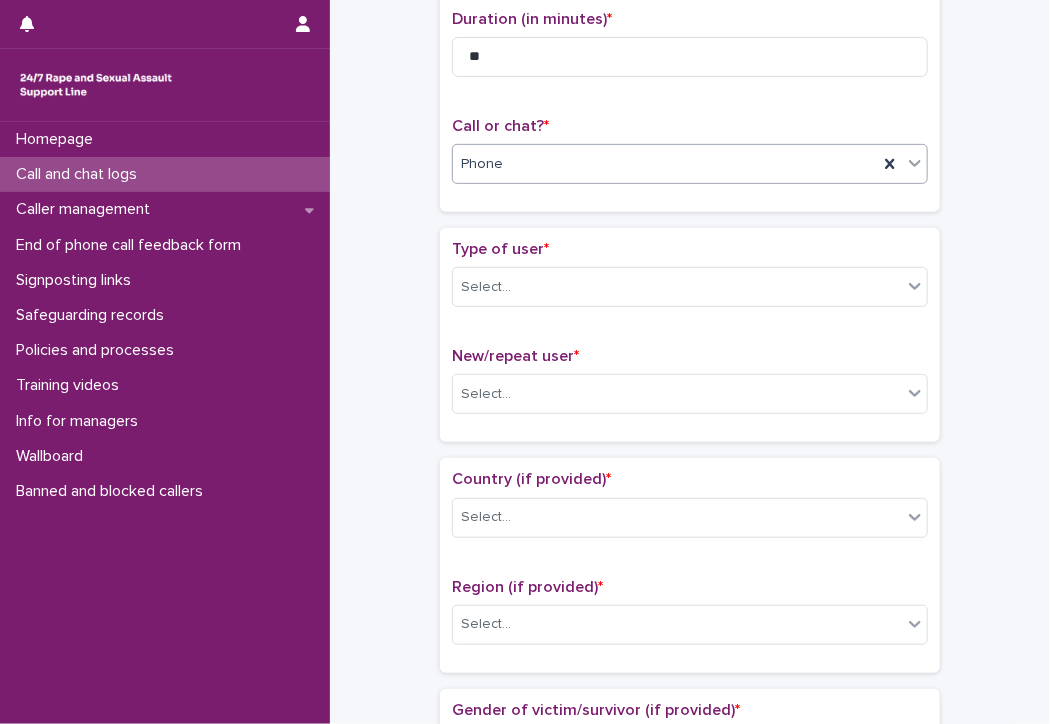 scroll, scrollTop: 200, scrollLeft: 0, axis: vertical 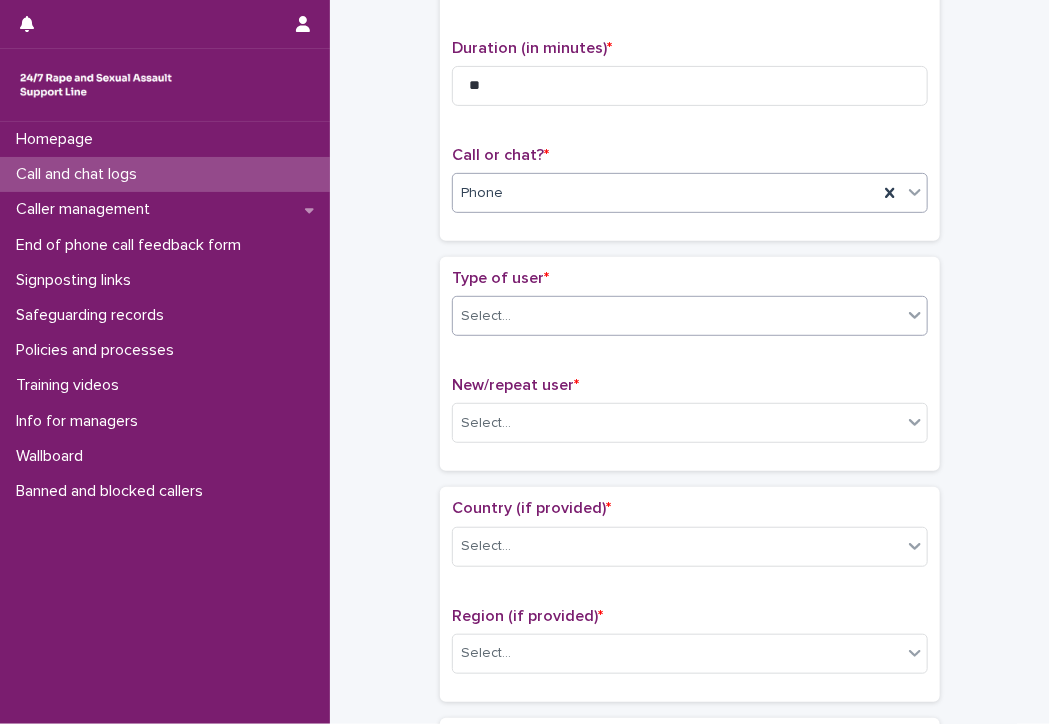 click on "Select..." at bounding box center [677, 316] 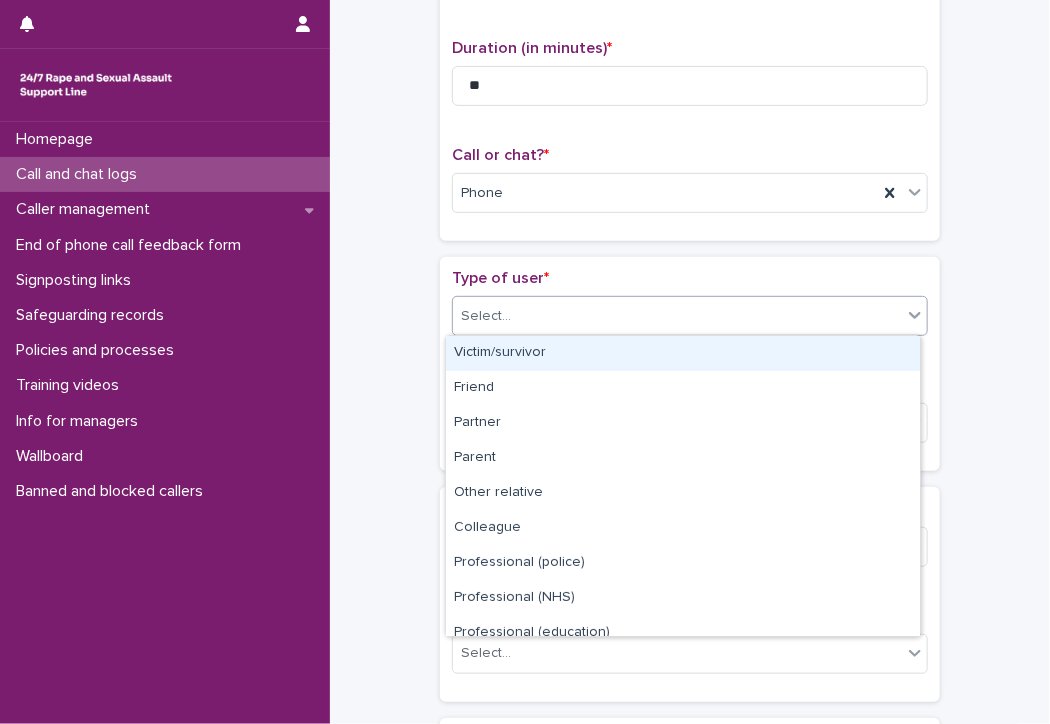click on "Victim/survivor" at bounding box center (683, 353) 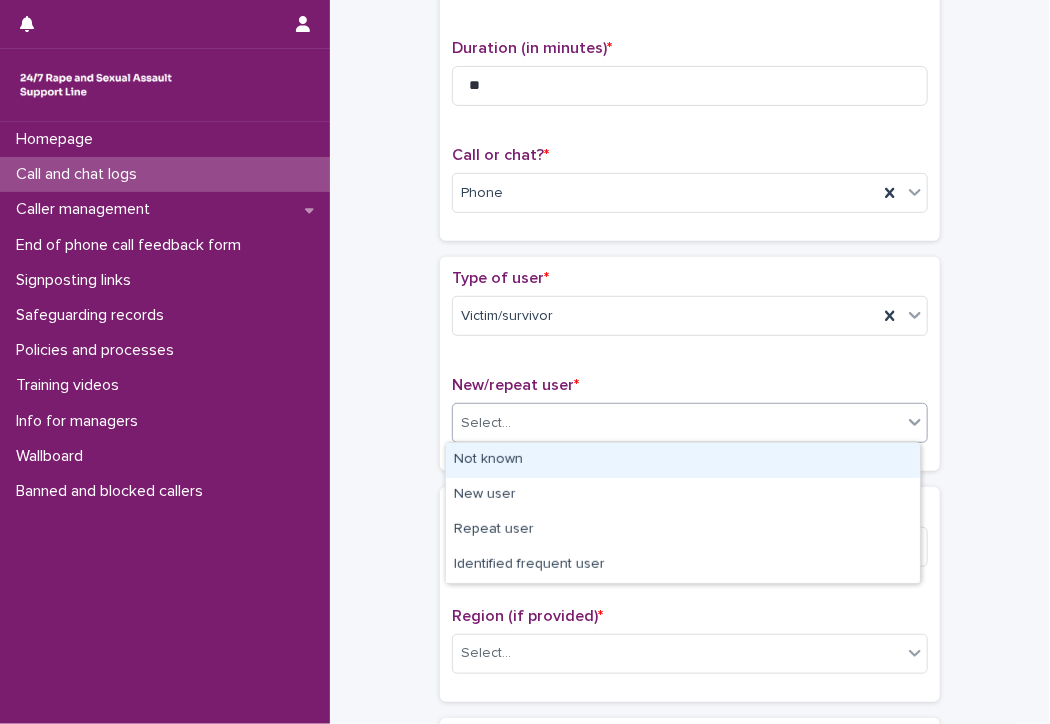 click on "Select..." at bounding box center [677, 423] 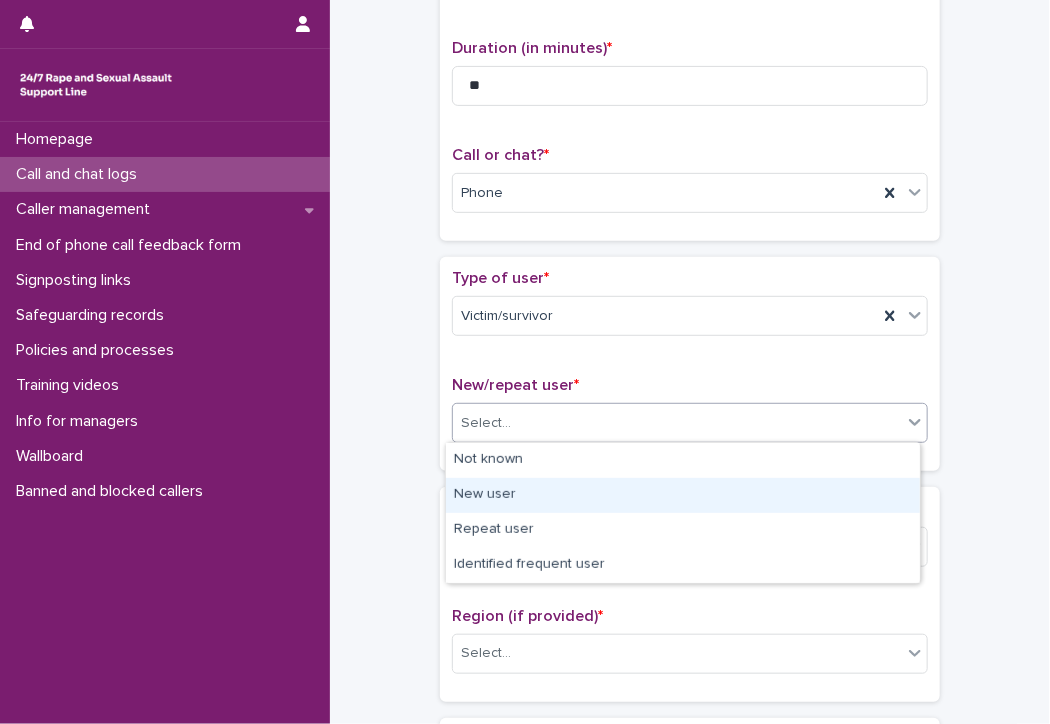 click on "New user" at bounding box center [683, 495] 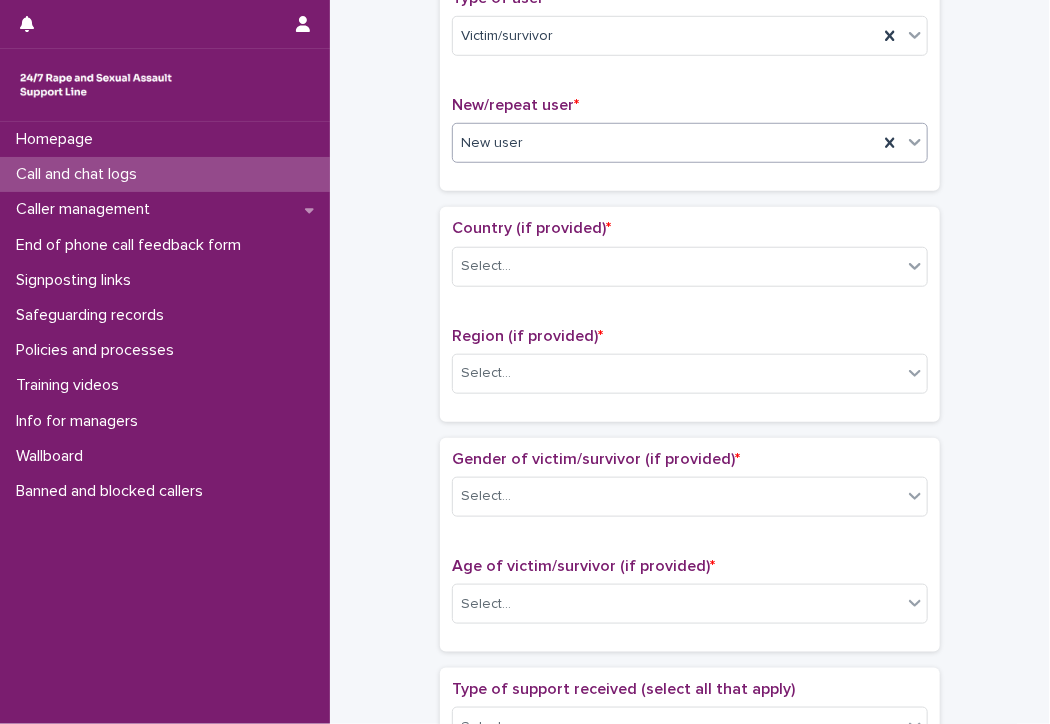 scroll, scrollTop: 500, scrollLeft: 0, axis: vertical 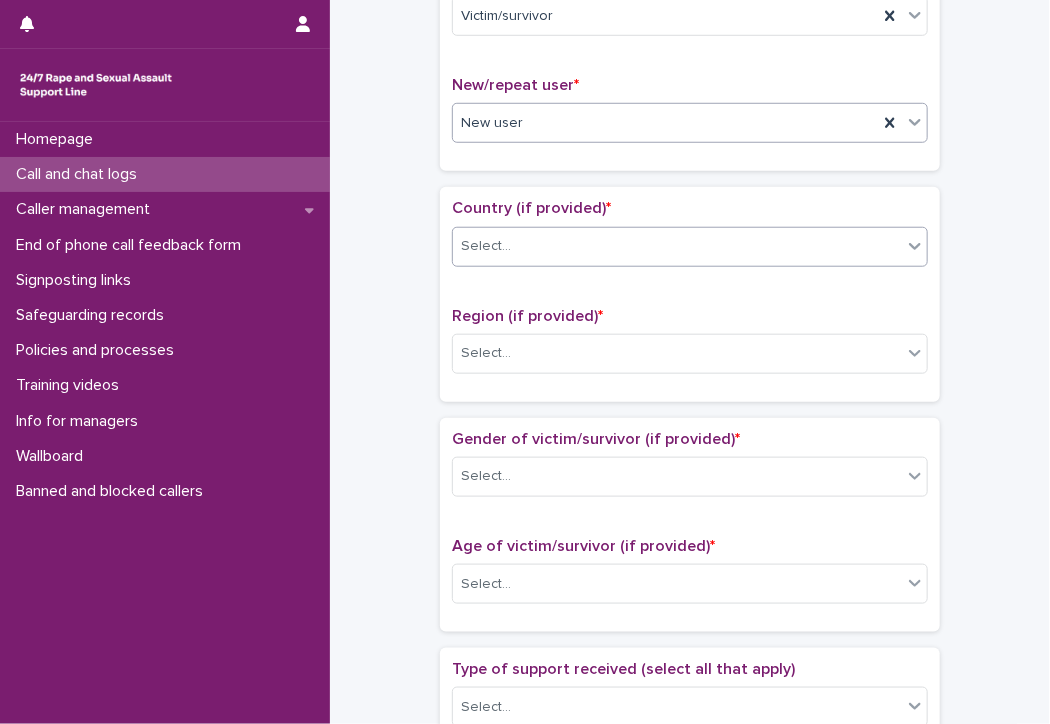 click on "Select..." at bounding box center (486, 246) 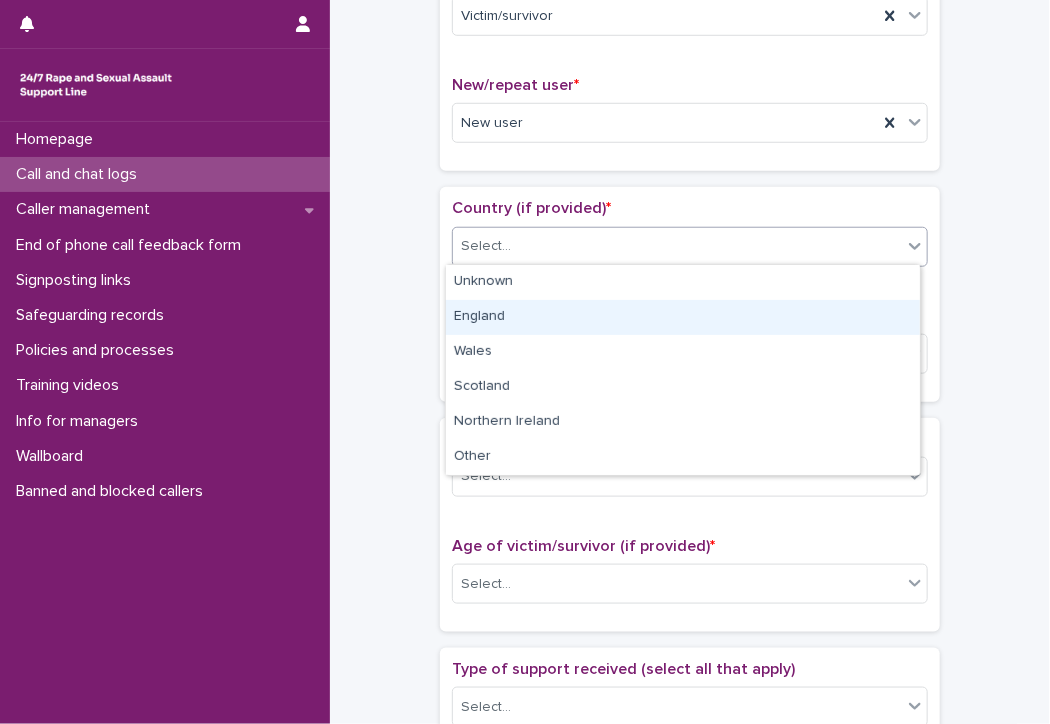 click on "England" at bounding box center [683, 317] 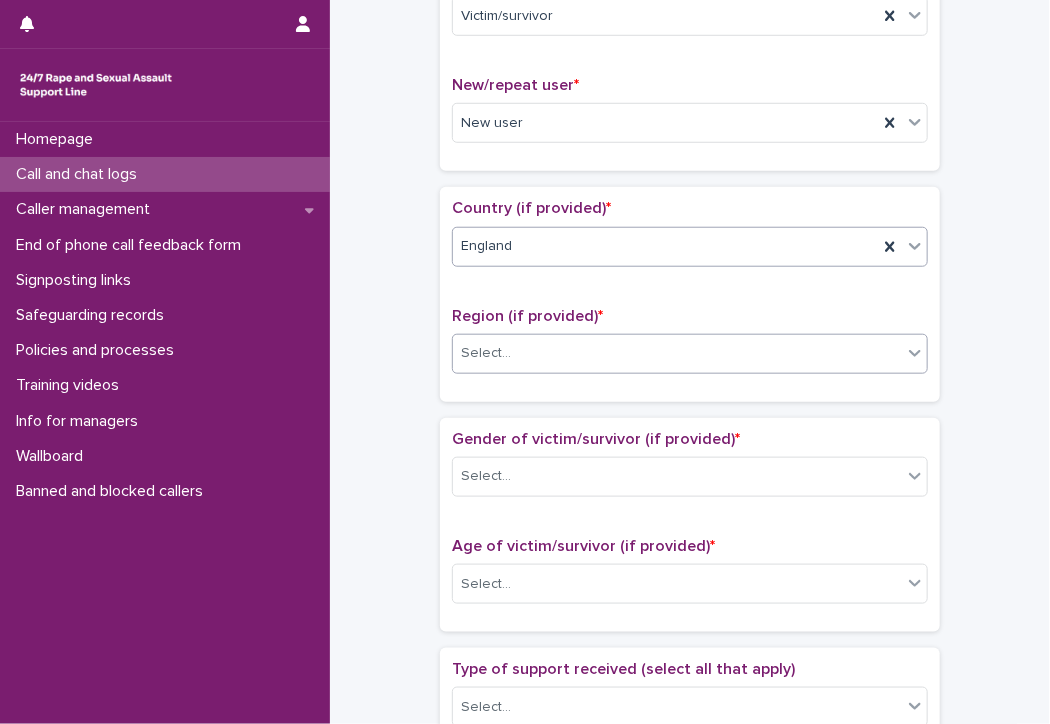 click on "Select..." at bounding box center [677, 353] 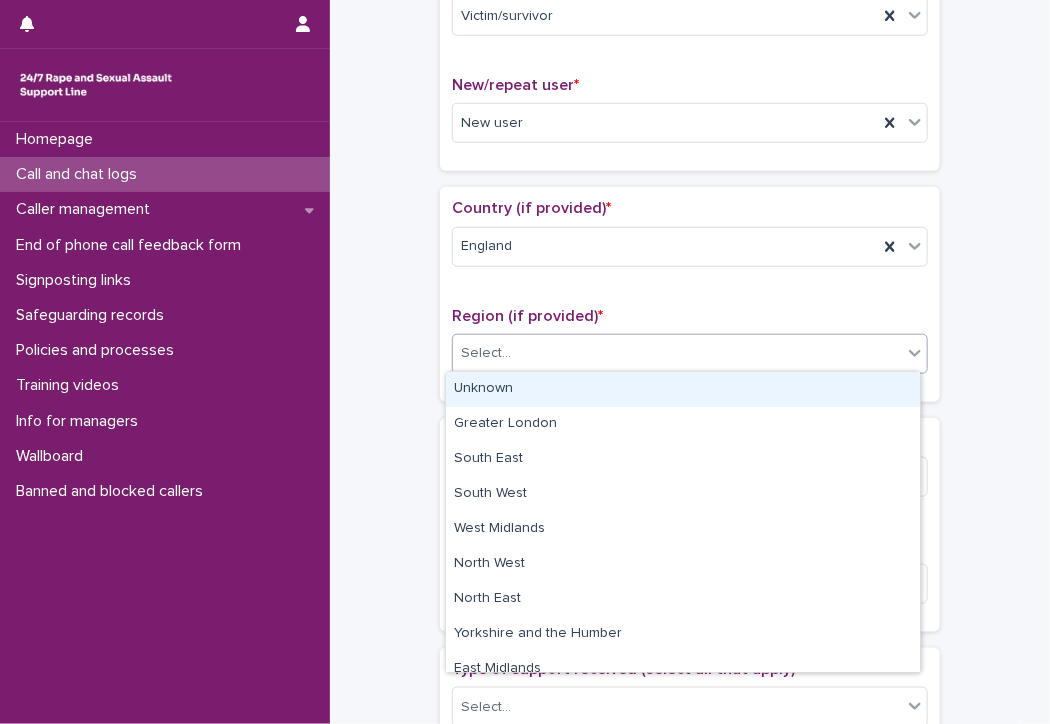 click on "Select..." at bounding box center [677, 353] 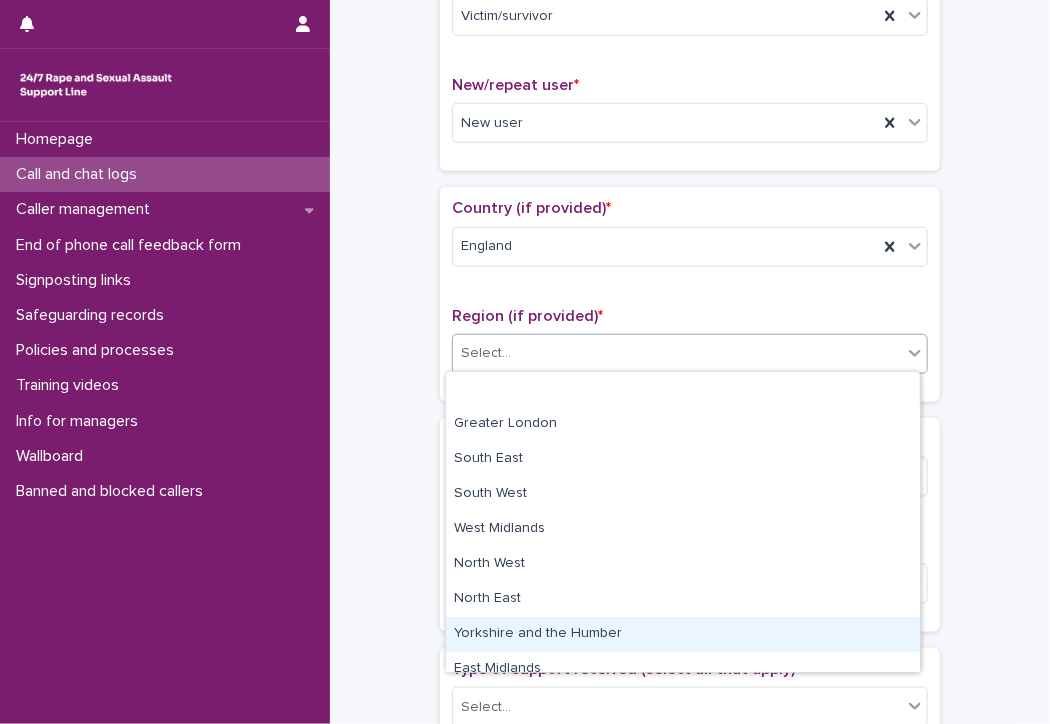 scroll, scrollTop: 84, scrollLeft: 0, axis: vertical 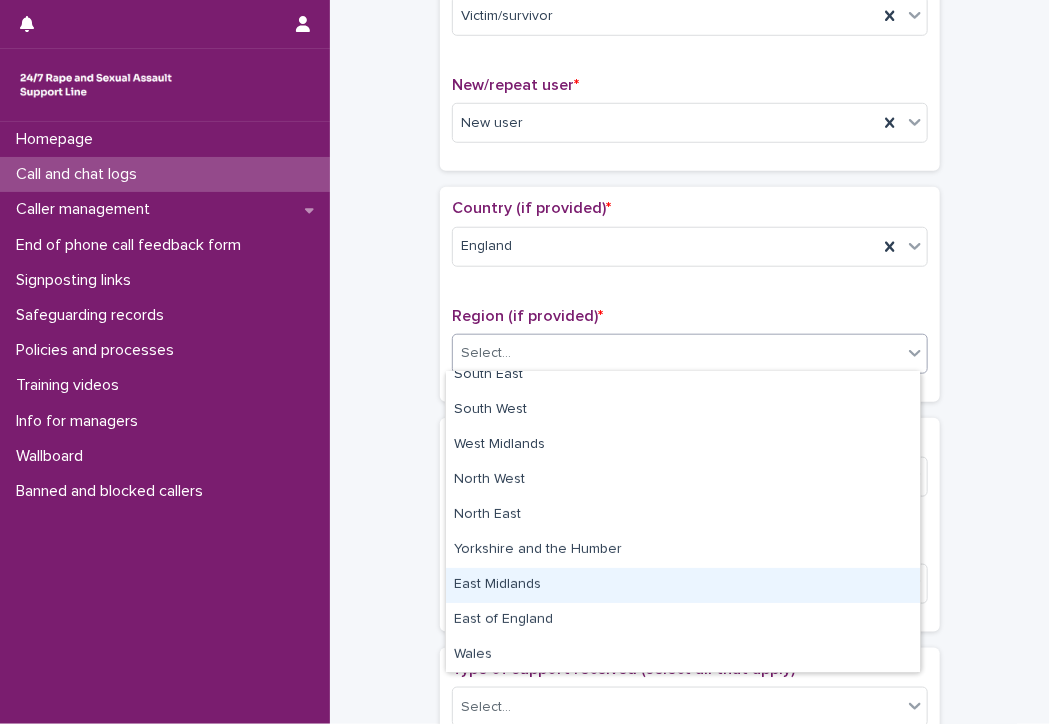 click on "East Midlands" at bounding box center (683, 585) 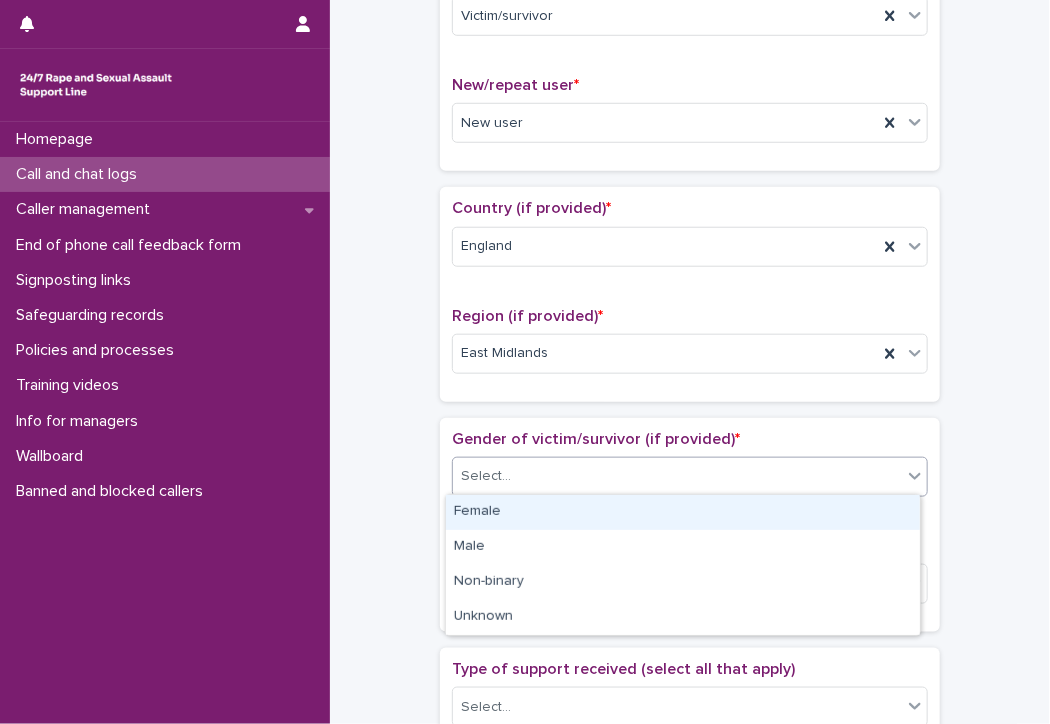 click on "Select..." at bounding box center [677, 476] 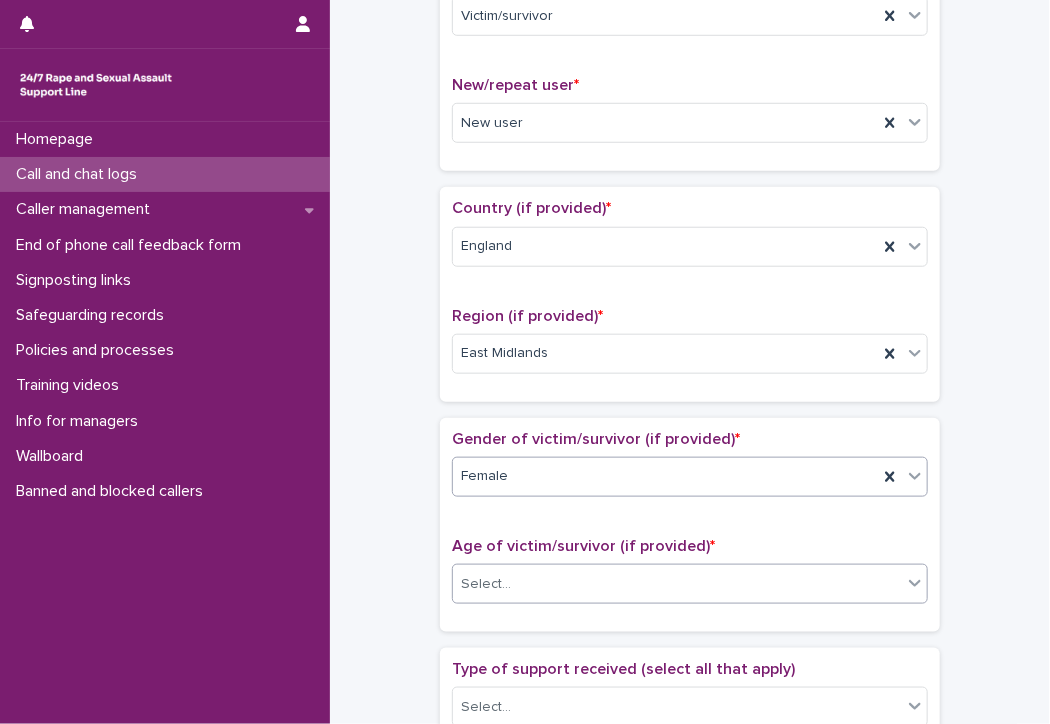 click on "Select..." at bounding box center [677, 584] 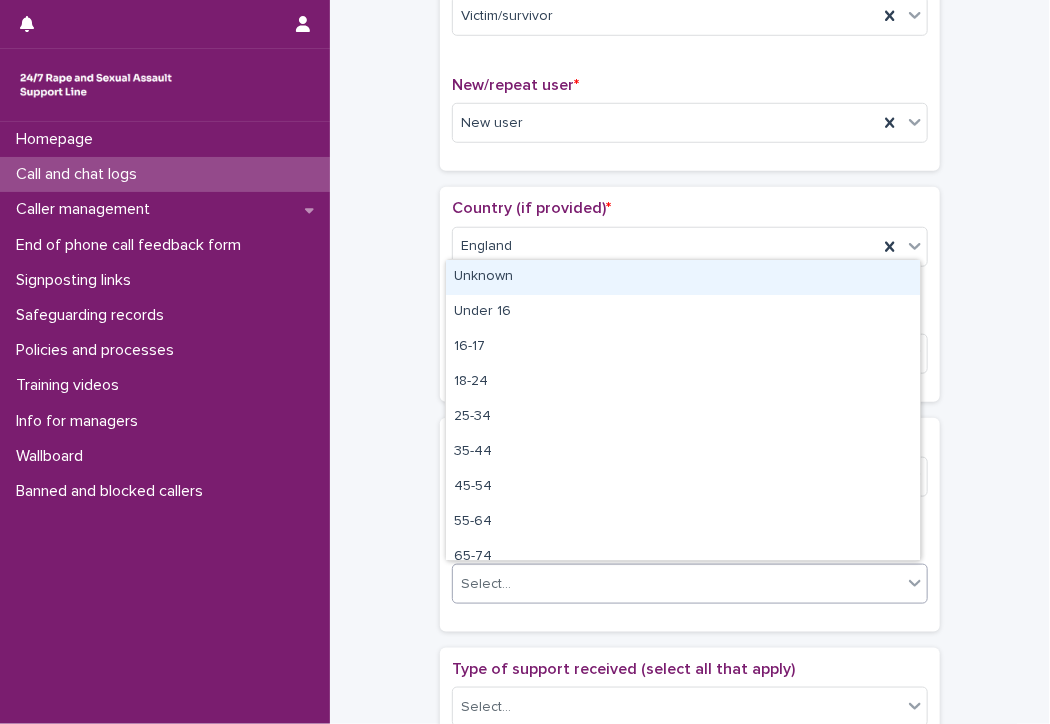 click on "Unknown" at bounding box center (683, 277) 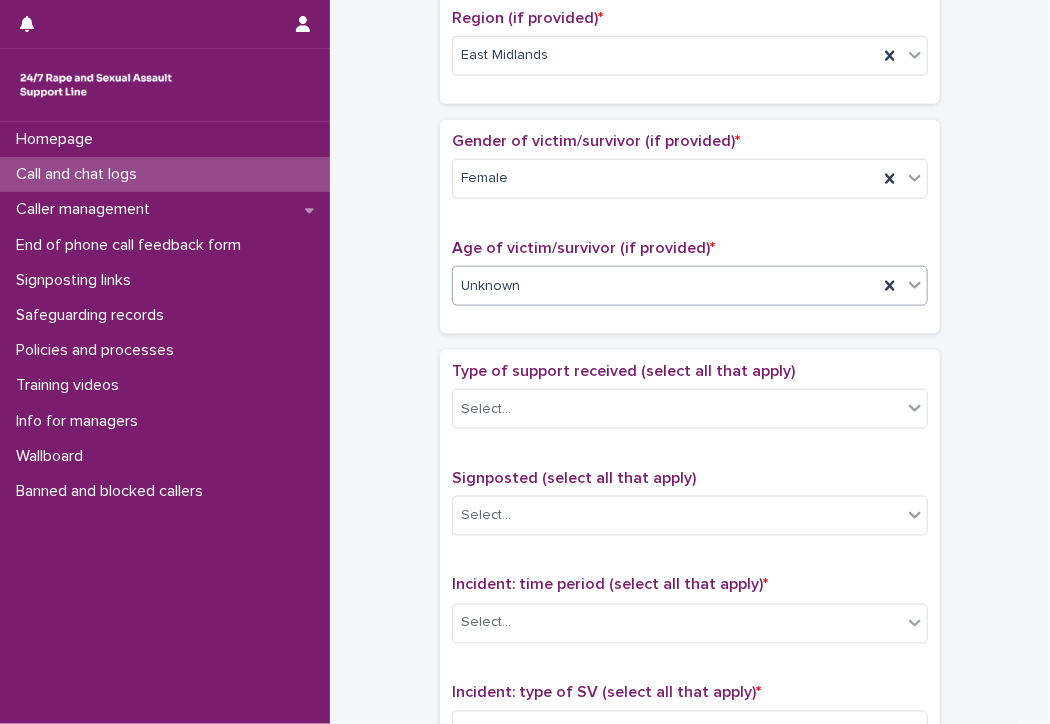 scroll, scrollTop: 900, scrollLeft: 0, axis: vertical 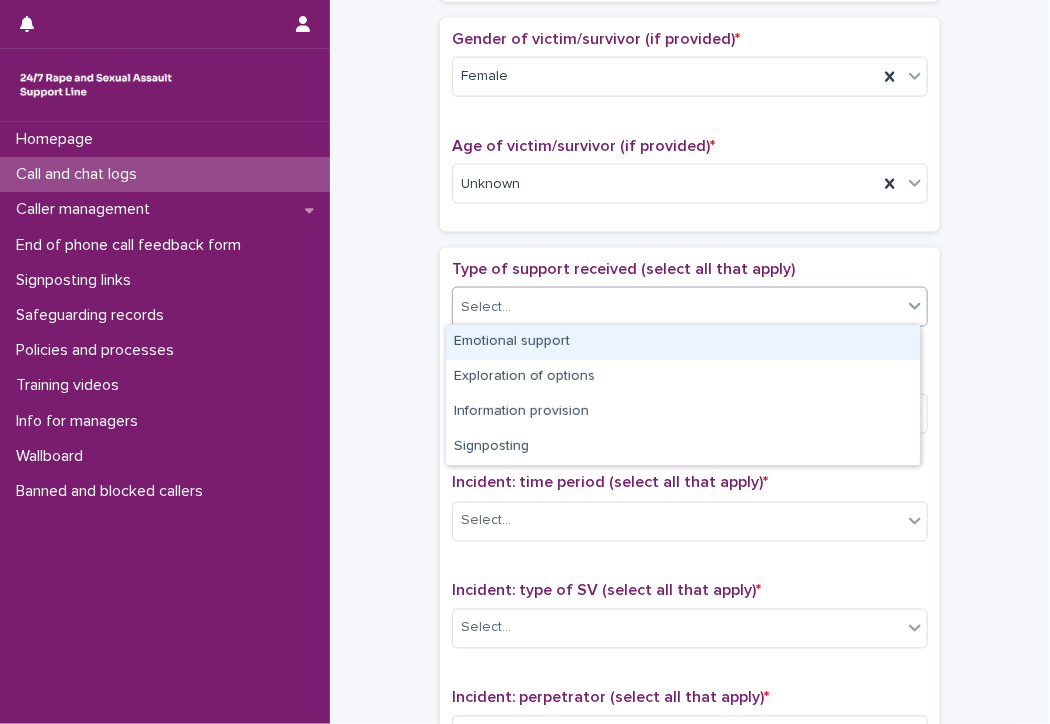 click on "Select..." at bounding box center [677, 307] 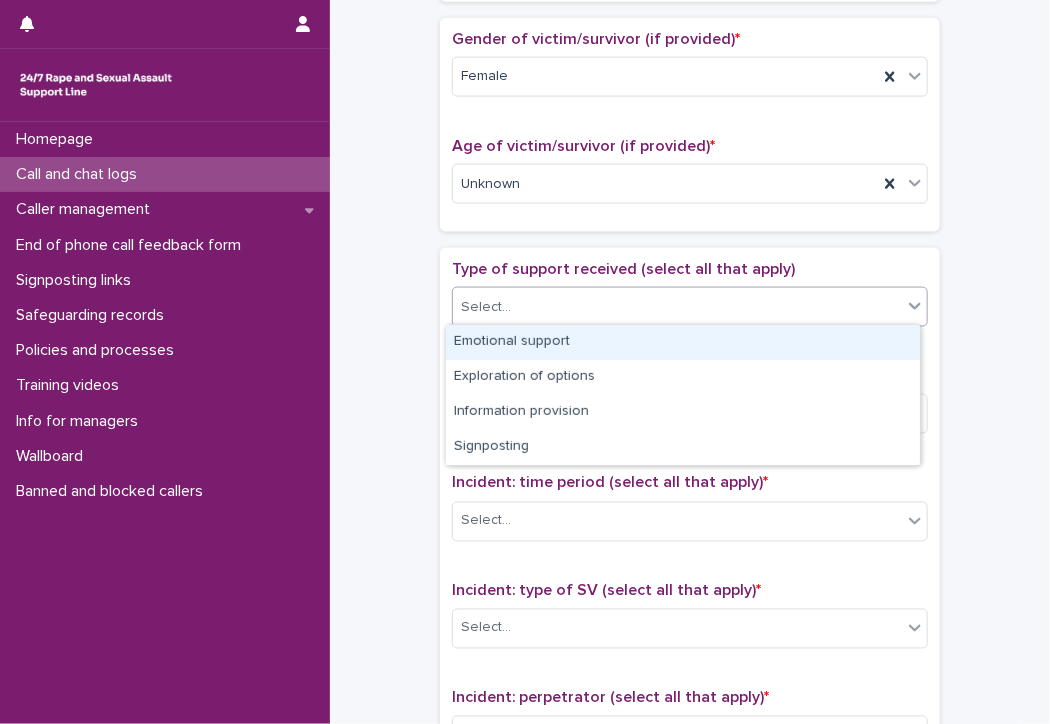 click on "Emotional support" at bounding box center [683, 342] 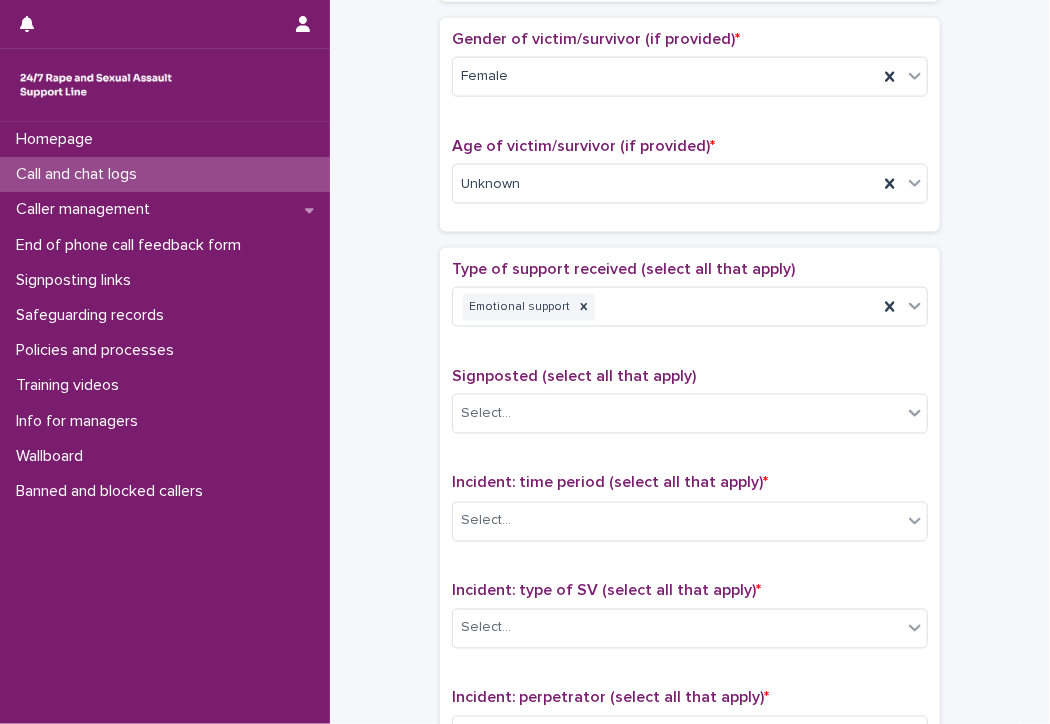 click on "Type of support received (select all that apply) Emotional support" at bounding box center [690, 301] 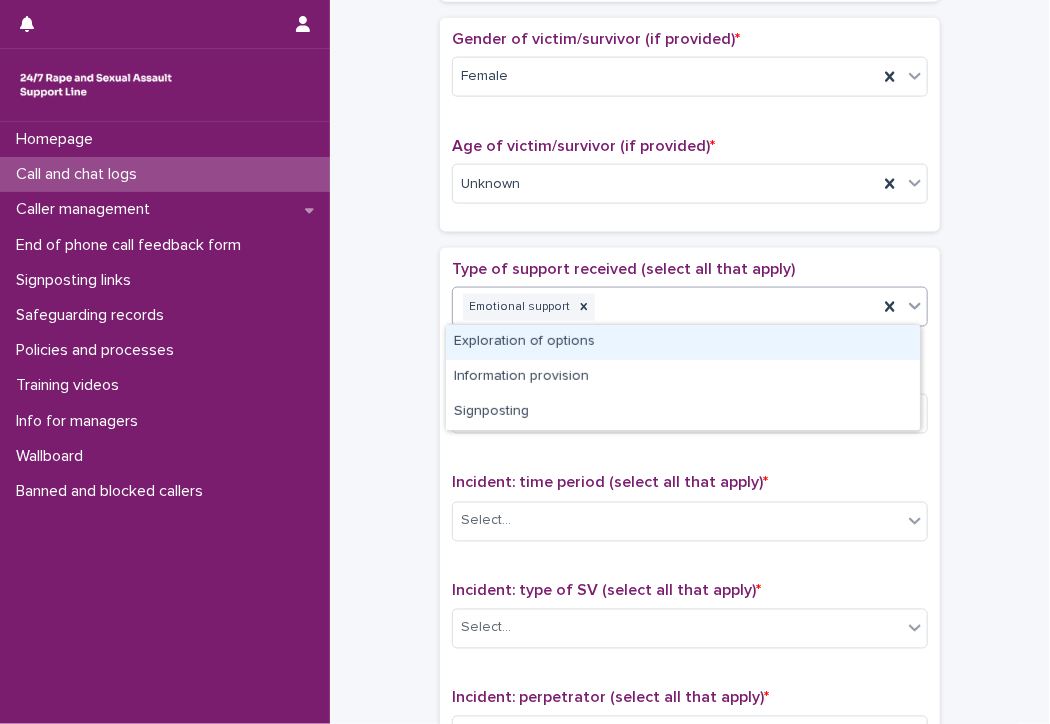 click on "Emotional support" at bounding box center (665, 307) 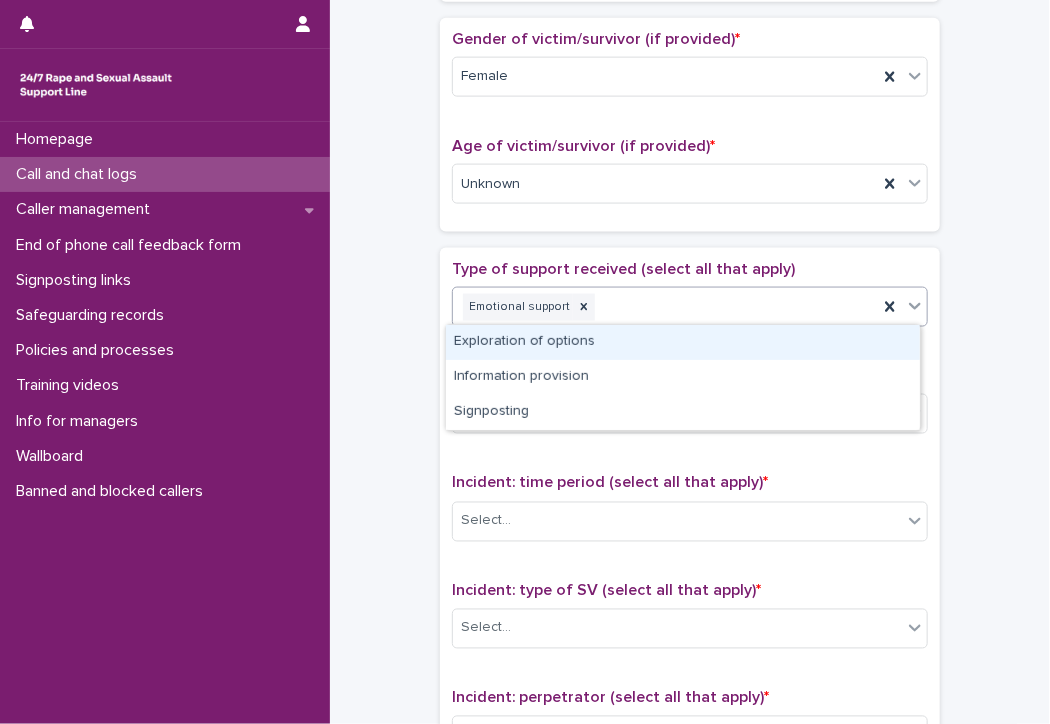 click on "Exploration of options" at bounding box center (683, 342) 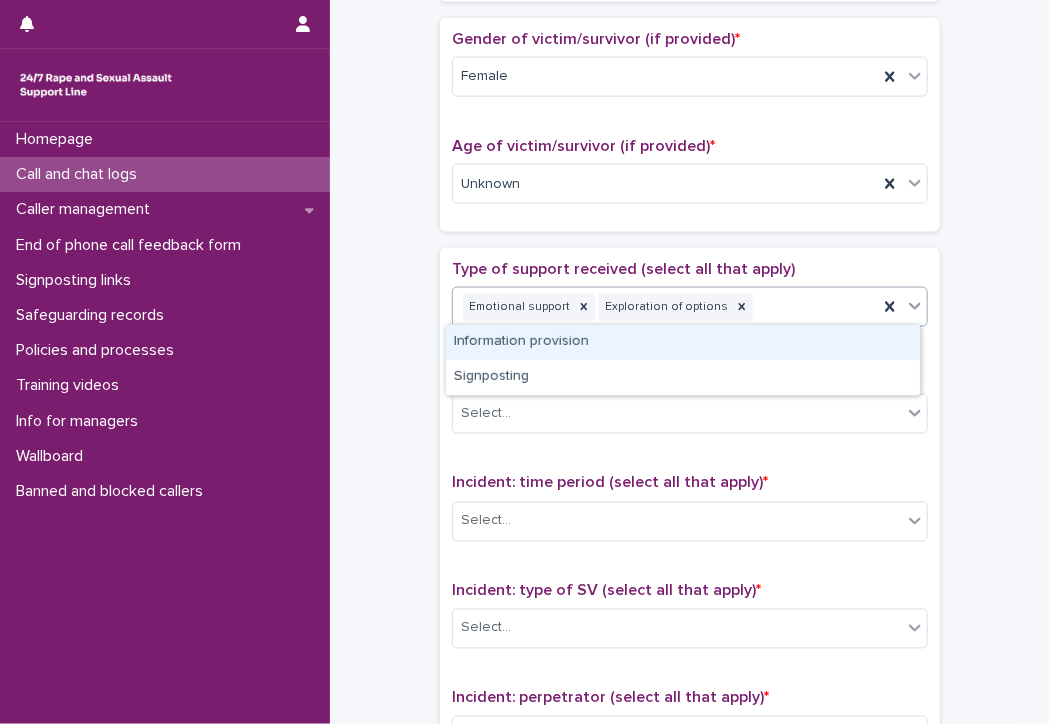 click on "Emotional support Exploration of options" at bounding box center (665, 307) 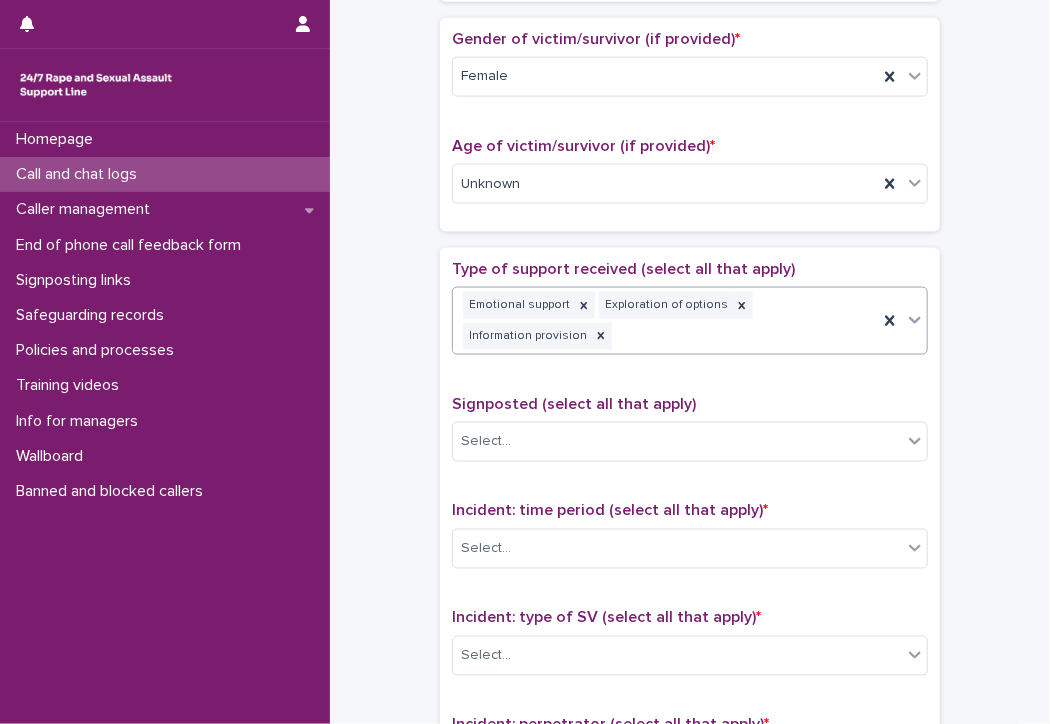scroll, scrollTop: 913, scrollLeft: 0, axis: vertical 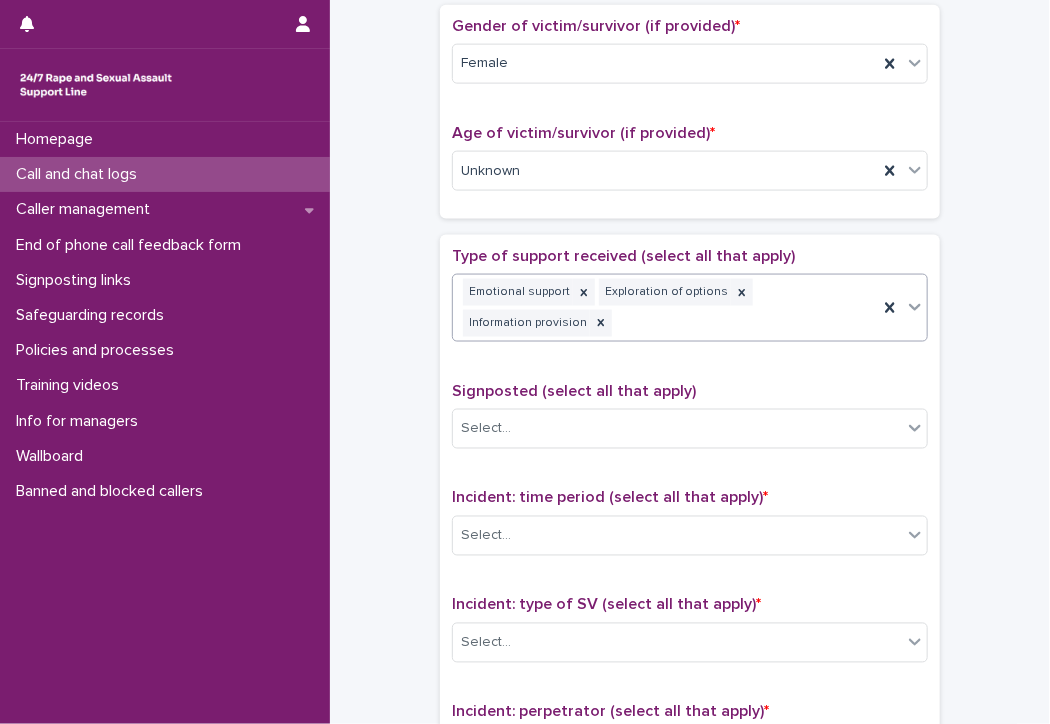 click on "Emotional support Exploration of options Information provision" at bounding box center (665, 308) 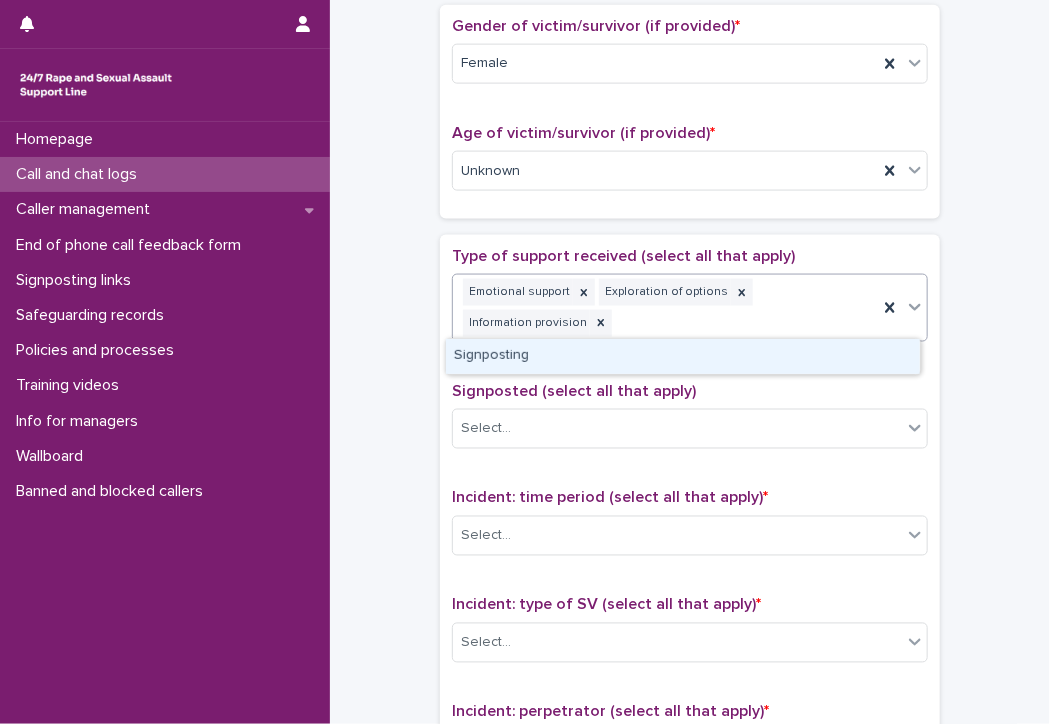click on "Signposting" at bounding box center [683, 356] 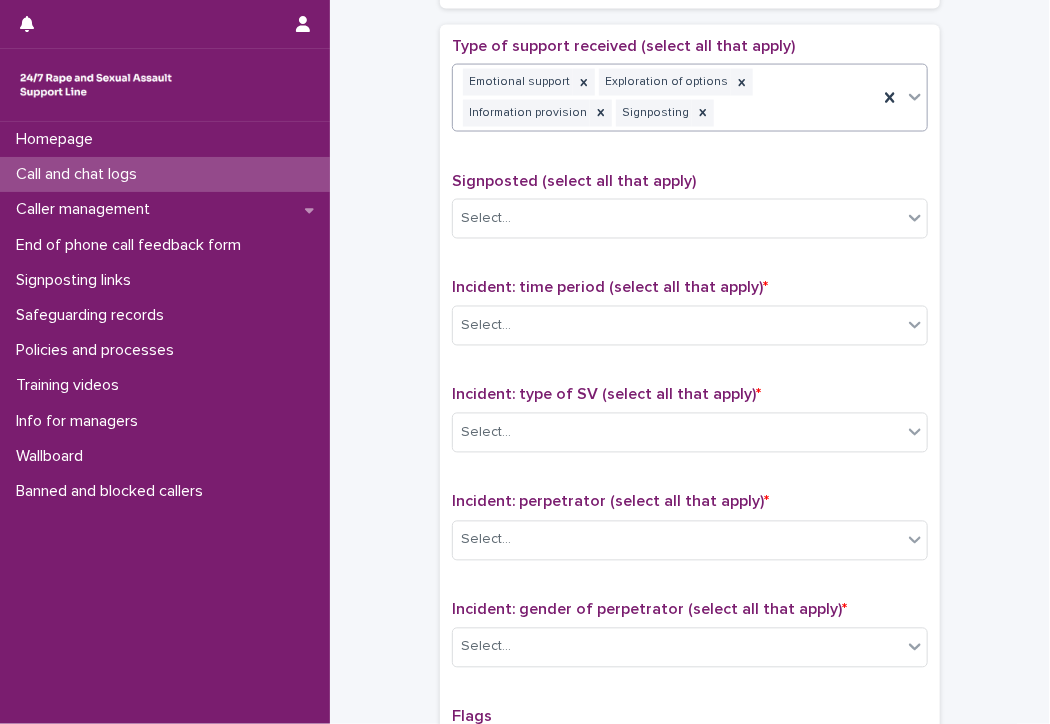 scroll, scrollTop: 1113, scrollLeft: 0, axis: vertical 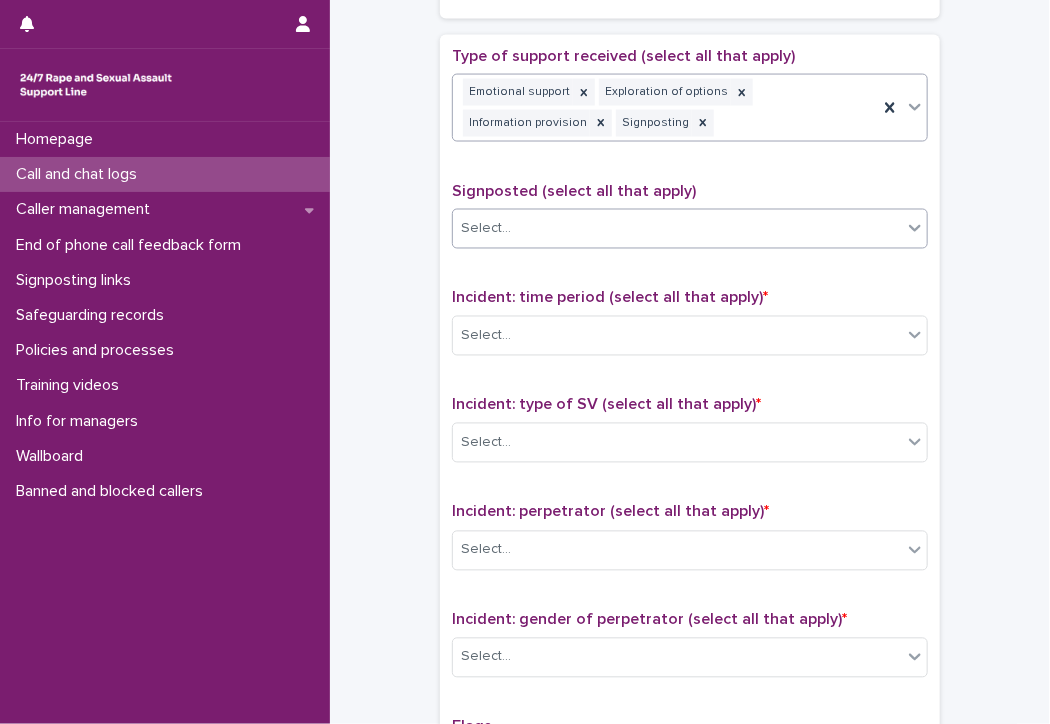 click on "Select..." at bounding box center (677, 229) 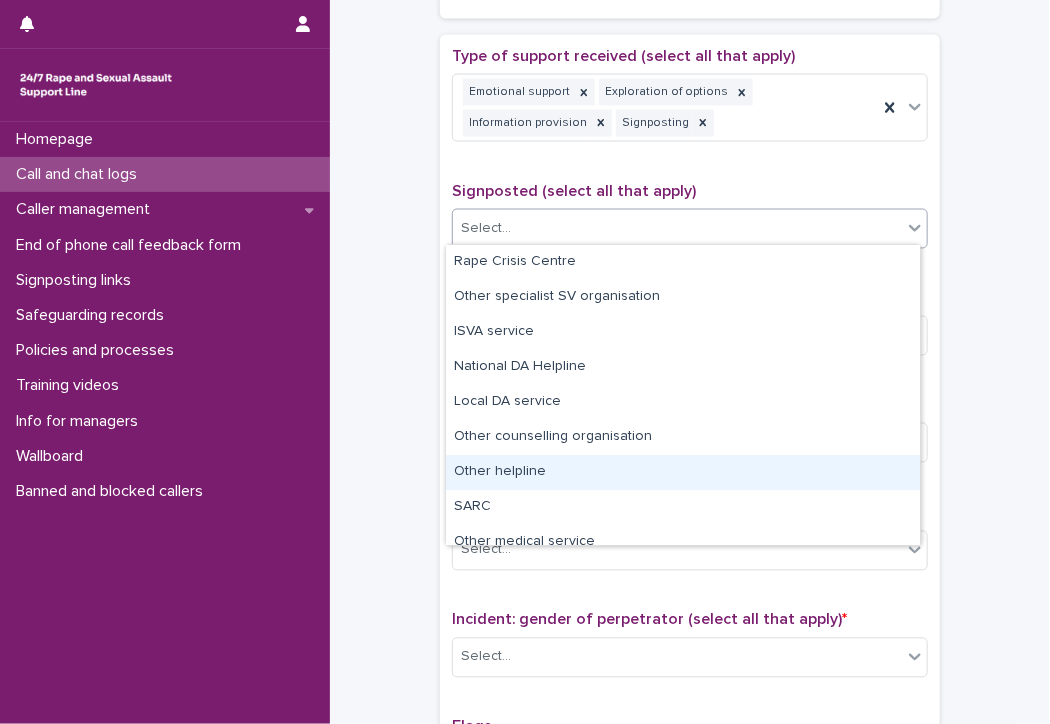 click on "Other helpline" at bounding box center [683, 472] 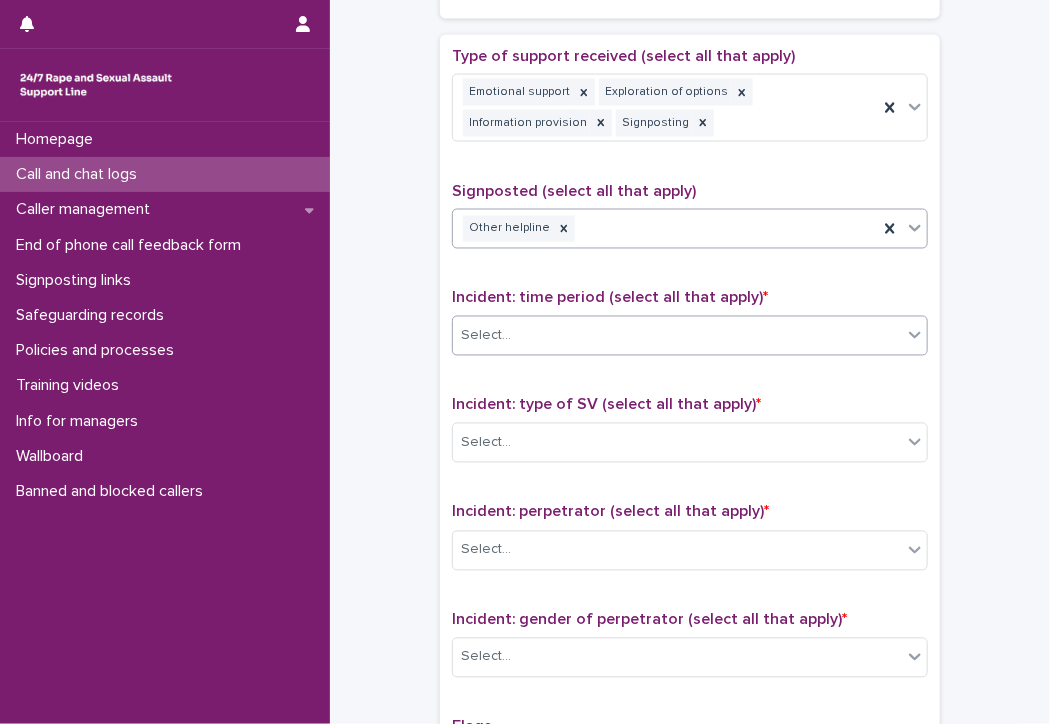 click on "Select..." at bounding box center [677, 336] 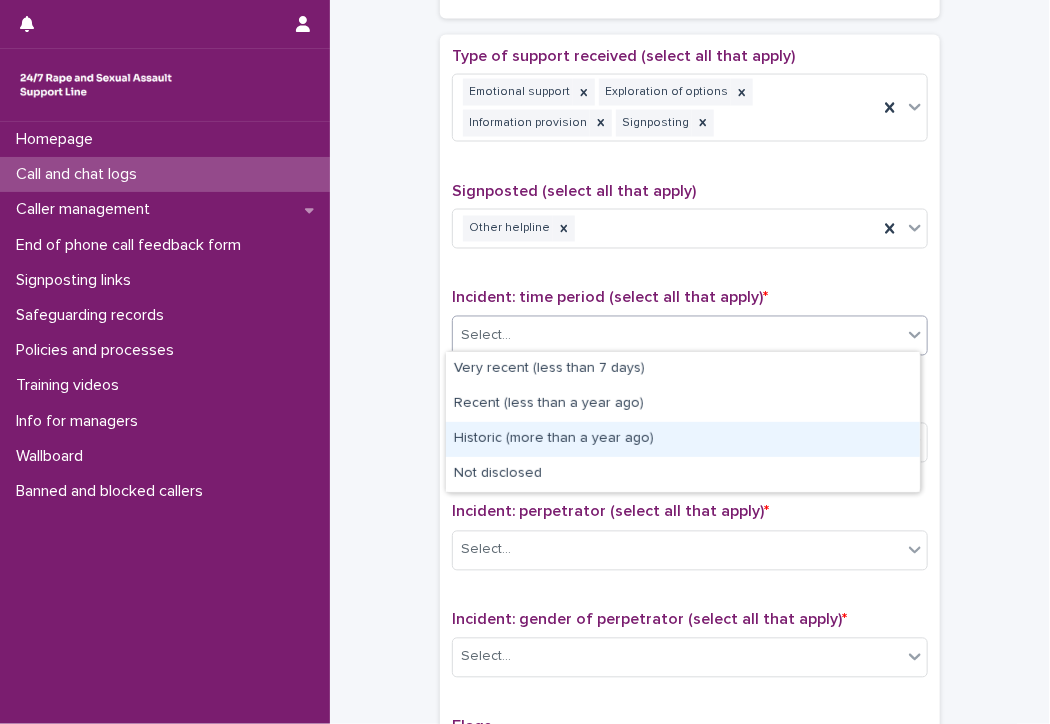 click on "Historic (more than a year ago)" at bounding box center (683, 439) 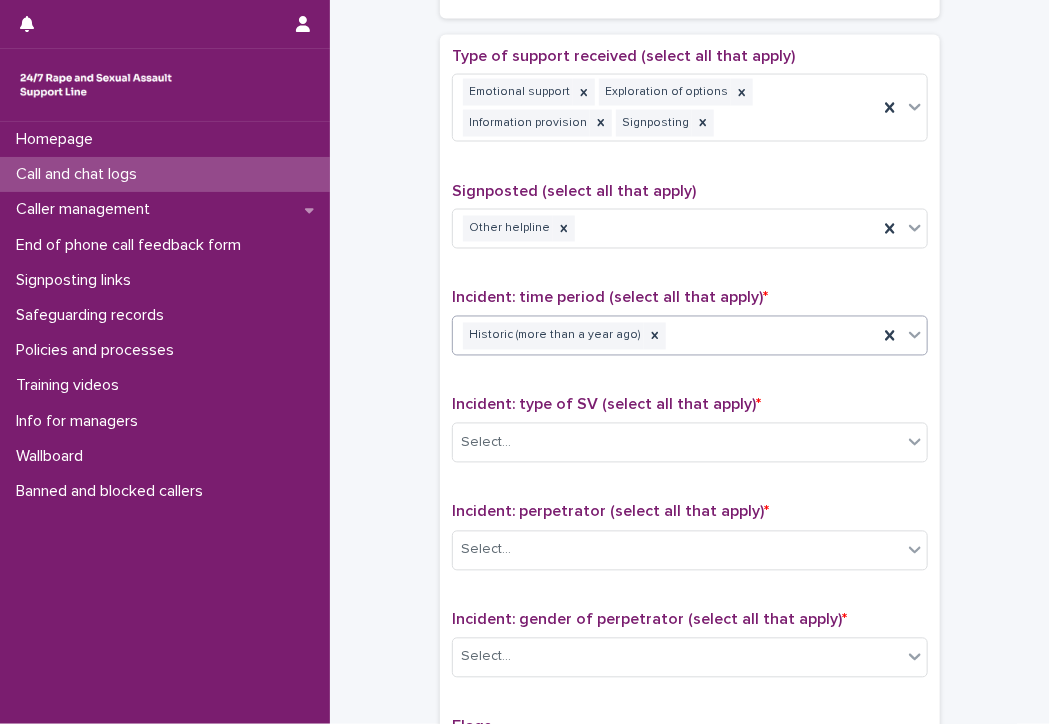 click on "Select..." at bounding box center (677, 443) 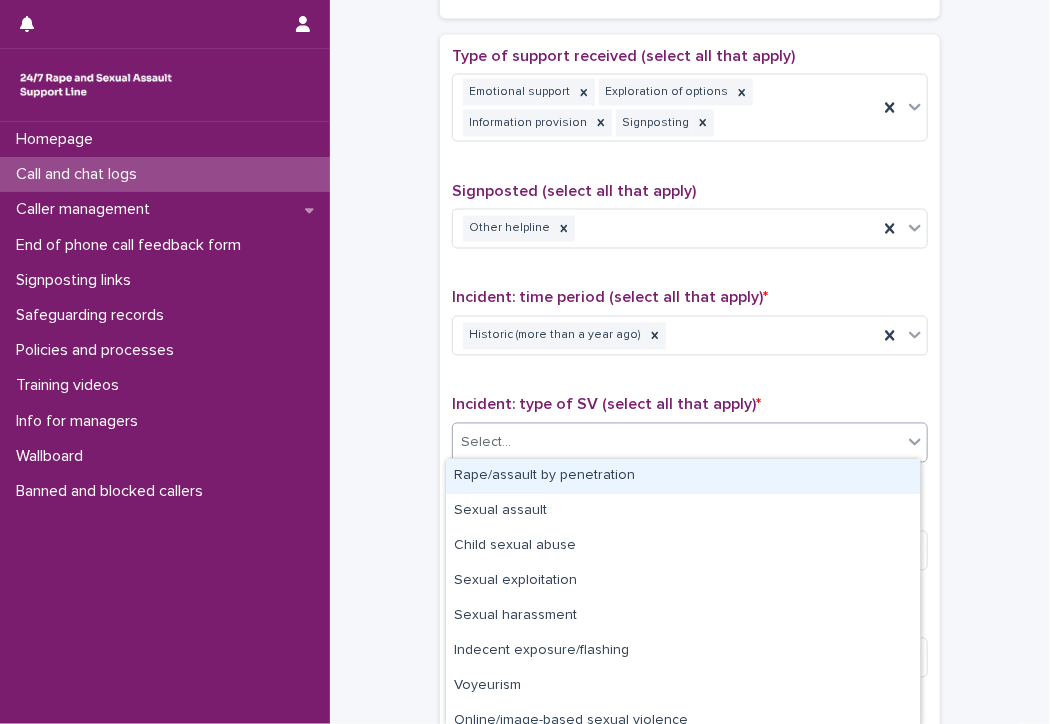 click on "Rape/assault by penetration" at bounding box center [683, 476] 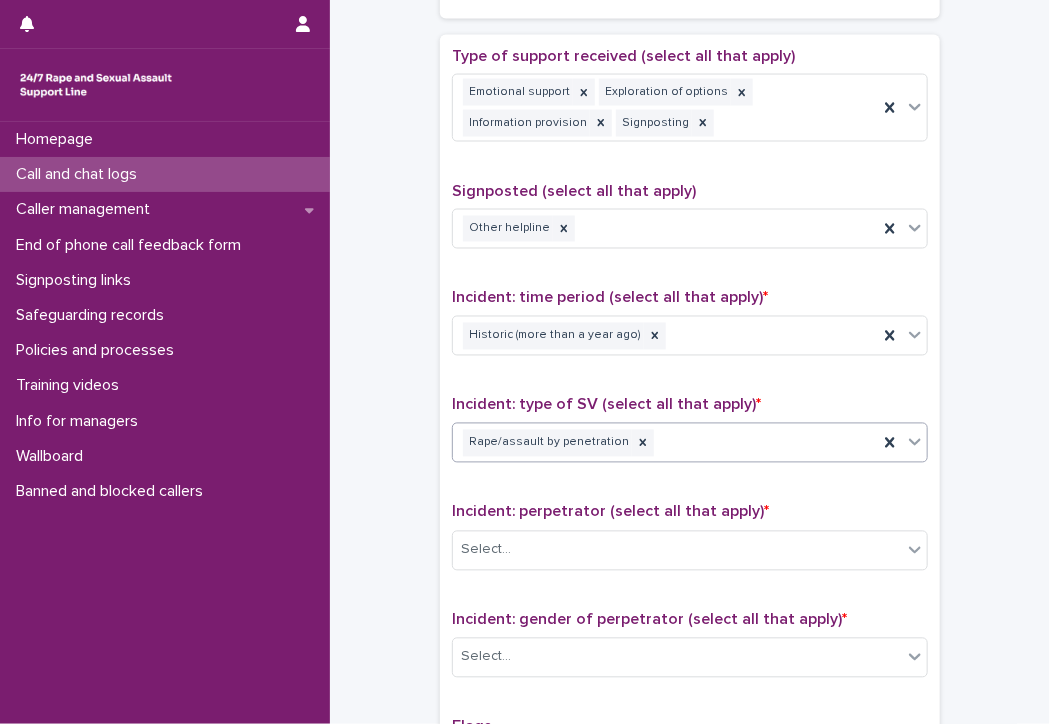 click on "Rape/assault by penetration" at bounding box center (665, 443) 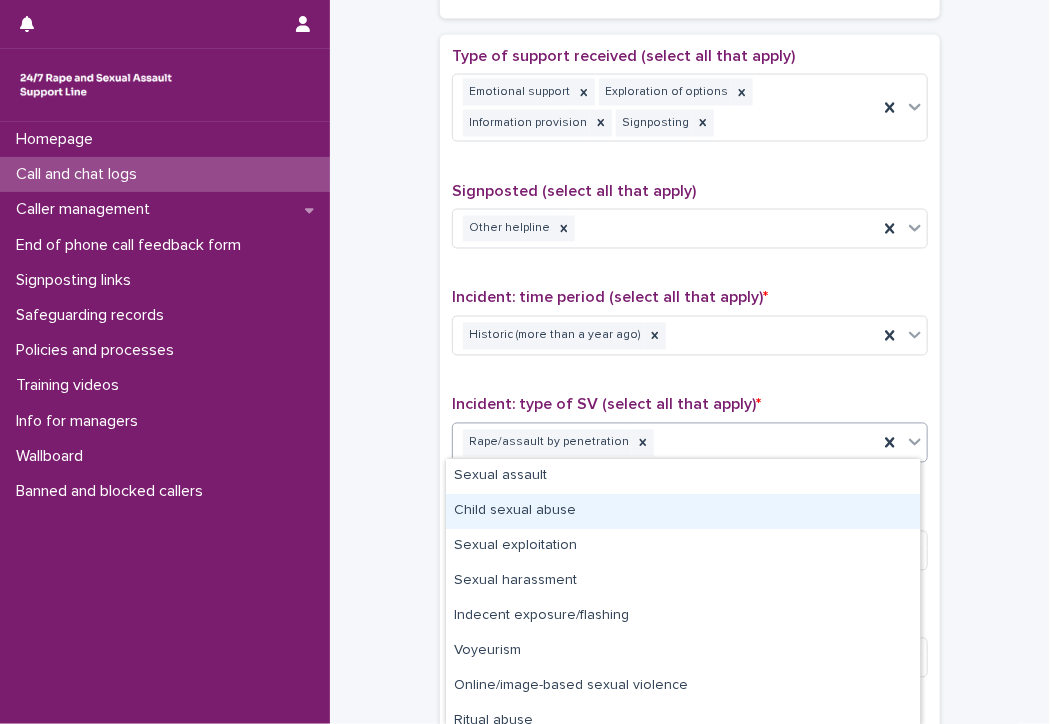 click on "Call and chat logs: add new Loading... Saving… Loading... Saving… Loading... Saving… Start date and time * [DATE] [TIME] Duration (in minutes) * ** Call or chat? * Phone Loading... Saving… Type of user * Victim/survivor New/repeat user * New user Loading... Saving… Loading... Saving… Country (if provided) * [COUNTRY] Region (if provided) * [REGION] Loading... Saving… Loading... Saving… Gender of victim/survivor (if provided) * Female Age of victim/survivor (if provided) * Unknown Loading... Saving… Type of support received (select all that apply) Emotional support Exploration of options Information provision Signposting Signposted (select all that apply) Other helpline Incident: time period (select all that apply) * Historic (more than a year ago) Incident: type of SV (select all that apply) *   option Rape/assault by penetration, selected.   Rape/assault by penetration Incident: perpetrator (select all that apply) * Select... Incident: gender of perpetrator (select all that apply) *" at bounding box center (690, -65) 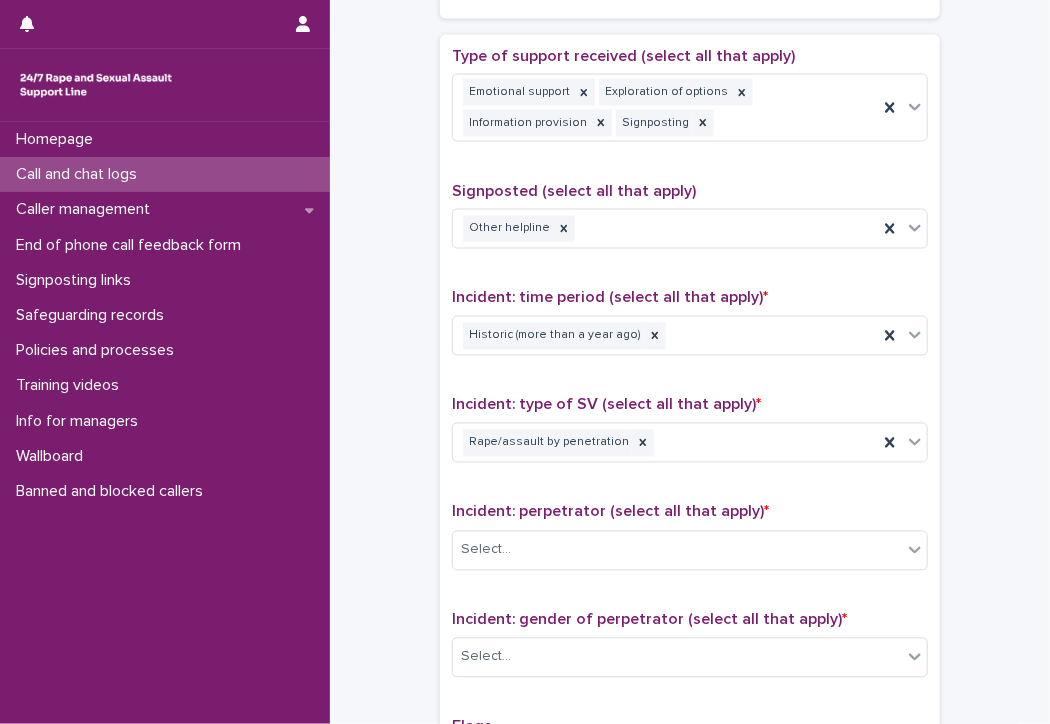 scroll, scrollTop: 1213, scrollLeft: 0, axis: vertical 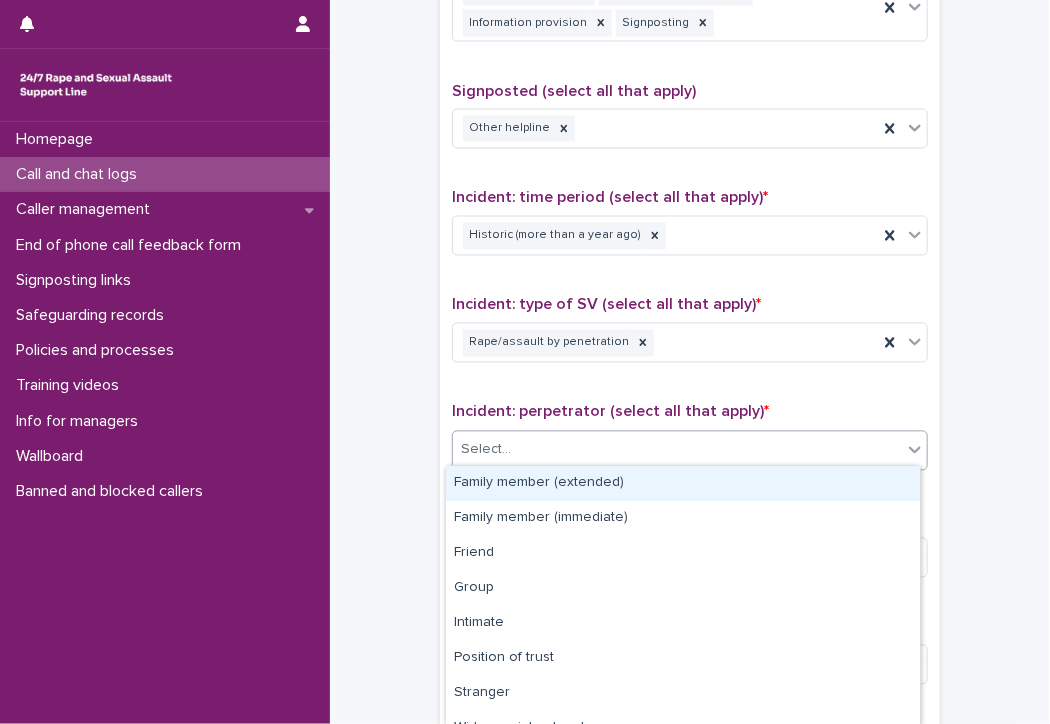 click on "Select..." at bounding box center [677, 450] 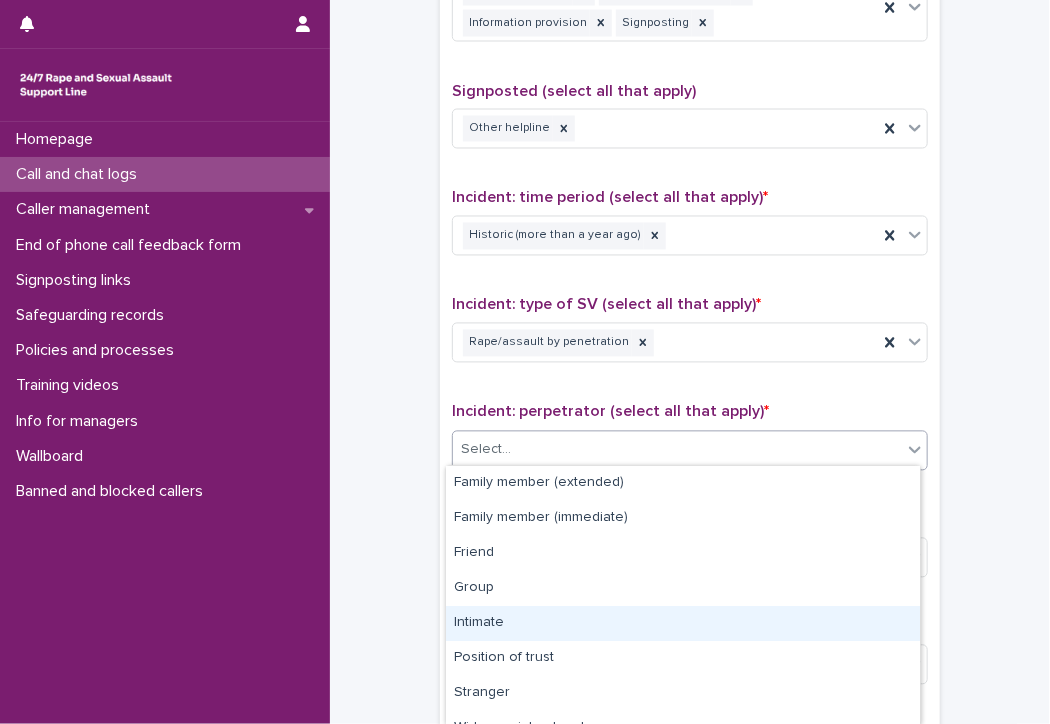 click on "Intimate" at bounding box center (683, 623) 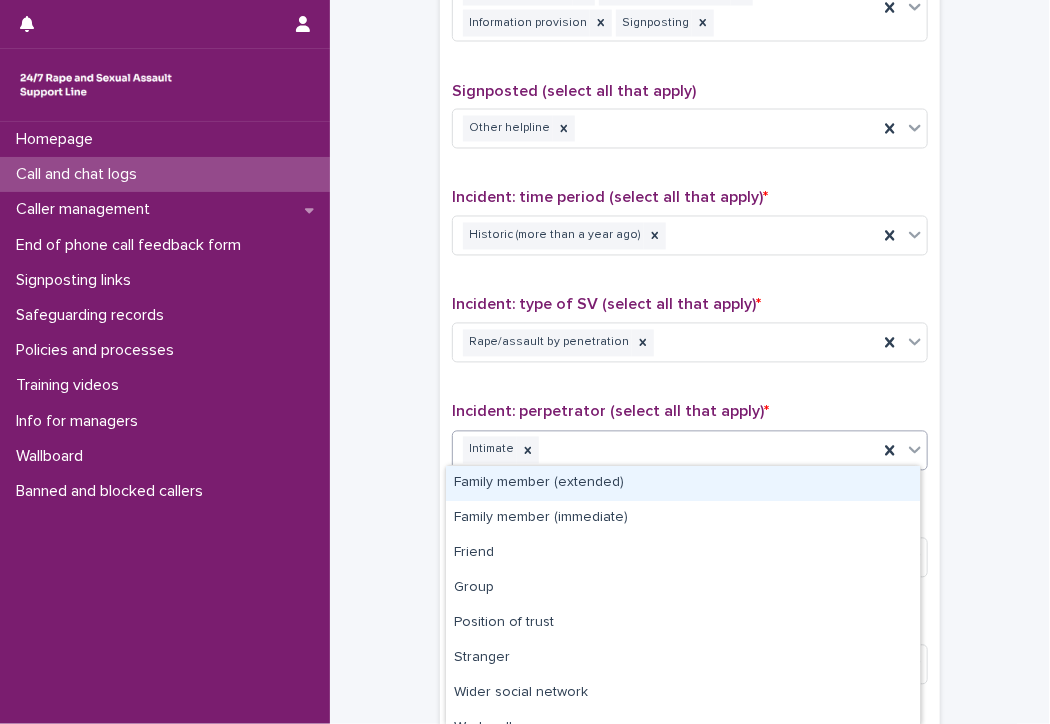 click on "Intimate" at bounding box center (665, 450) 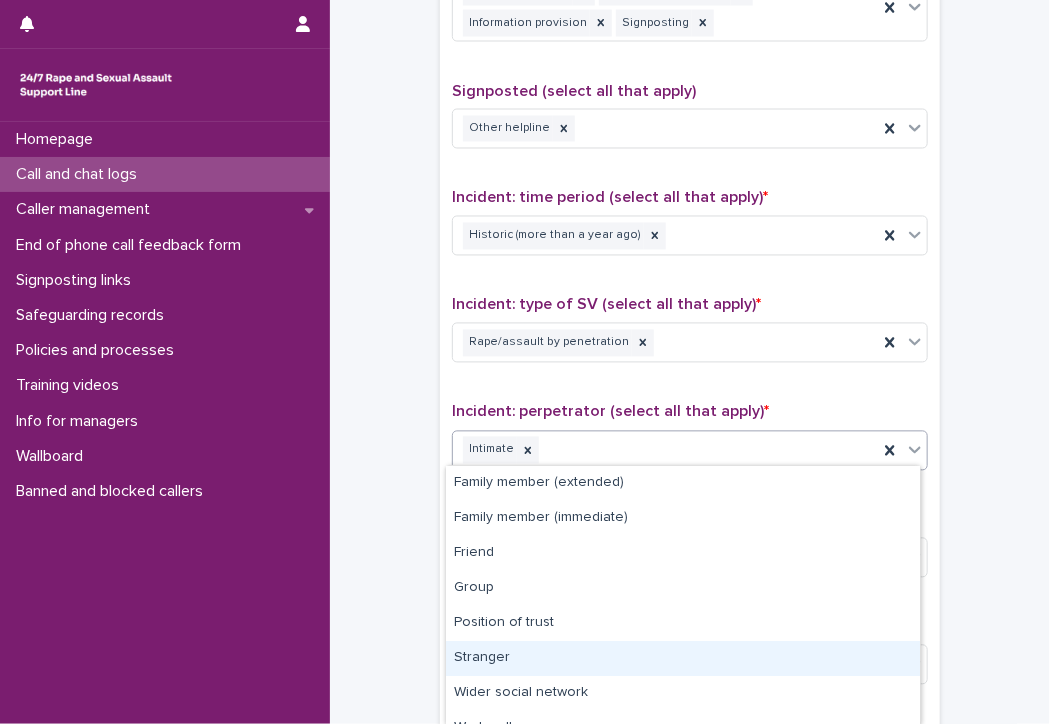 click on "Stranger" at bounding box center [683, 658] 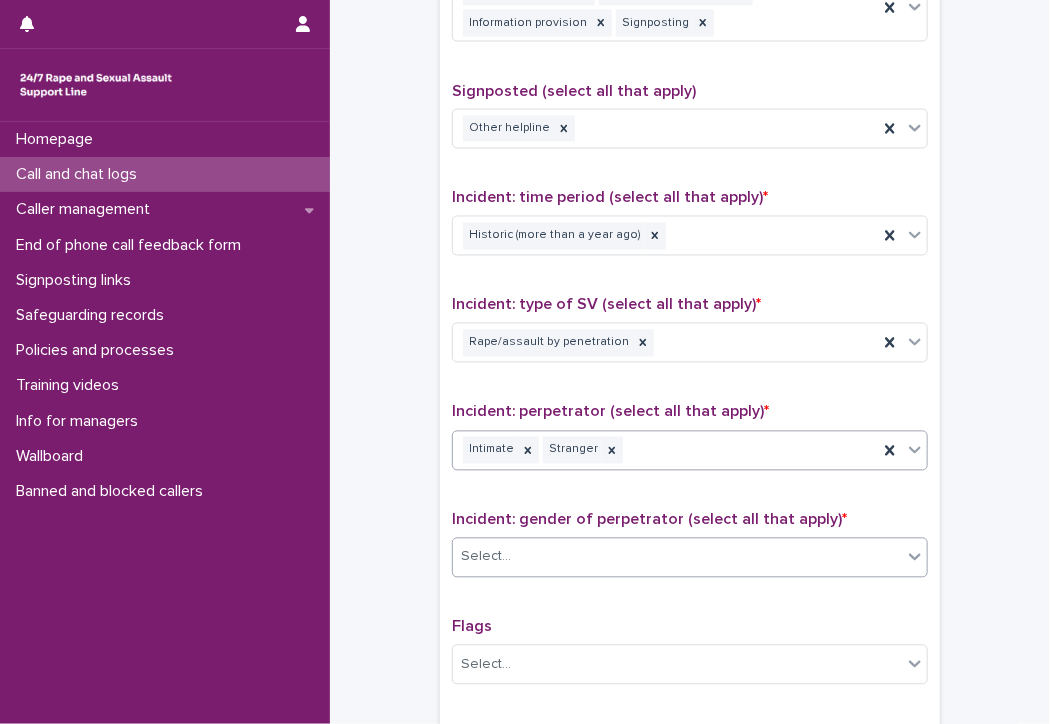 click on "Select..." at bounding box center (677, 557) 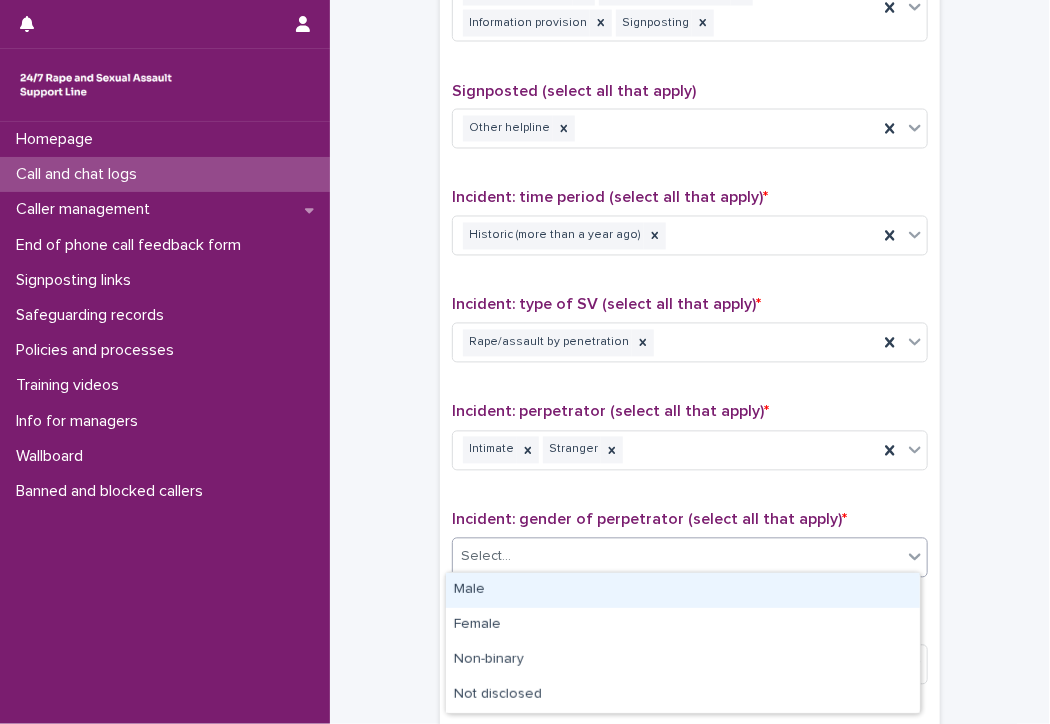 click on "Male" at bounding box center [683, 590] 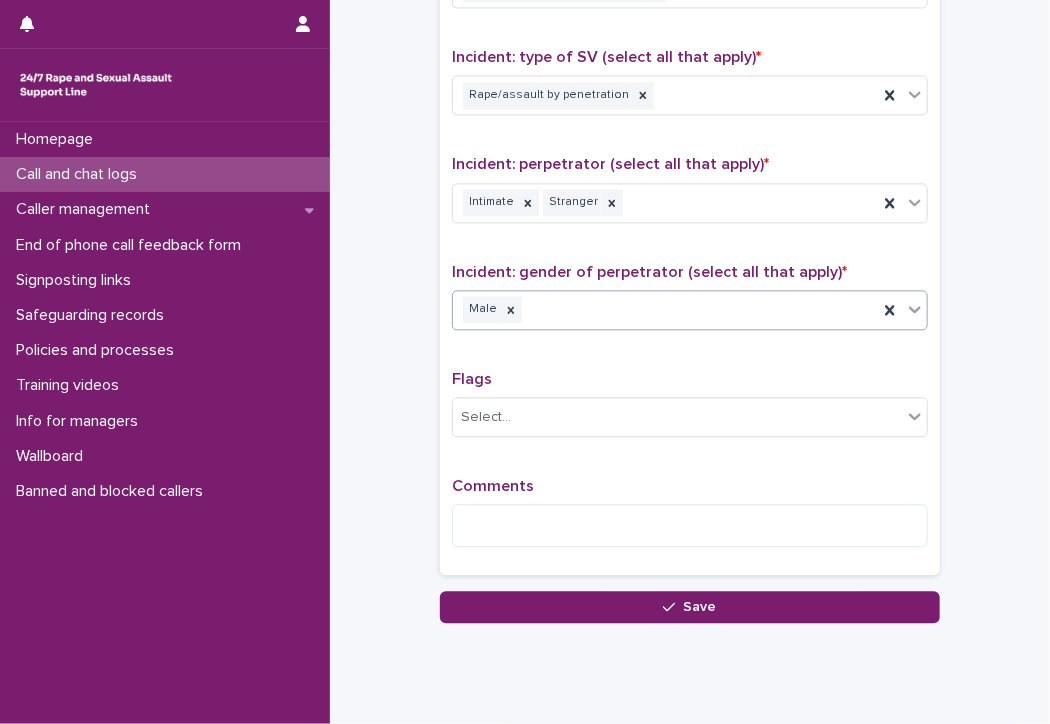 scroll, scrollTop: 1510, scrollLeft: 0, axis: vertical 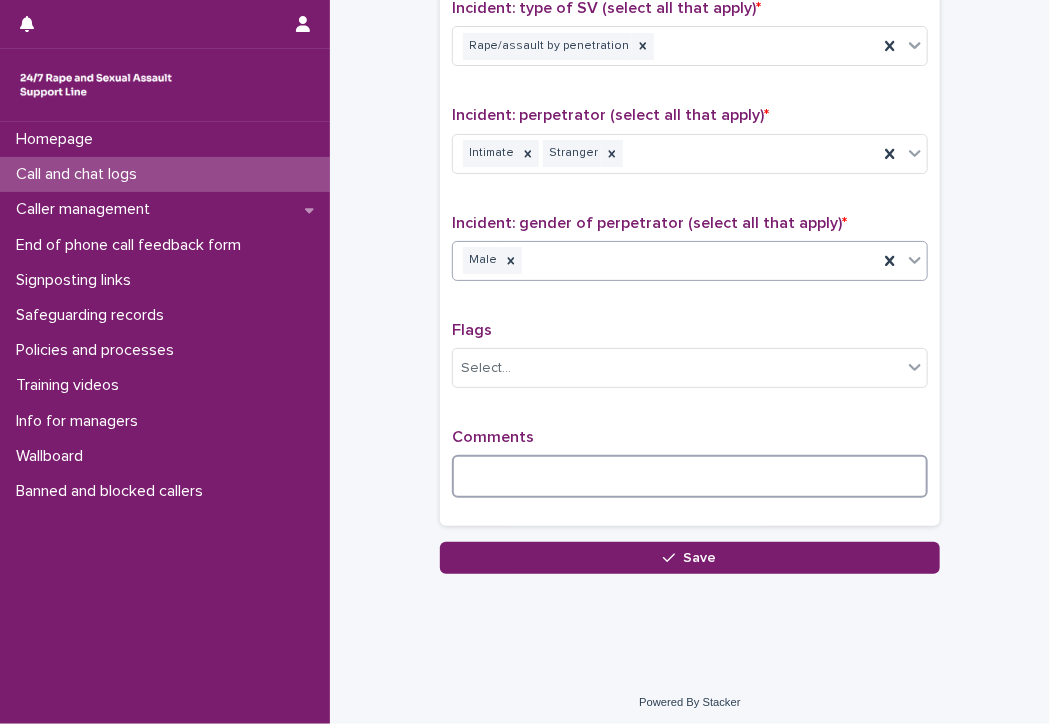 click at bounding box center [690, 476] 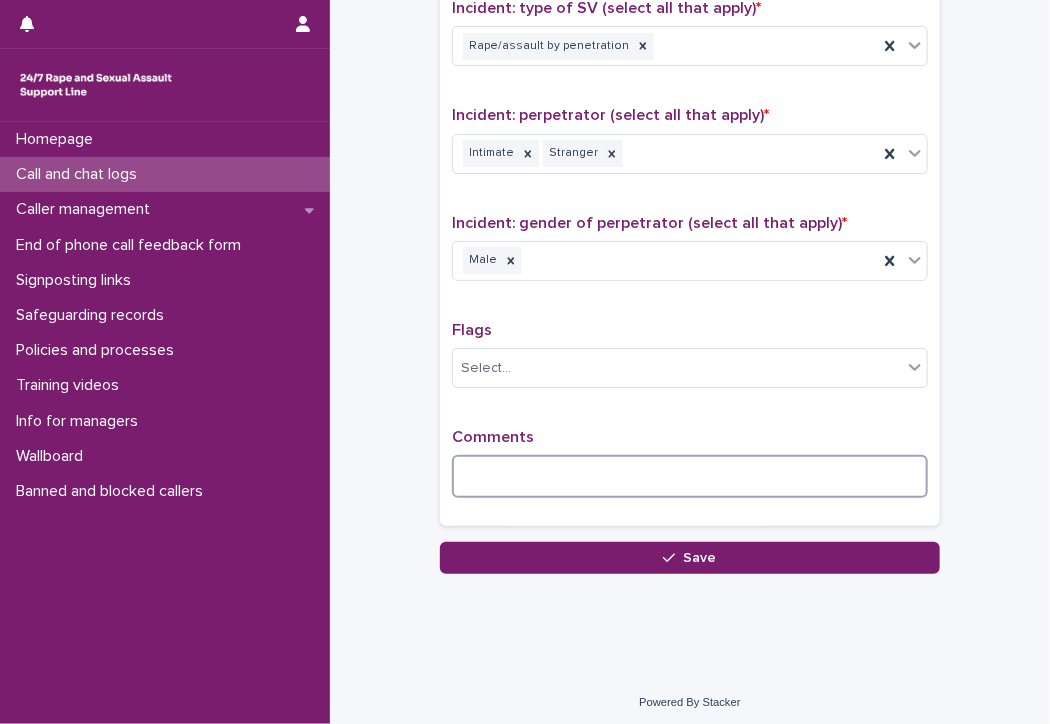 click at bounding box center [690, 476] 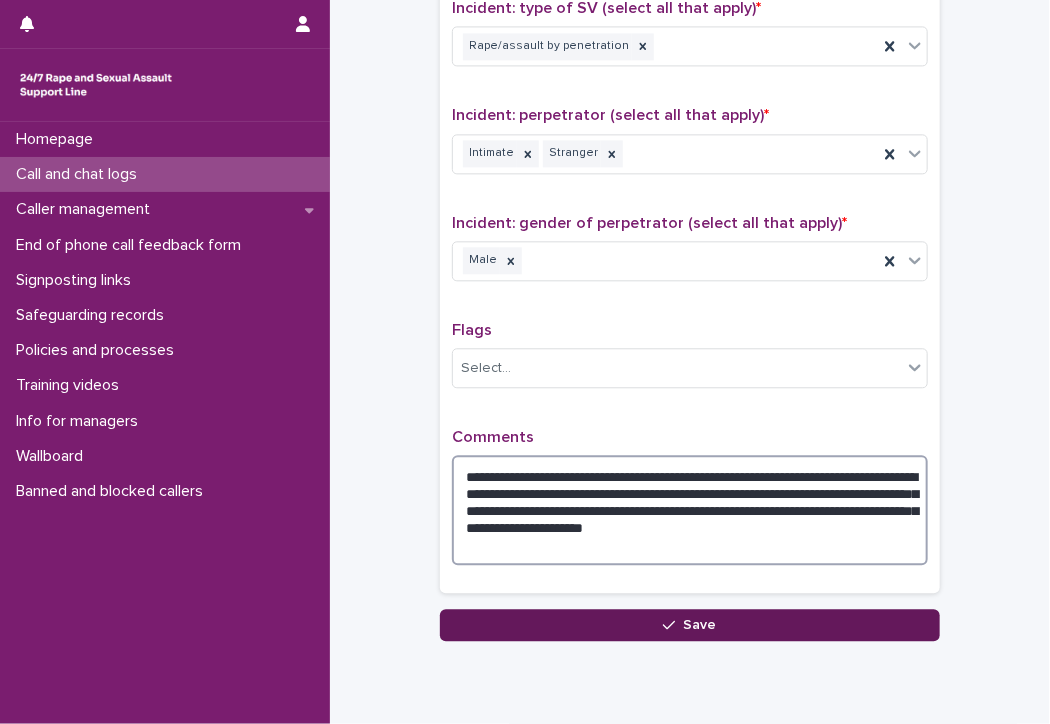 type on "**********" 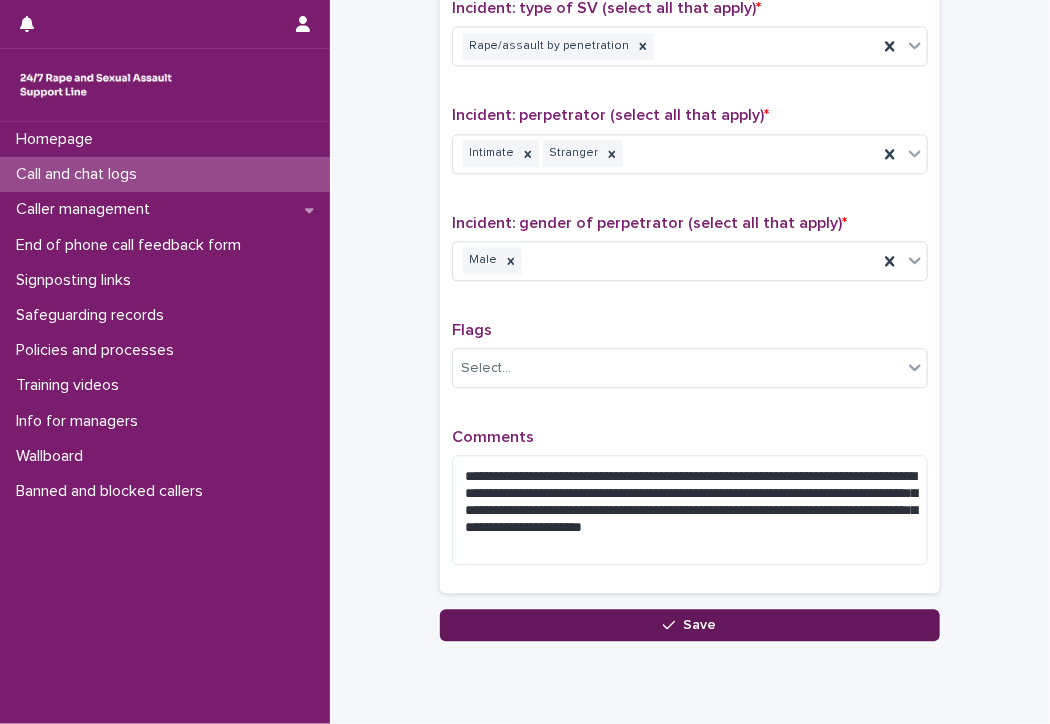 click on "Save" at bounding box center (690, 625) 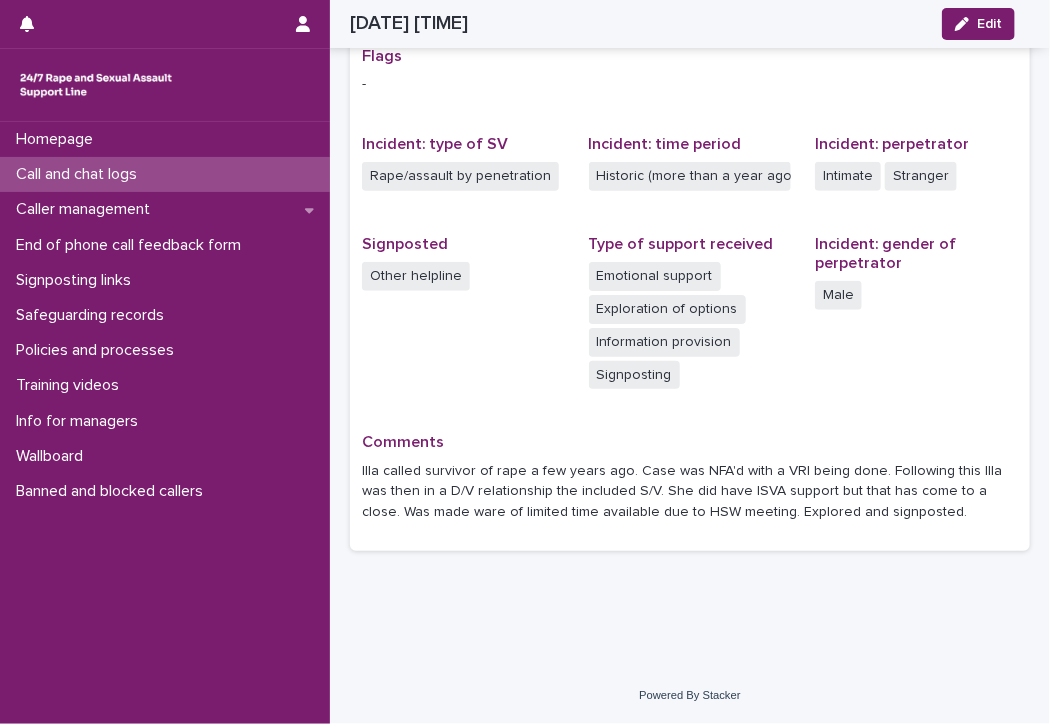 scroll, scrollTop: 419, scrollLeft: 0, axis: vertical 